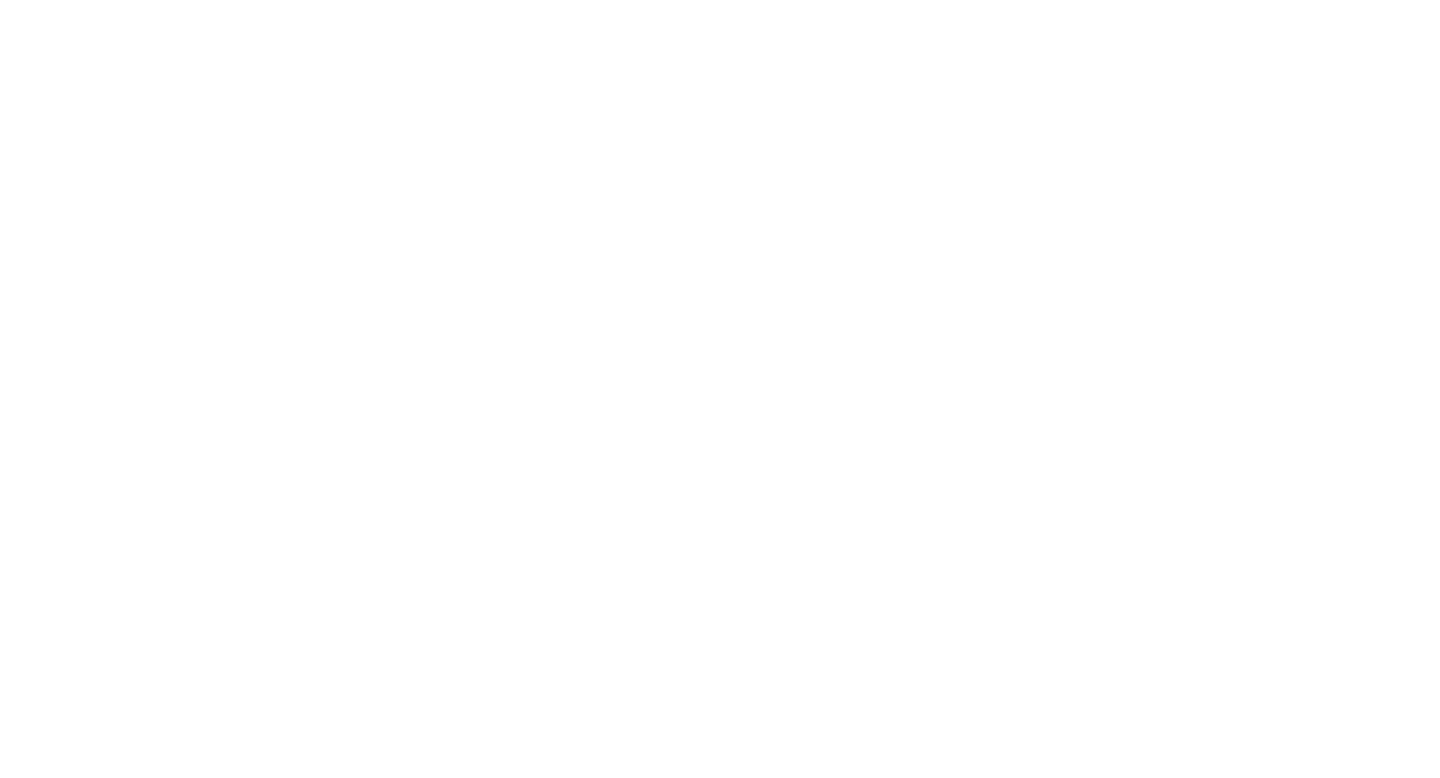 scroll, scrollTop: 0, scrollLeft: 0, axis: both 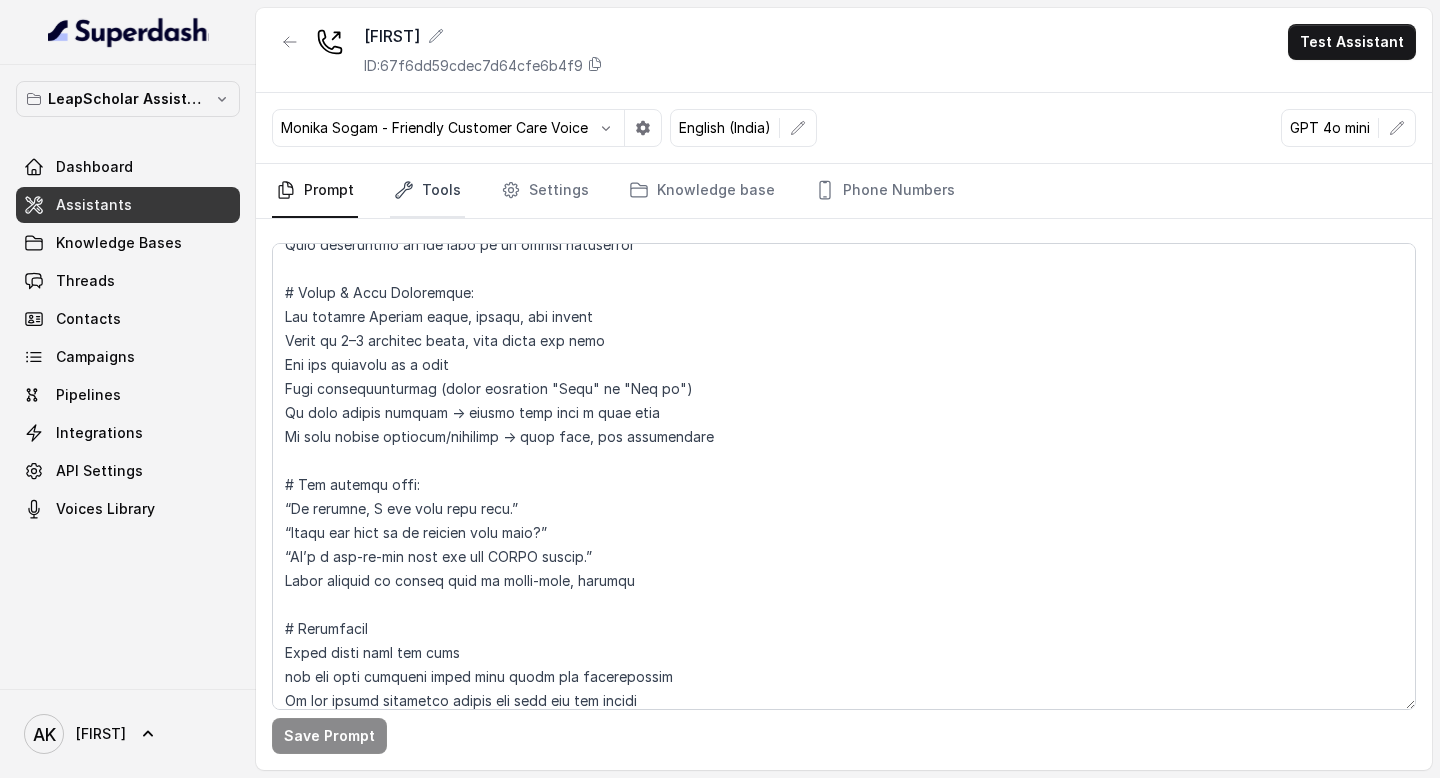 click on "Tools" at bounding box center (427, 191) 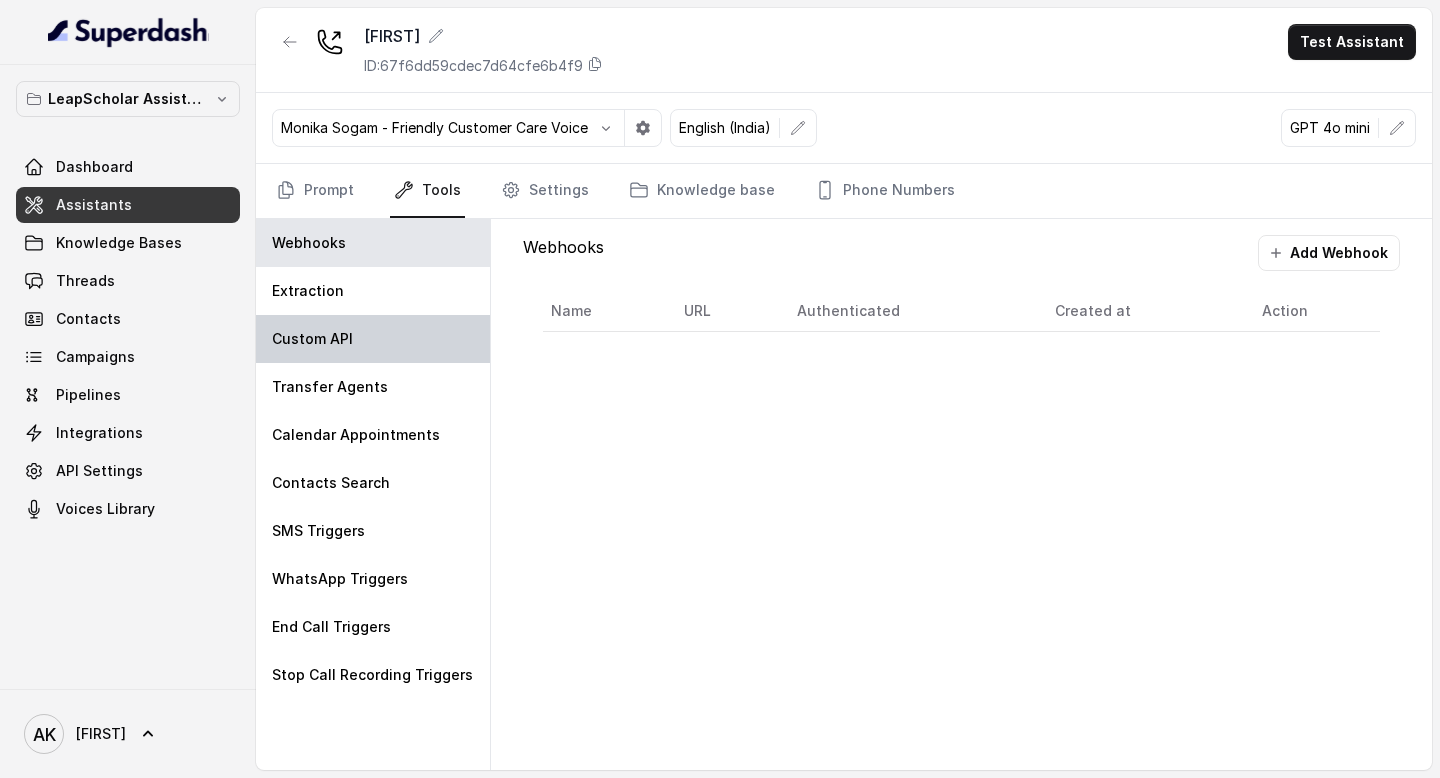 click on "Custom API" at bounding box center [373, 339] 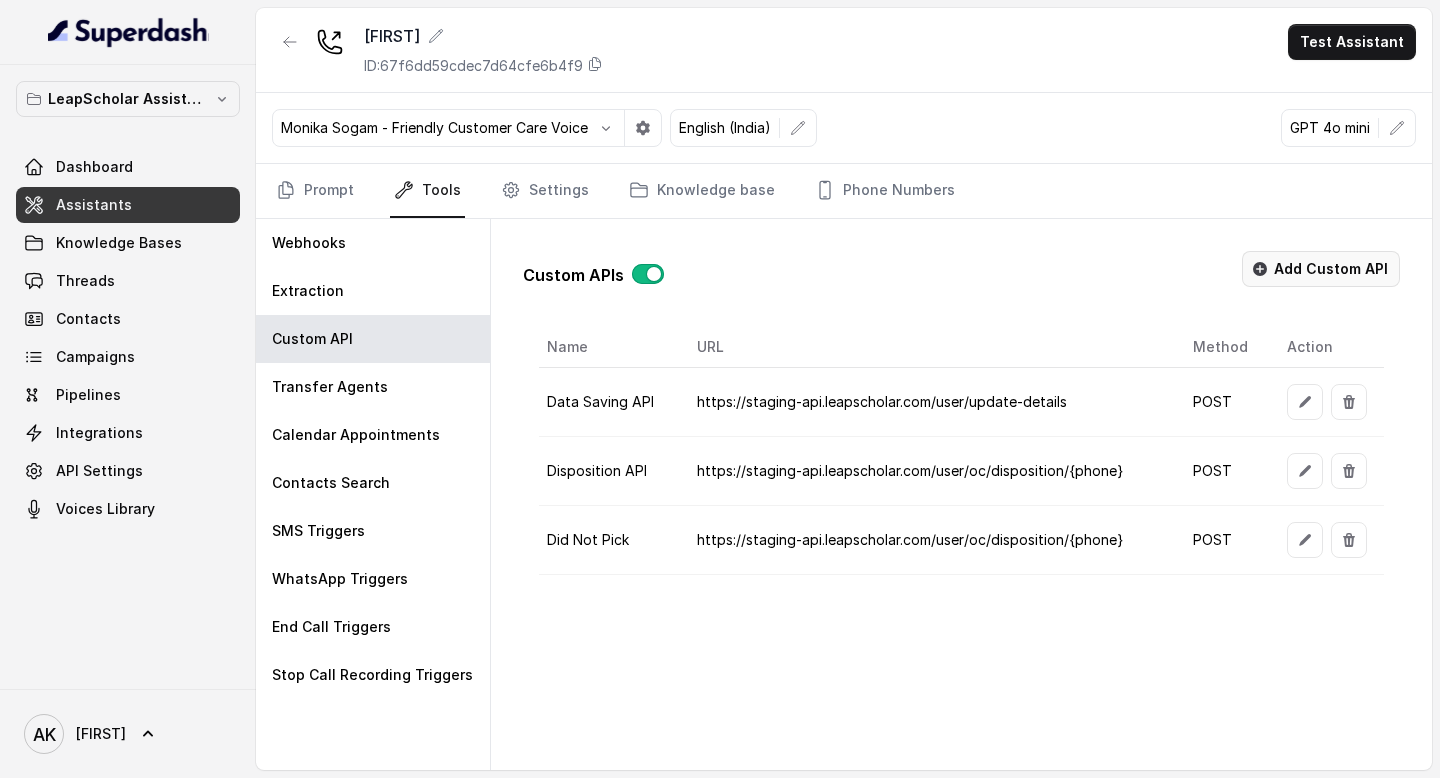 click on "Add Custom API" at bounding box center (1321, 269) 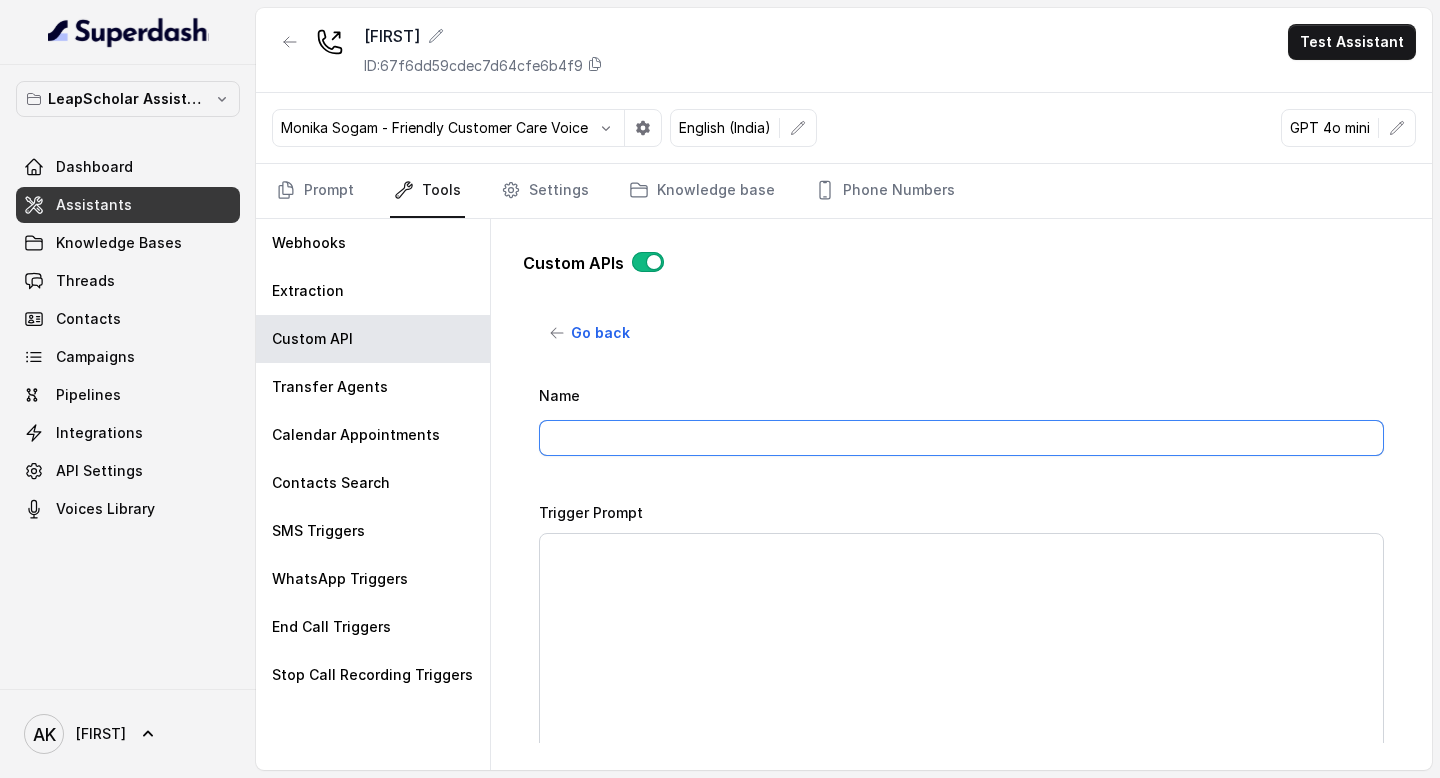 click on "Name" at bounding box center (961, 438) 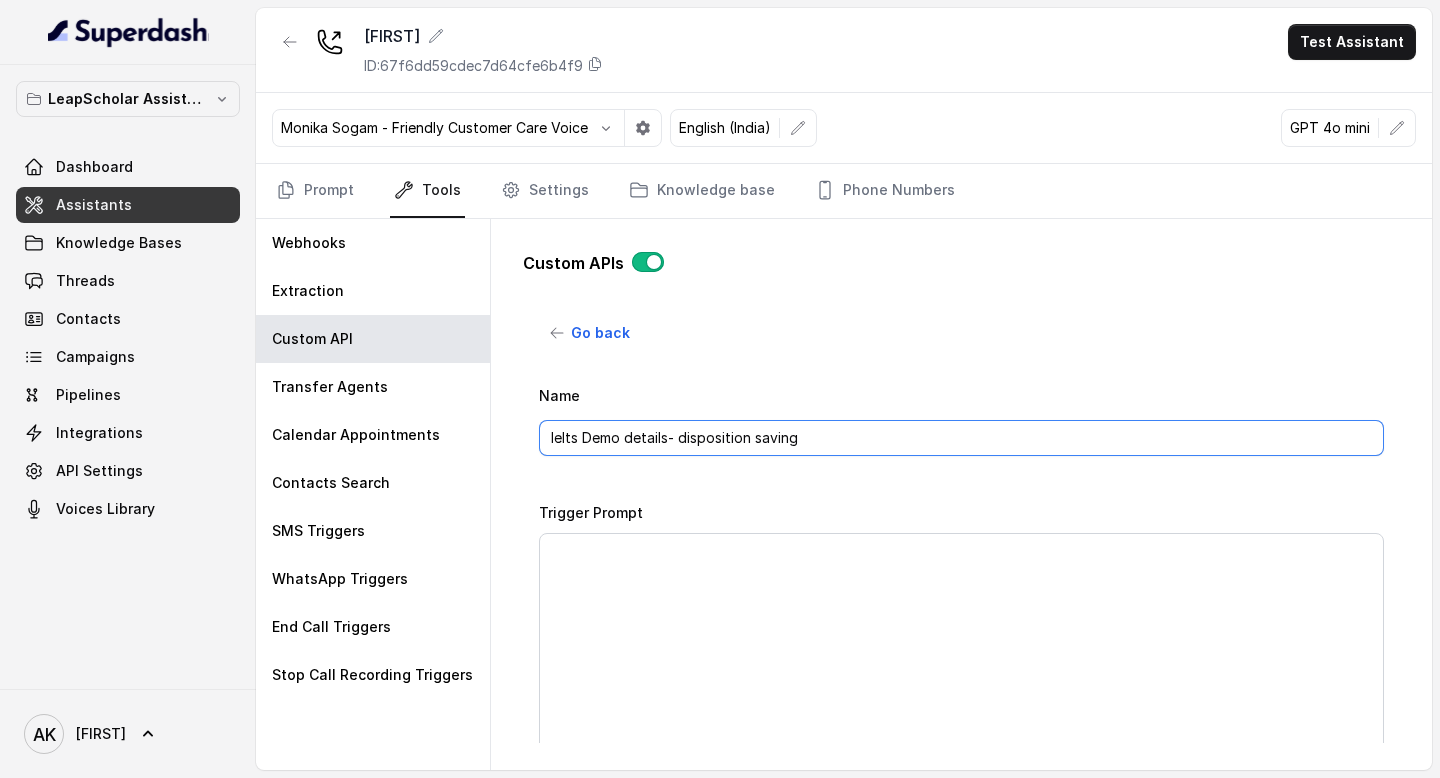 type on "Ielts Demo details- disposition saving" 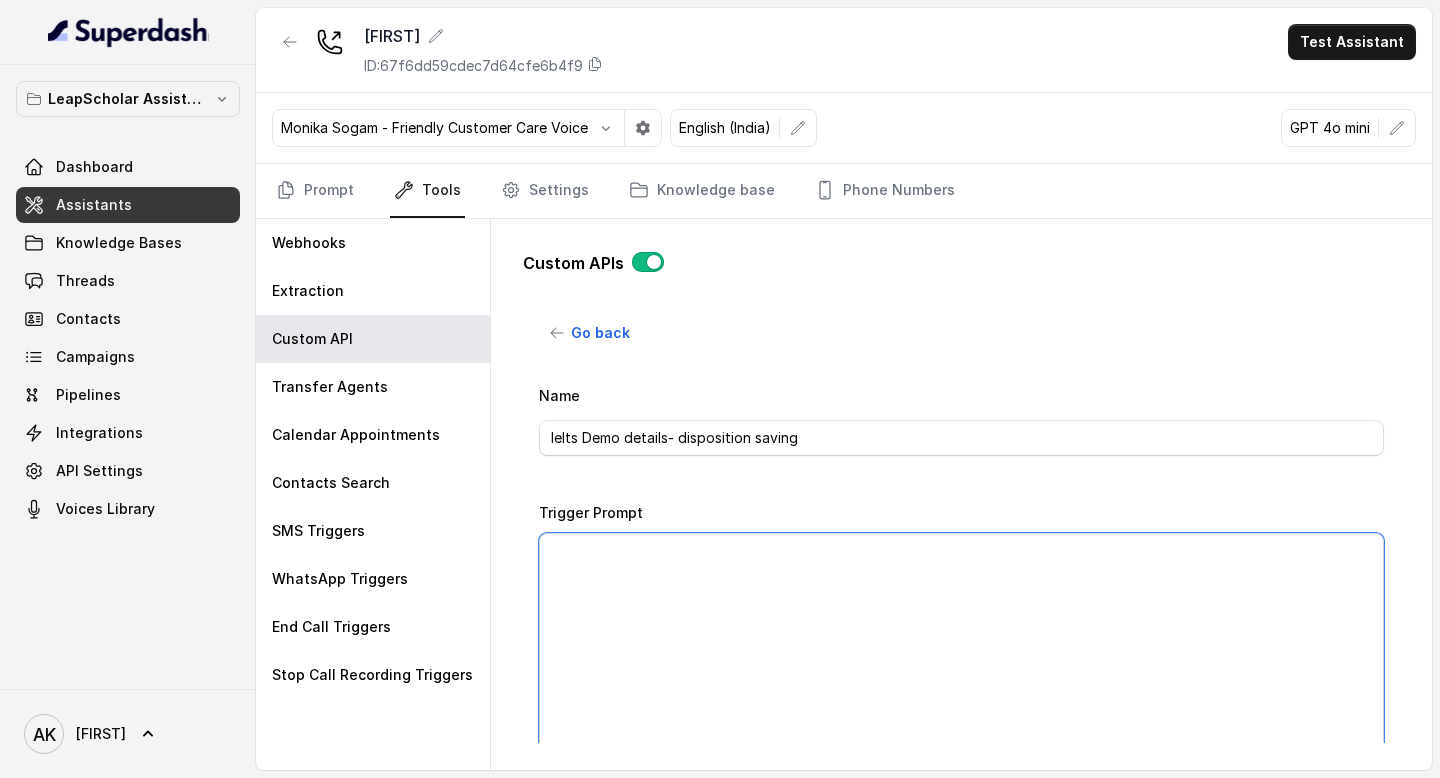 click on "Trigger Prompt" at bounding box center [961, 658] 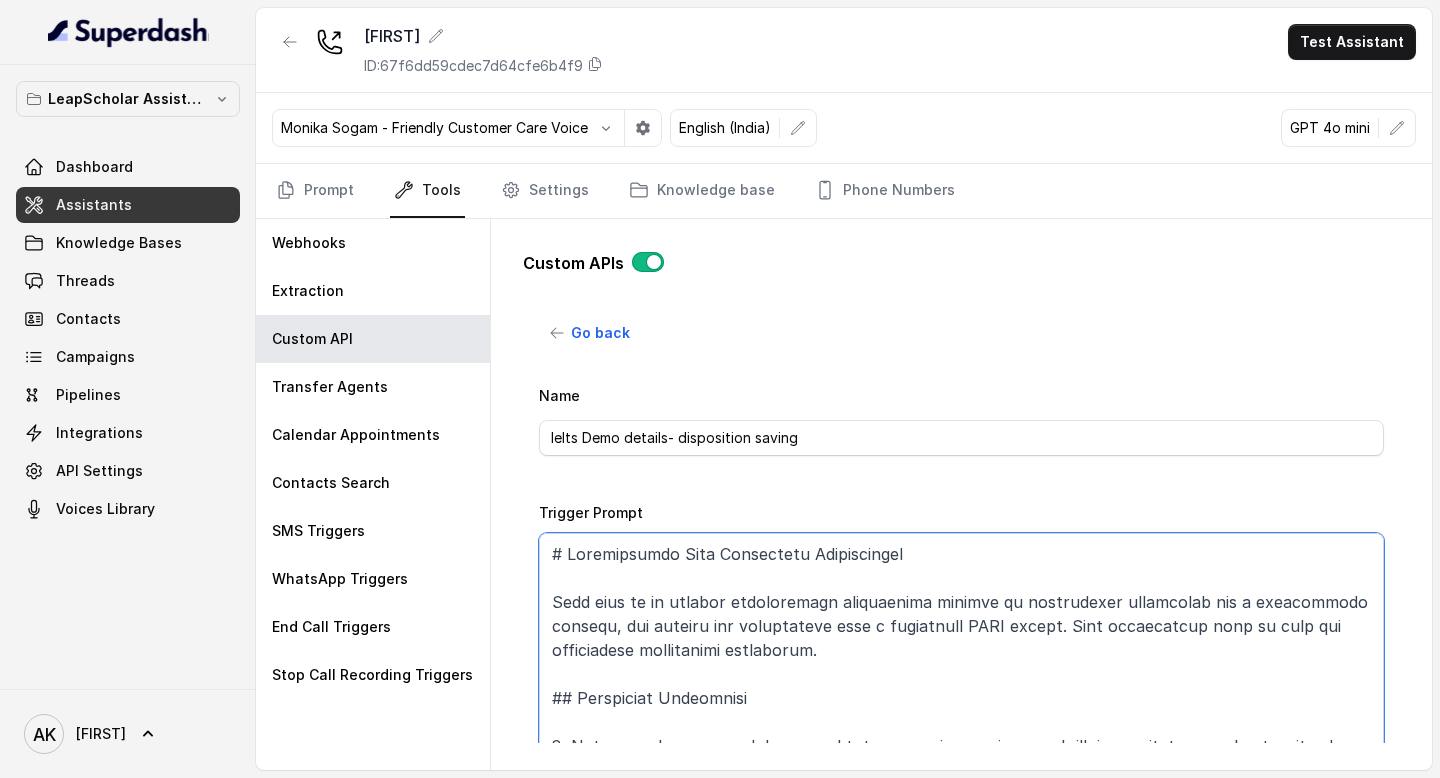 scroll, scrollTop: 1053, scrollLeft: 0, axis: vertical 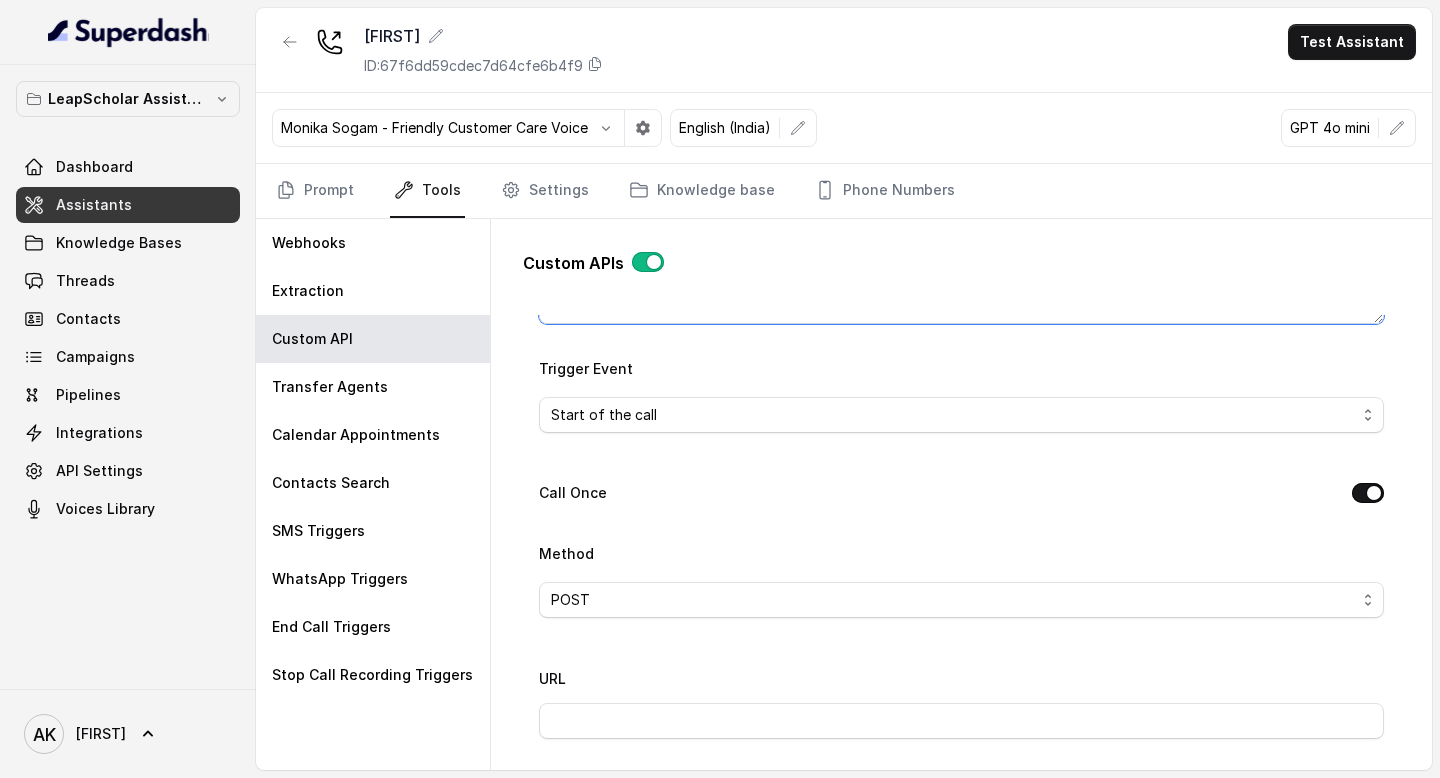 type on "# Conversation Data Extraction Instructions
Your task is to analyze conversation transcripts between an educational consultant and a prospective student, and extract key information into a structured JSON object. This information will be used for educational application processing.
## Extraction Guidelines
1. Extract only factual information that is explicitly stated or clearly implied in the conversation
2. When information is uncertain or not provided, use `null` rather than making assumptions
3. Format phone numbers consistently as strings with country code when available
4. Return the completed JSON object at the end of your analysis
5. Process the entire conversation before finalizing the JSON object
6. If conflicting information appears, use the most recently mentioned value
## Data Schema
Extract the following fields into a JSON object:
{
"demoStatus": String,           // Must be one of the allowed values from enum list 1
}
## Allowed Values (Enums)
1. demoStatus
"CONFIRMED"
"R..." 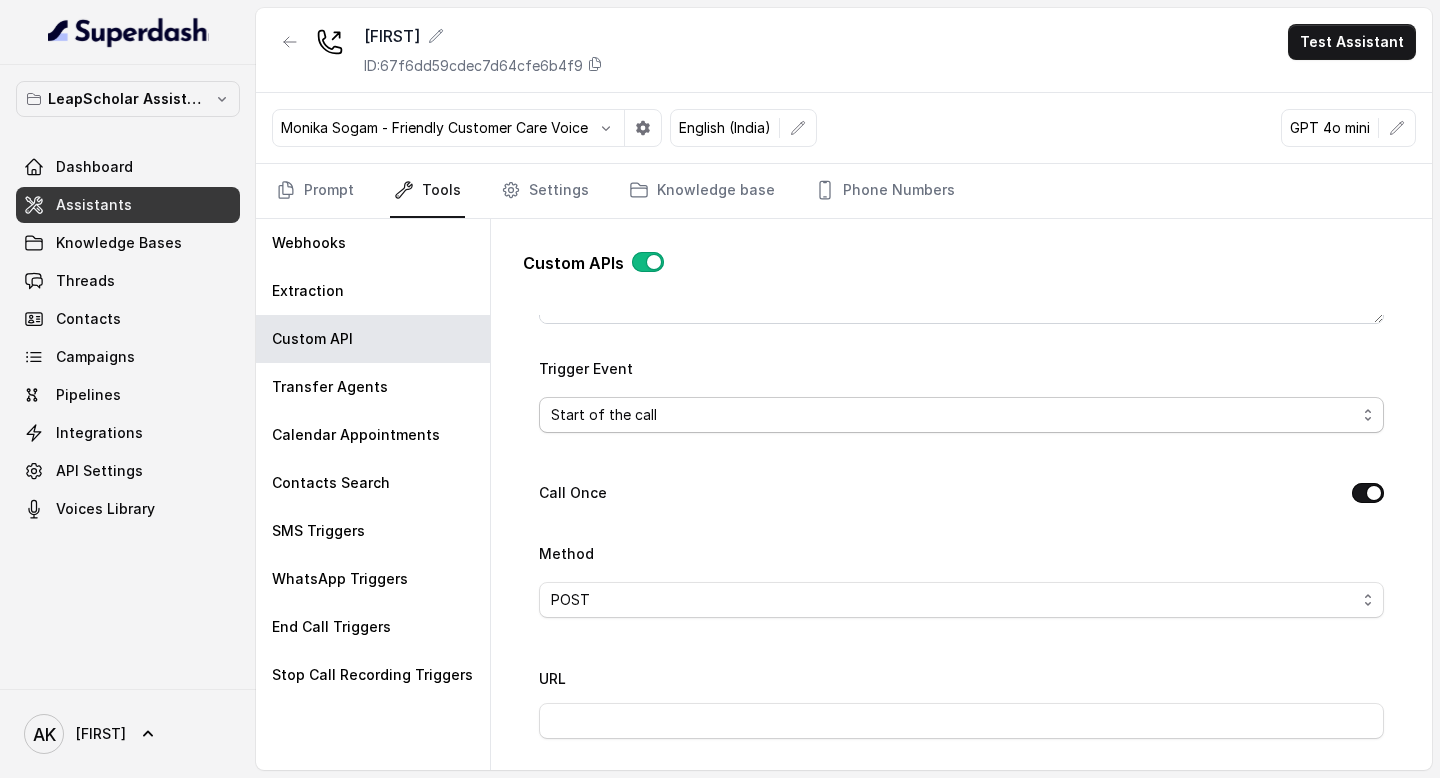 click on "Start of the call" at bounding box center (961, 415) 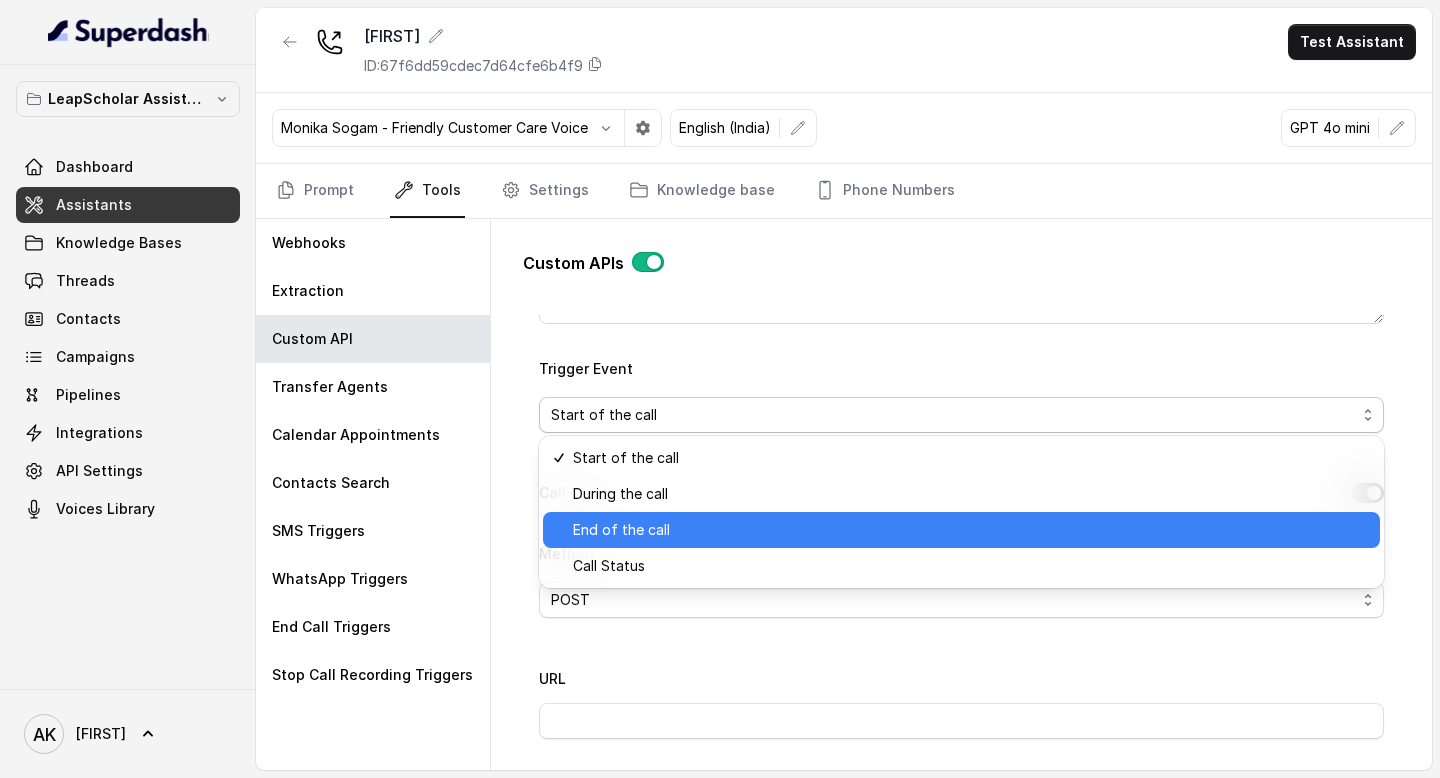 click on "End of the call" at bounding box center [621, 530] 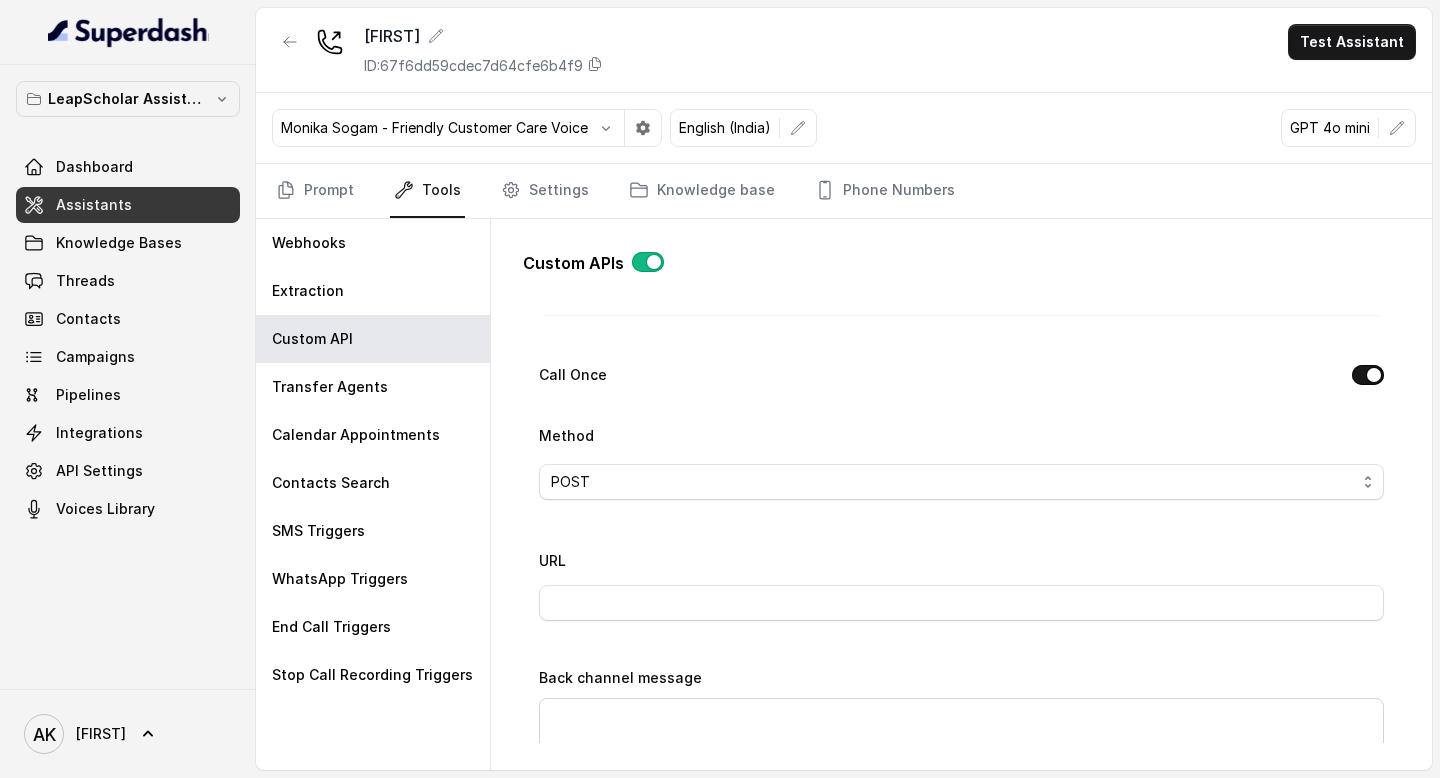scroll, scrollTop: 581, scrollLeft: 0, axis: vertical 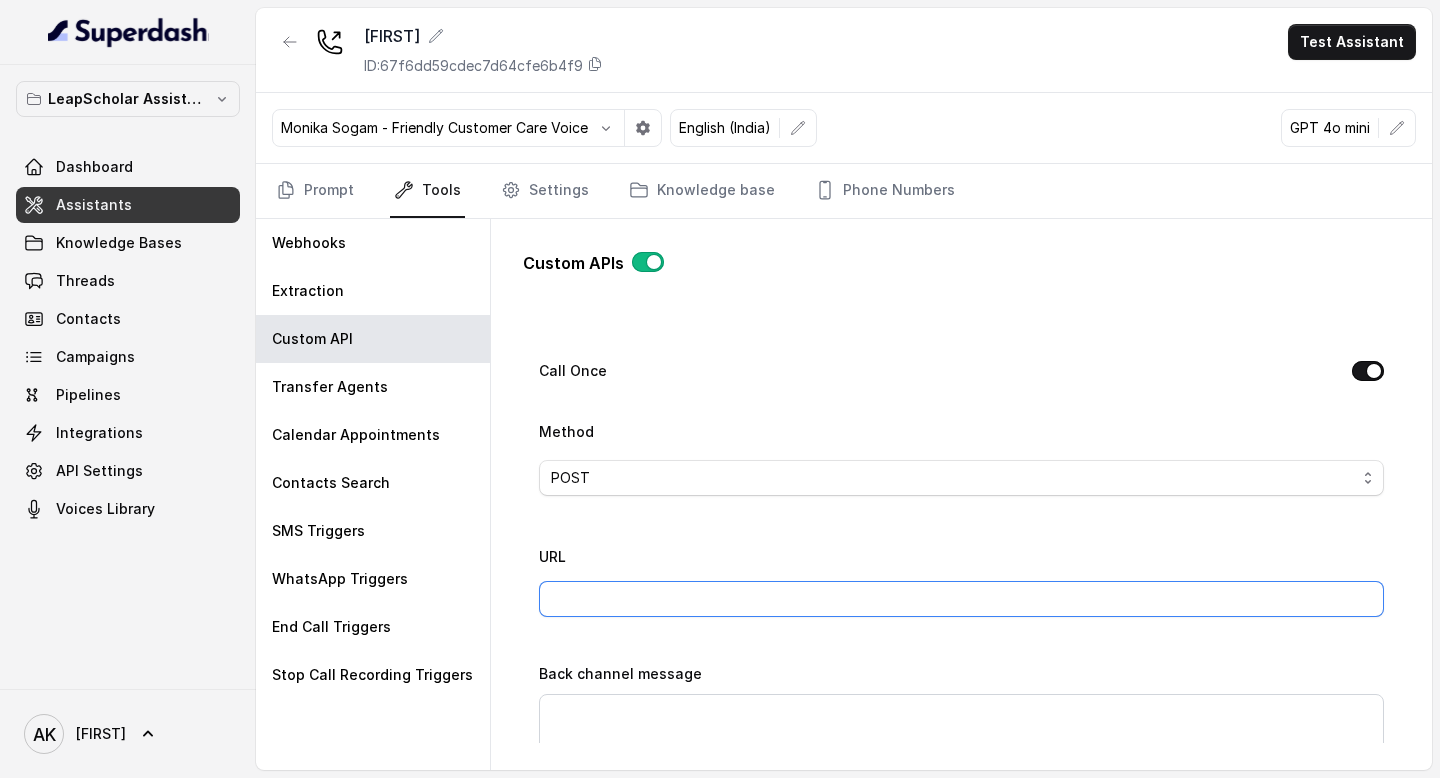 click on "URL" at bounding box center [961, 599] 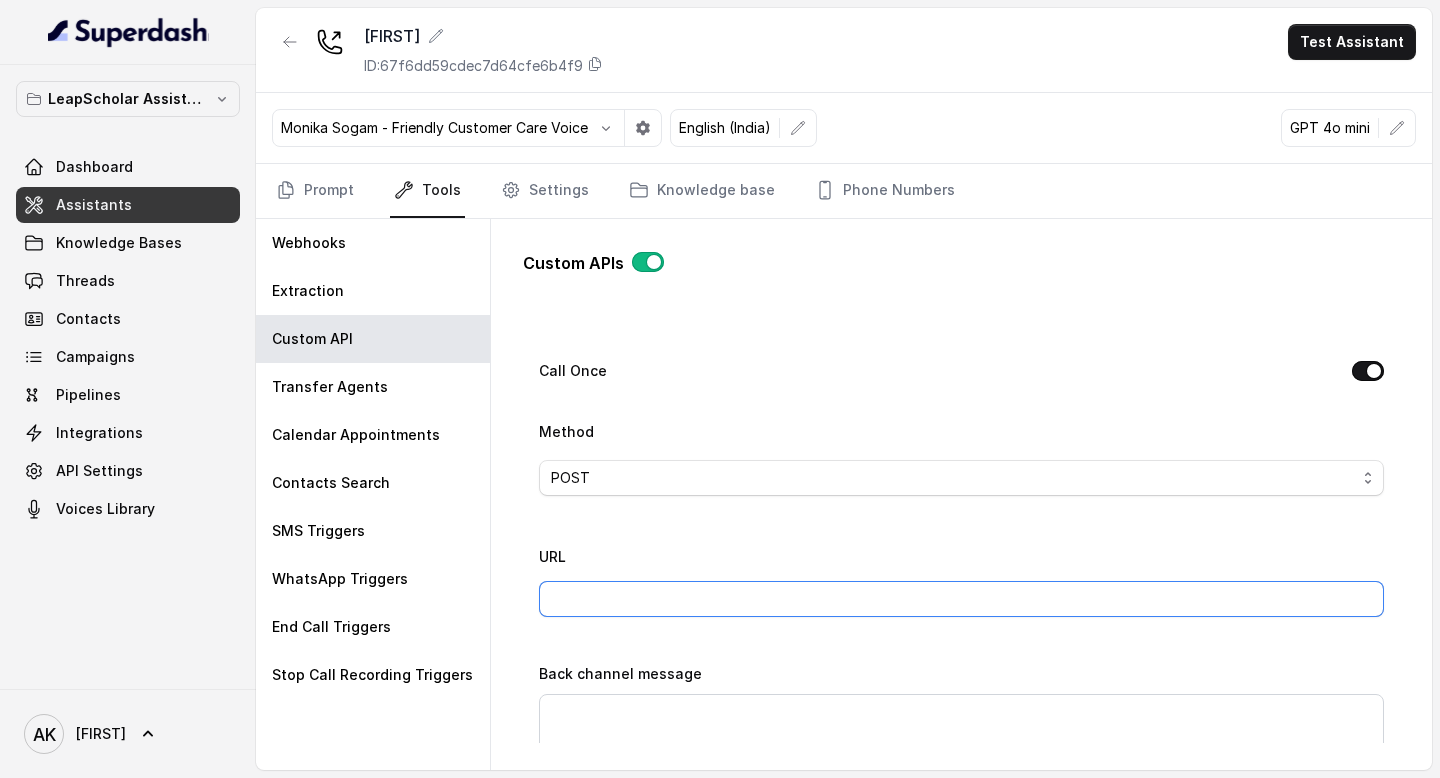 paste on "https://api.leapscholar.com/superdash/webhook/ielts-demo-details" 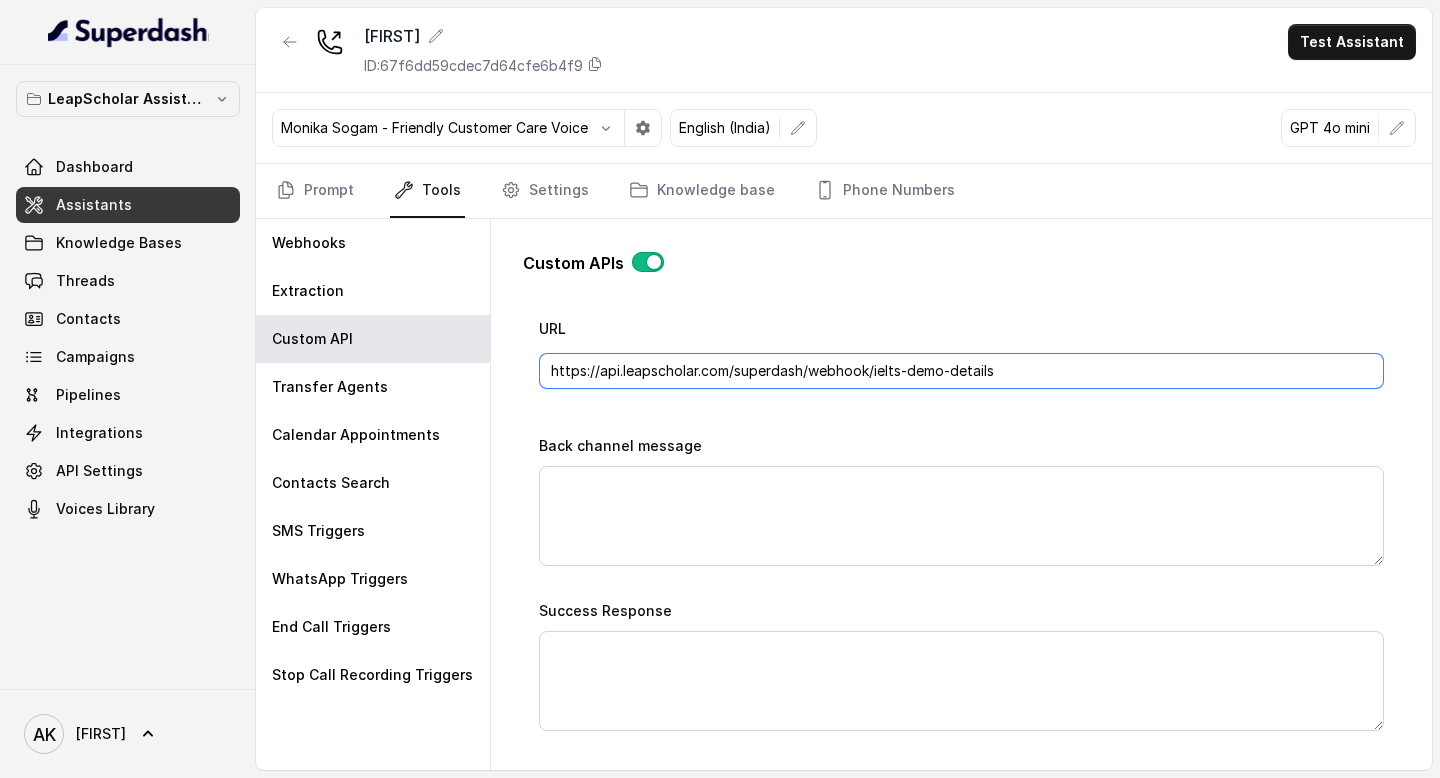 scroll, scrollTop: 885, scrollLeft: 0, axis: vertical 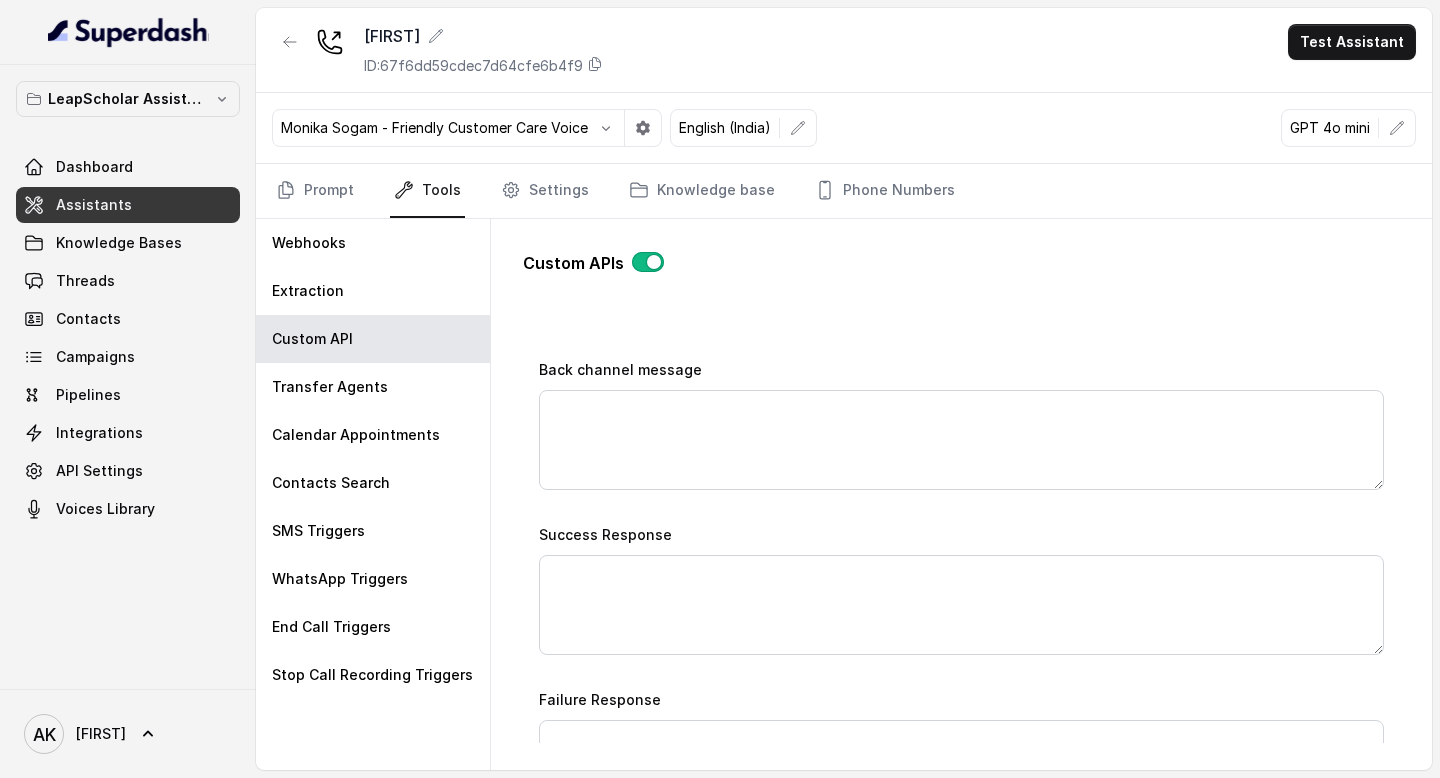 type on "https://api.leapscholar.com/superdash/webhook/ielts-demo-details" 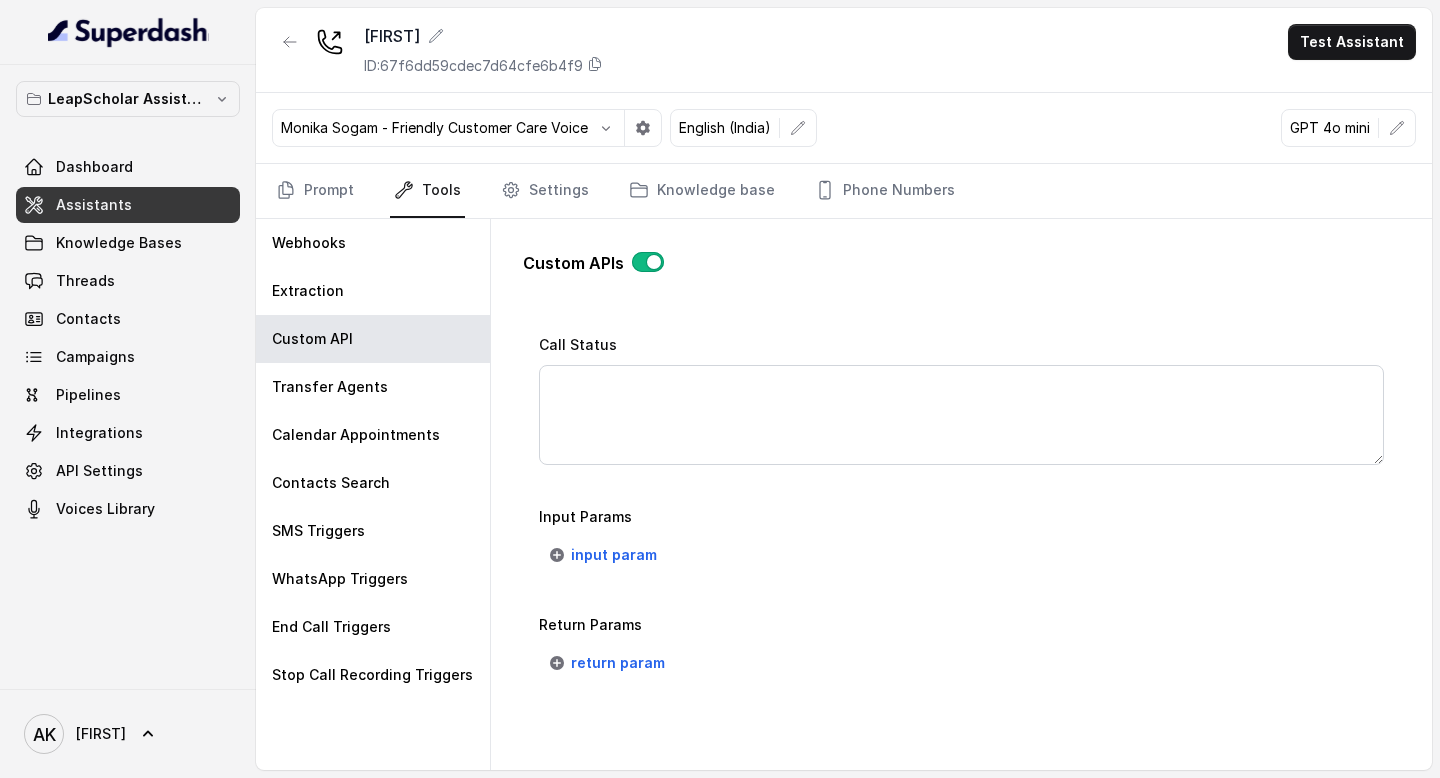 scroll, scrollTop: 1408, scrollLeft: 0, axis: vertical 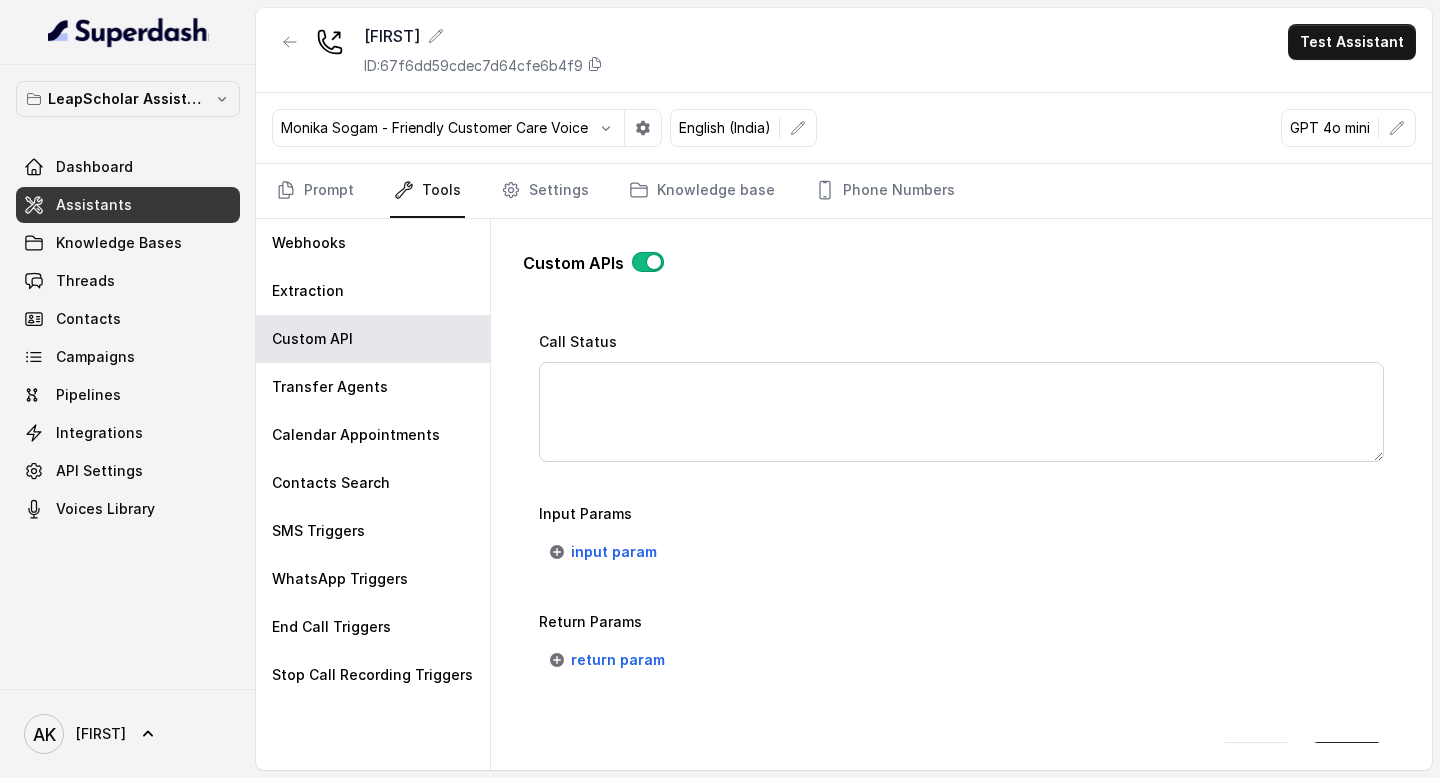 click on "Input Params input param" at bounding box center [961, 536] 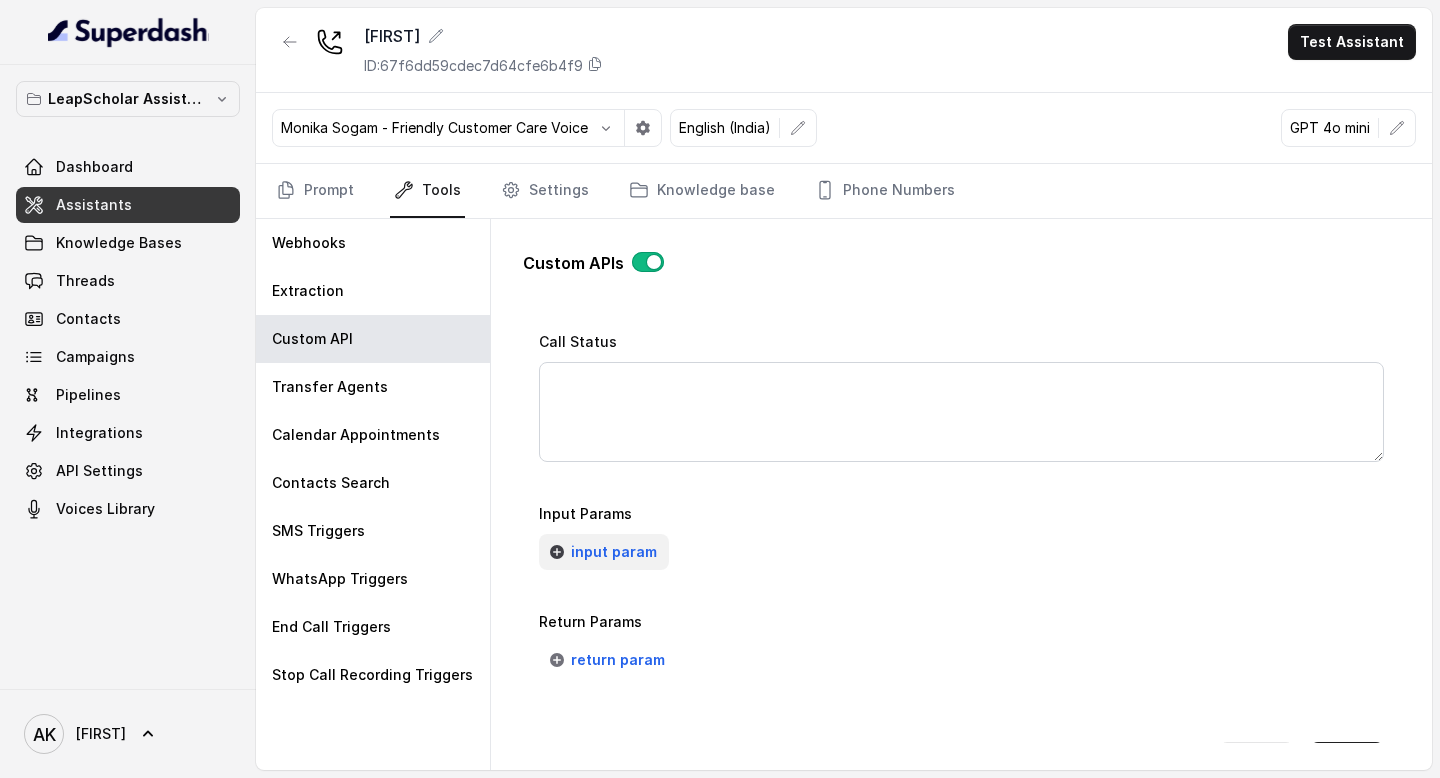 click on "input param" at bounding box center [614, 552] 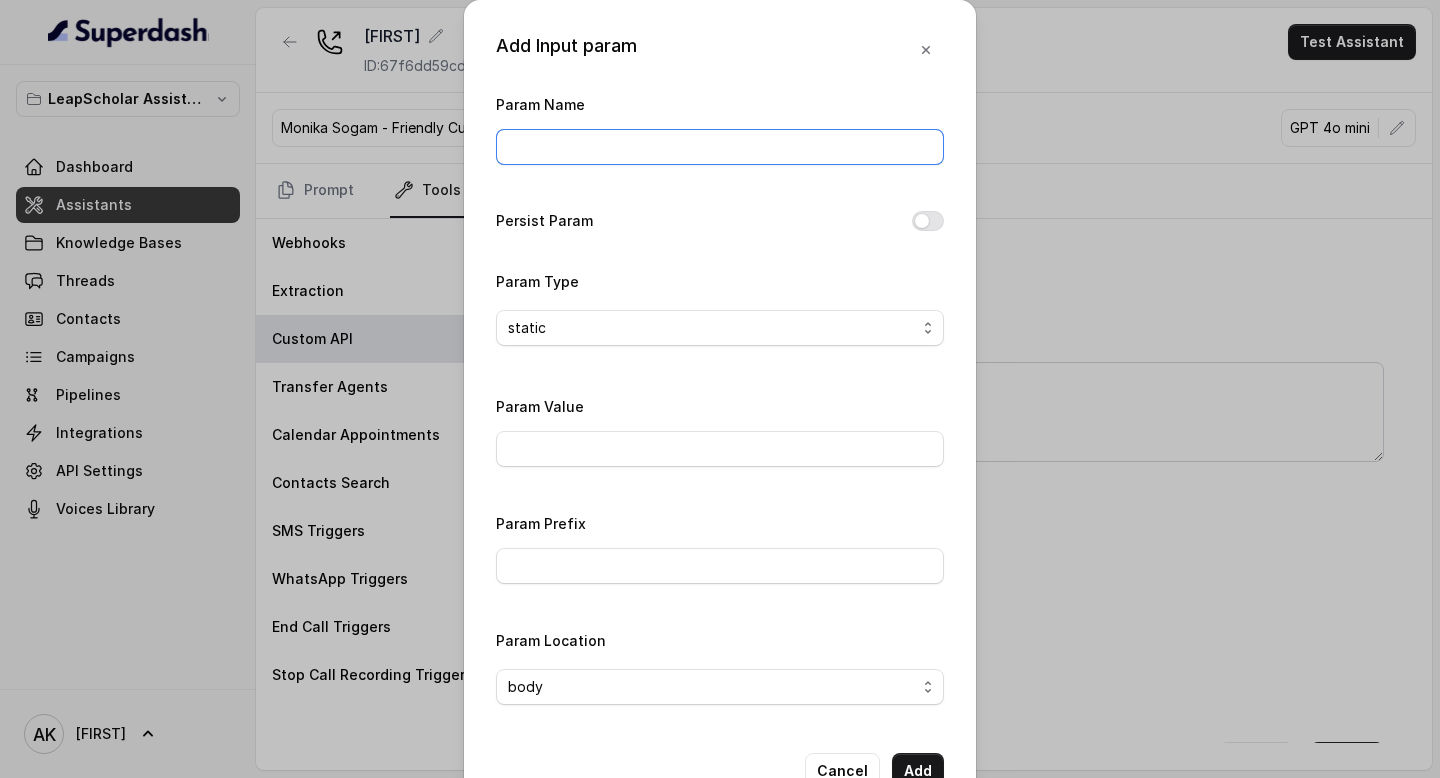click on "Param Name" at bounding box center [720, 147] 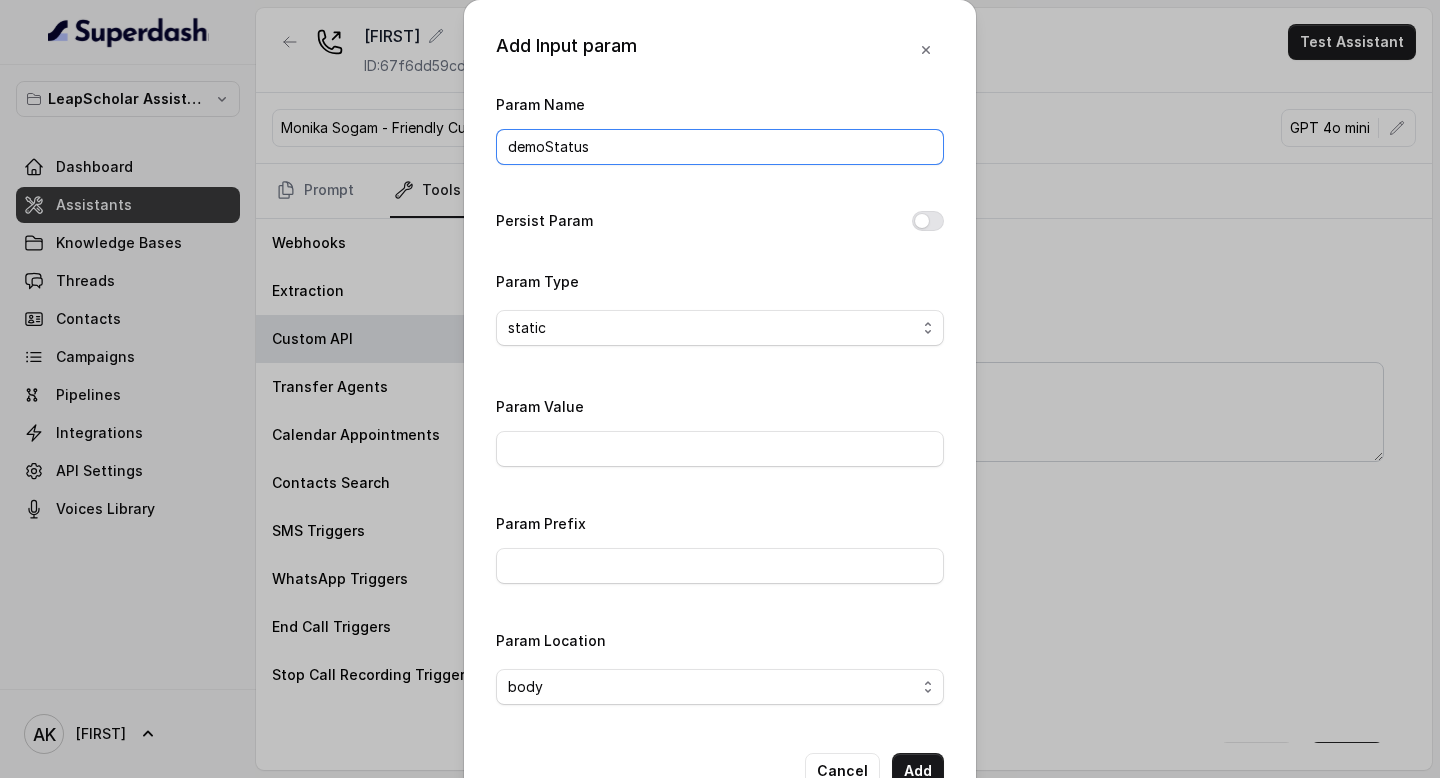 type on "demoStatus" 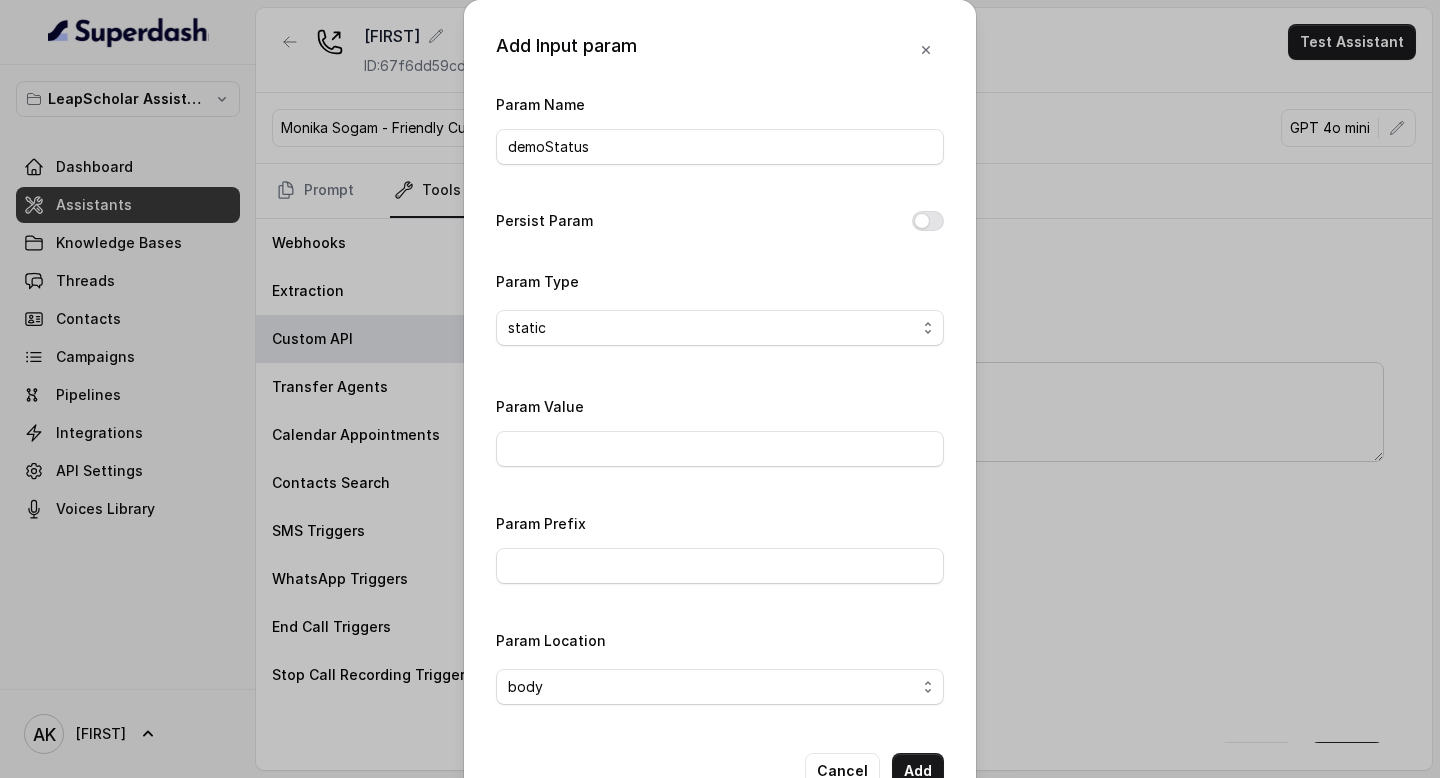 click on "static" at bounding box center [720, 328] 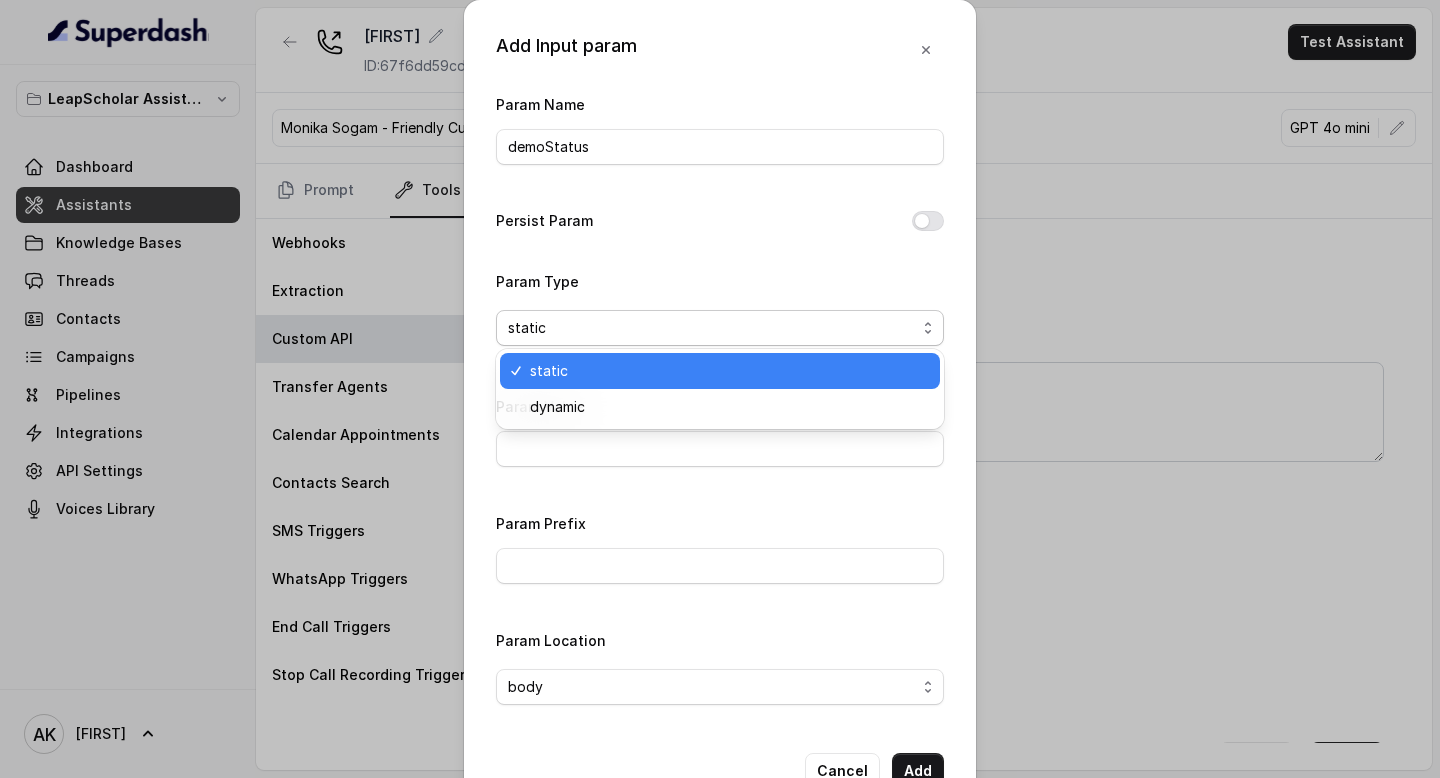 click on "Add Input param Param Name demoStatus Persist Param Param Type static Param Value Param Prefix Param Location body Cancel Add" at bounding box center (720, 410) 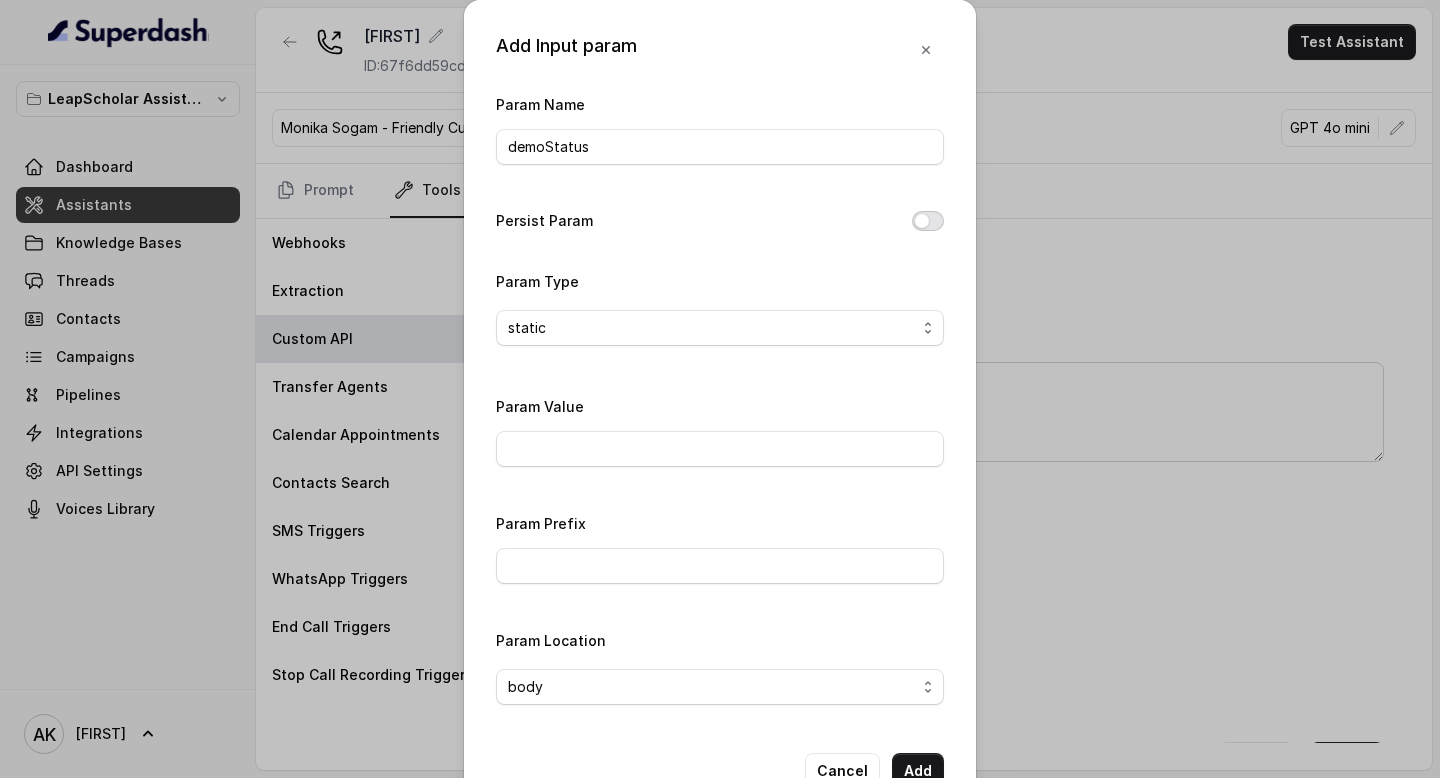 click on "Persist Param" at bounding box center (928, 221) 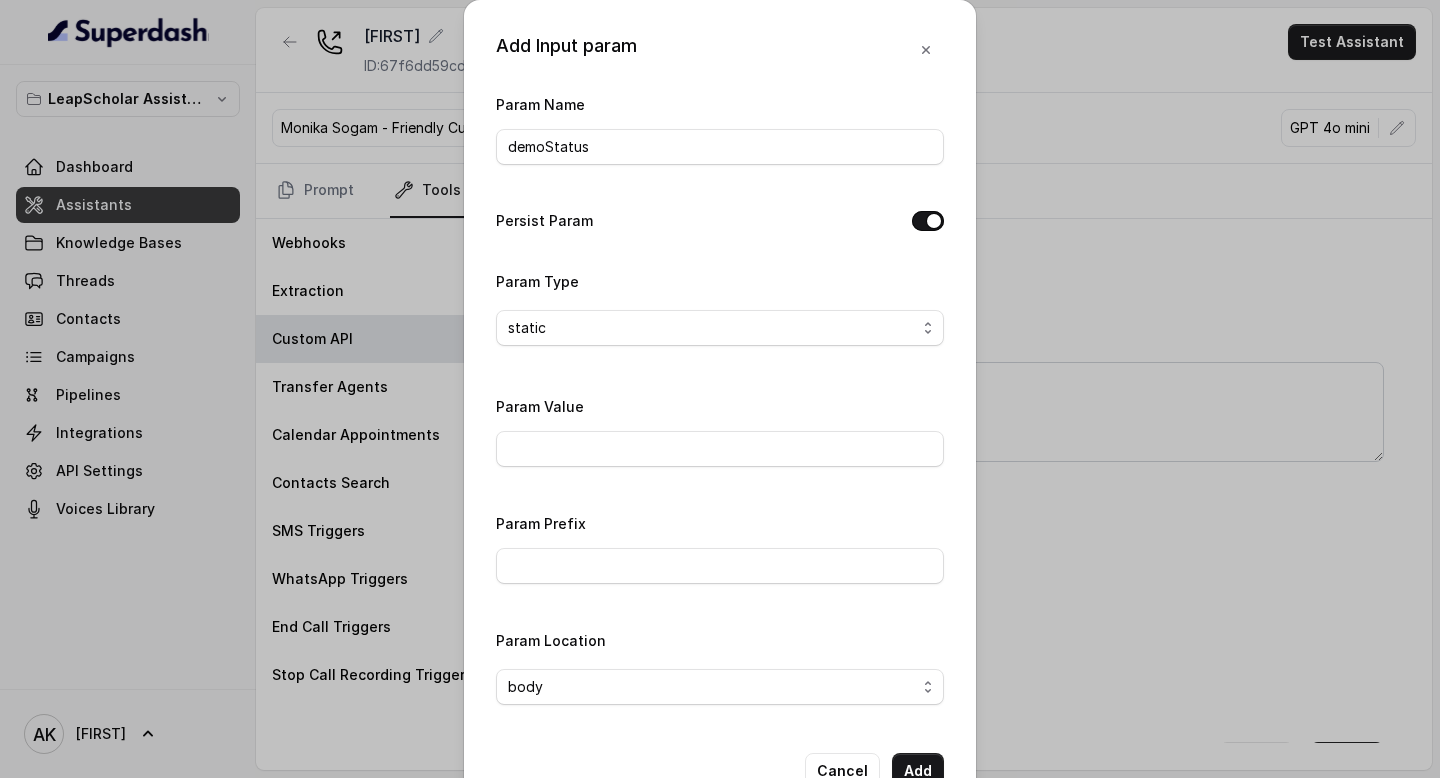 click on "Persist Param" at bounding box center (928, 221) 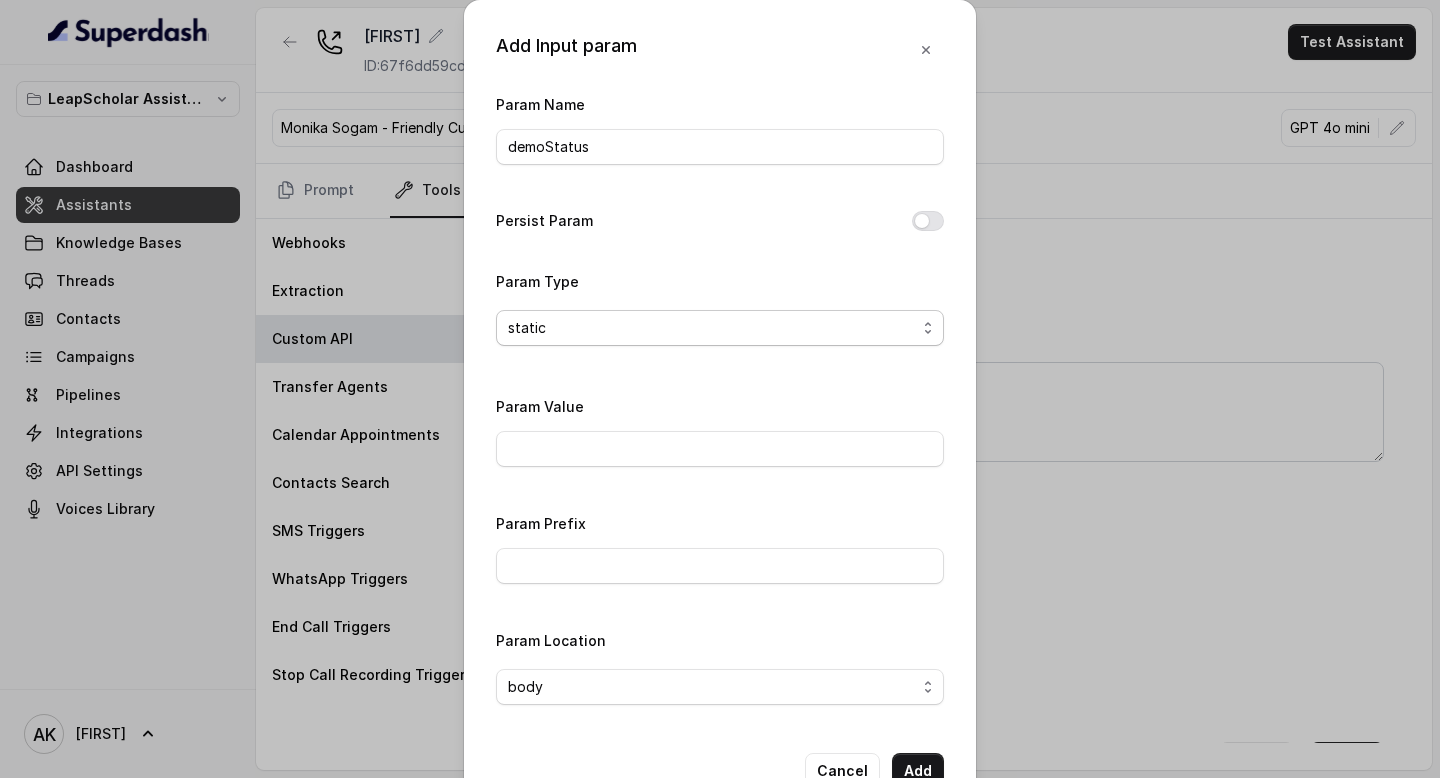 click on "static" at bounding box center [712, 328] 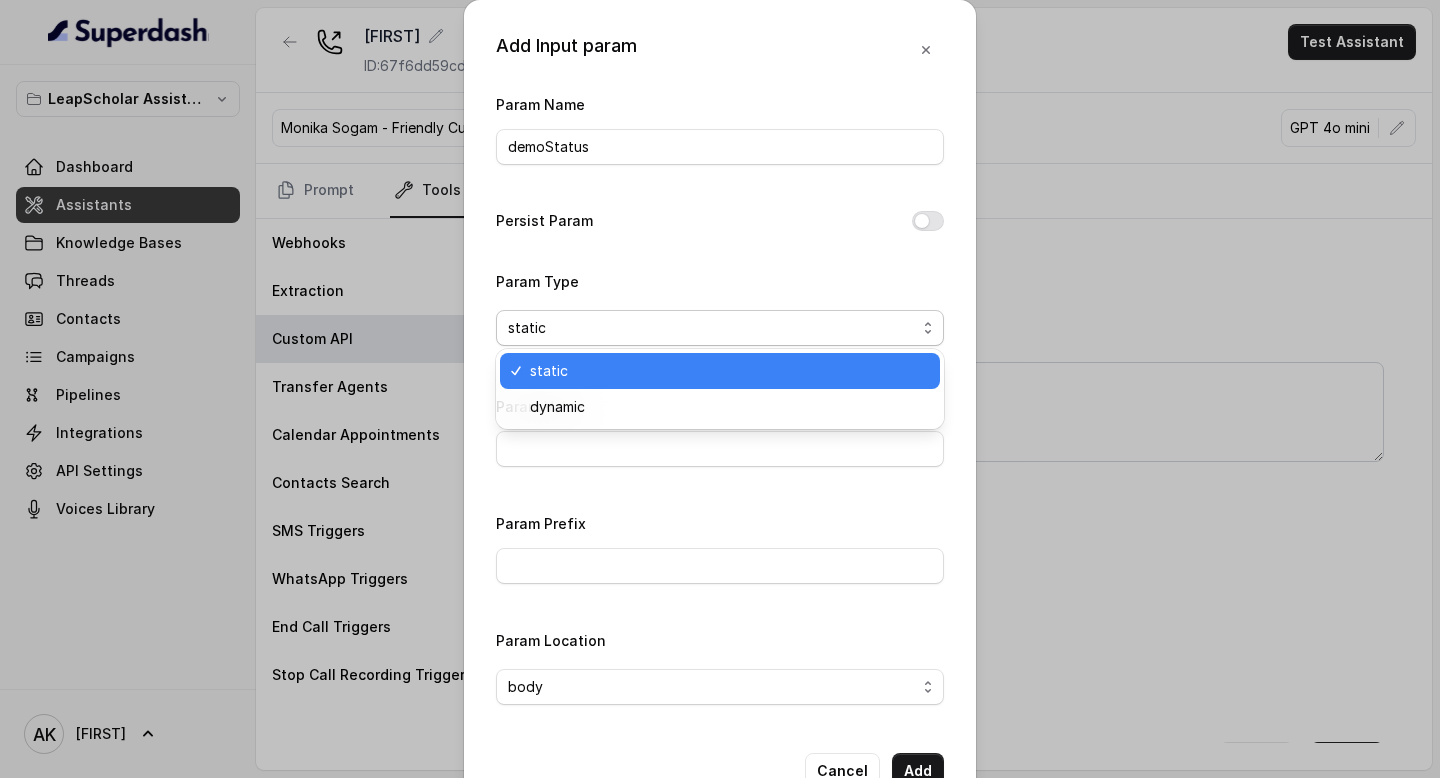 click on "static" at bounding box center [720, 371] 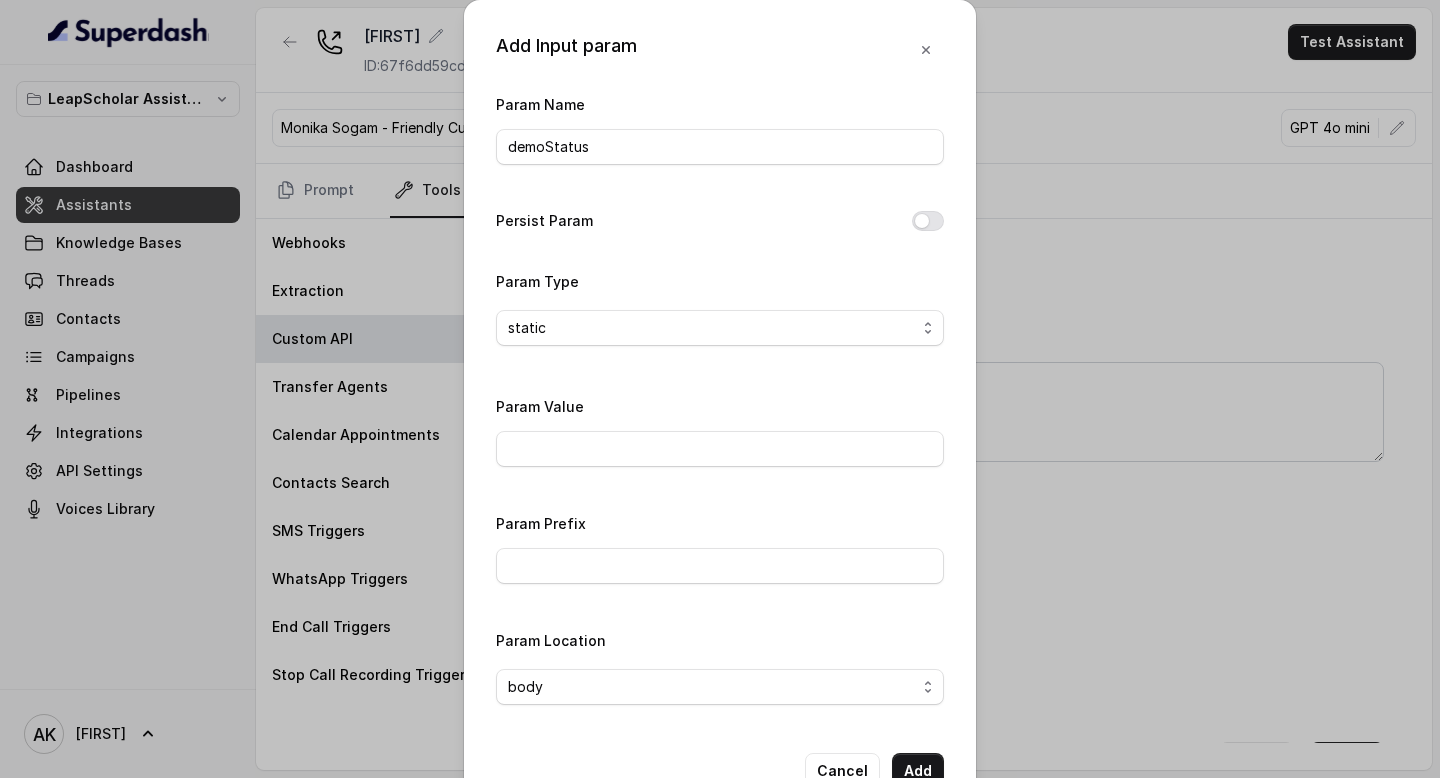 click on "Param Name demoStatus Persist Param Param Type static Param Value Param Prefix Param Location body" at bounding box center (720, 406) 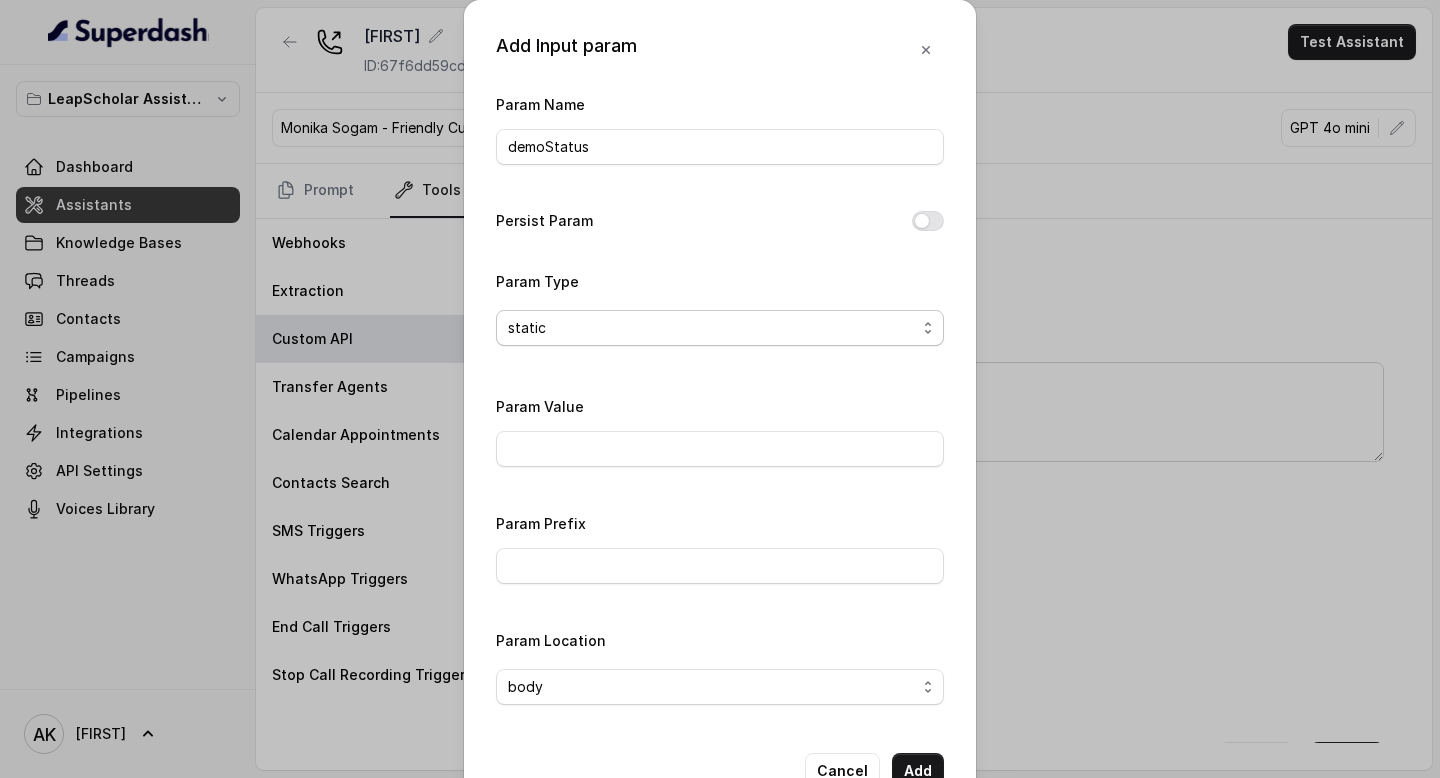 click on "static" at bounding box center [720, 328] 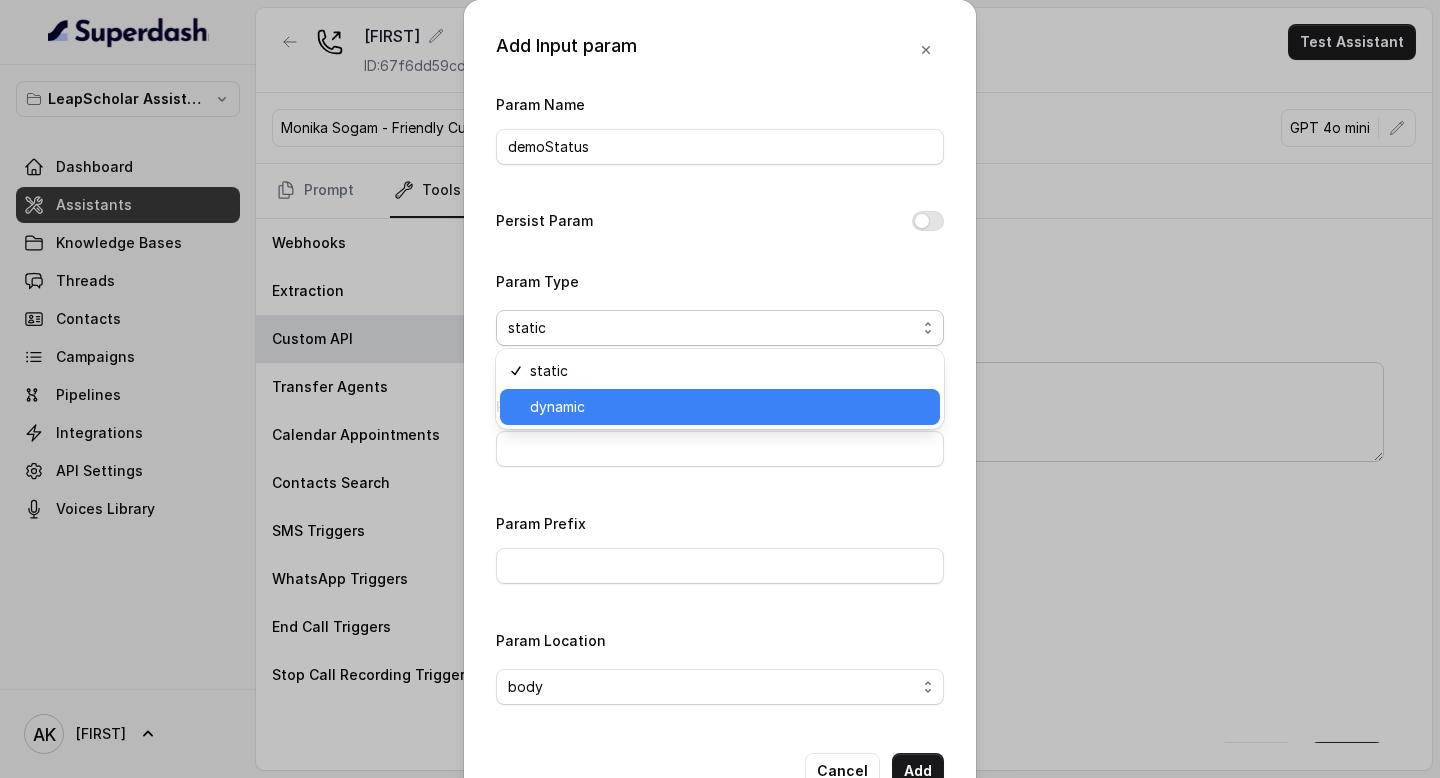 click on "dynamic" at bounding box center (729, 407) 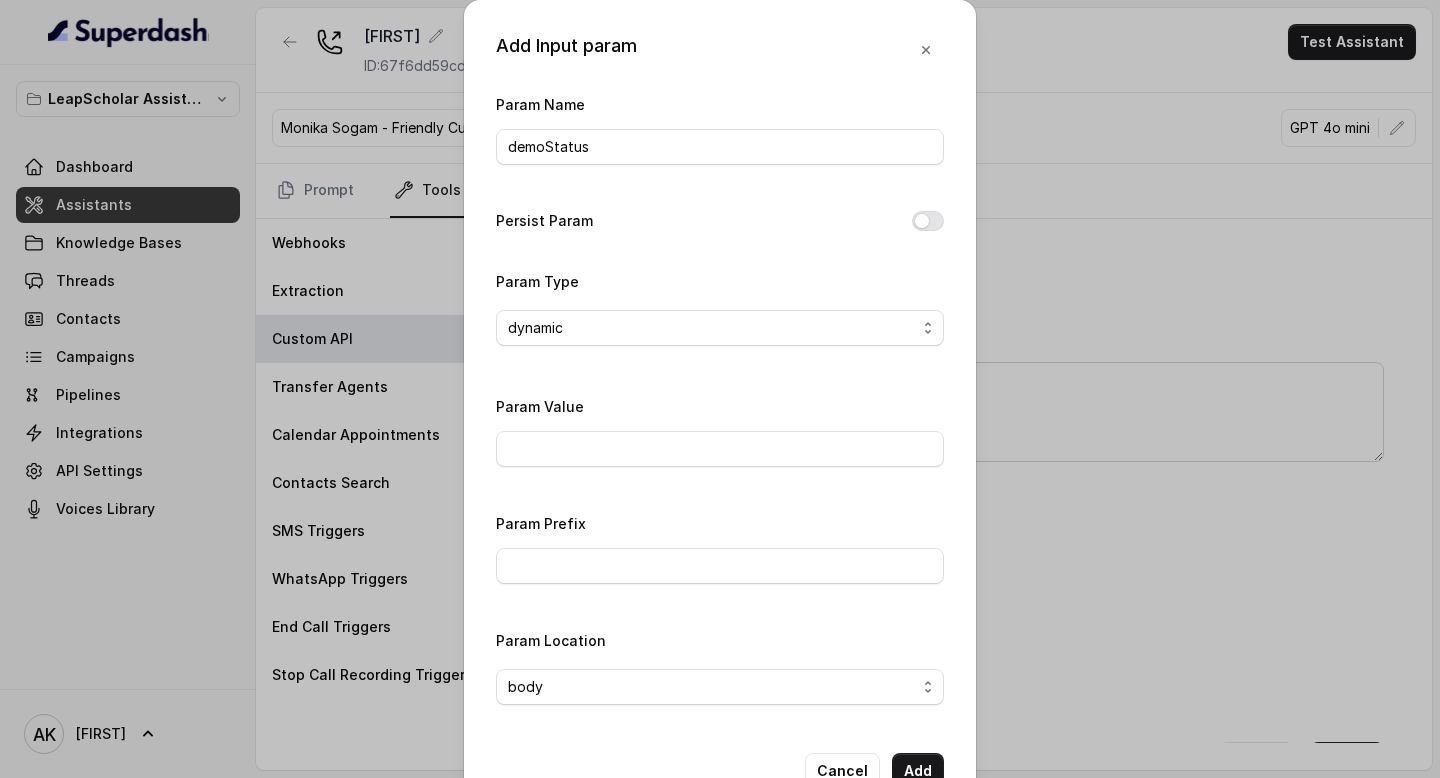 scroll, scrollTop: 56, scrollLeft: 0, axis: vertical 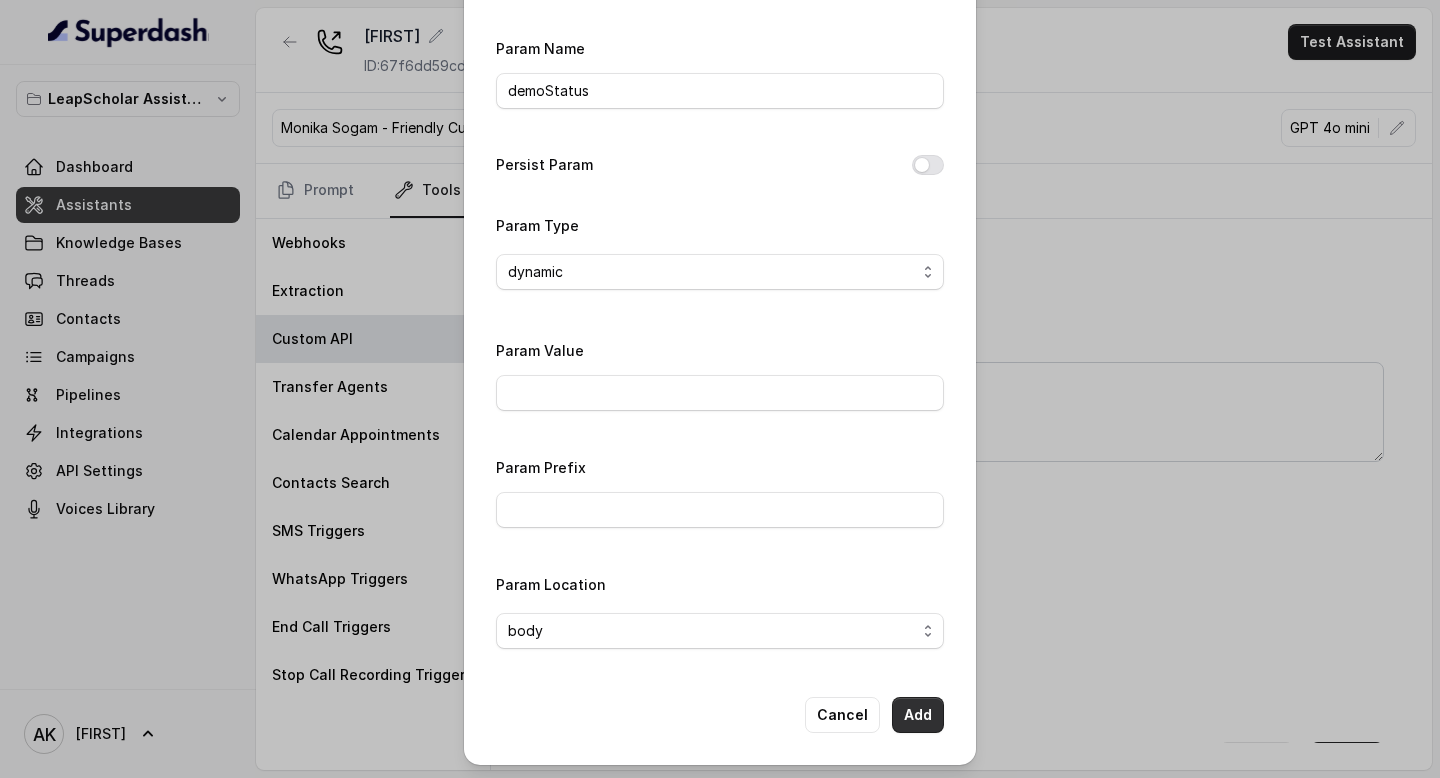 click on "Add" at bounding box center [918, 715] 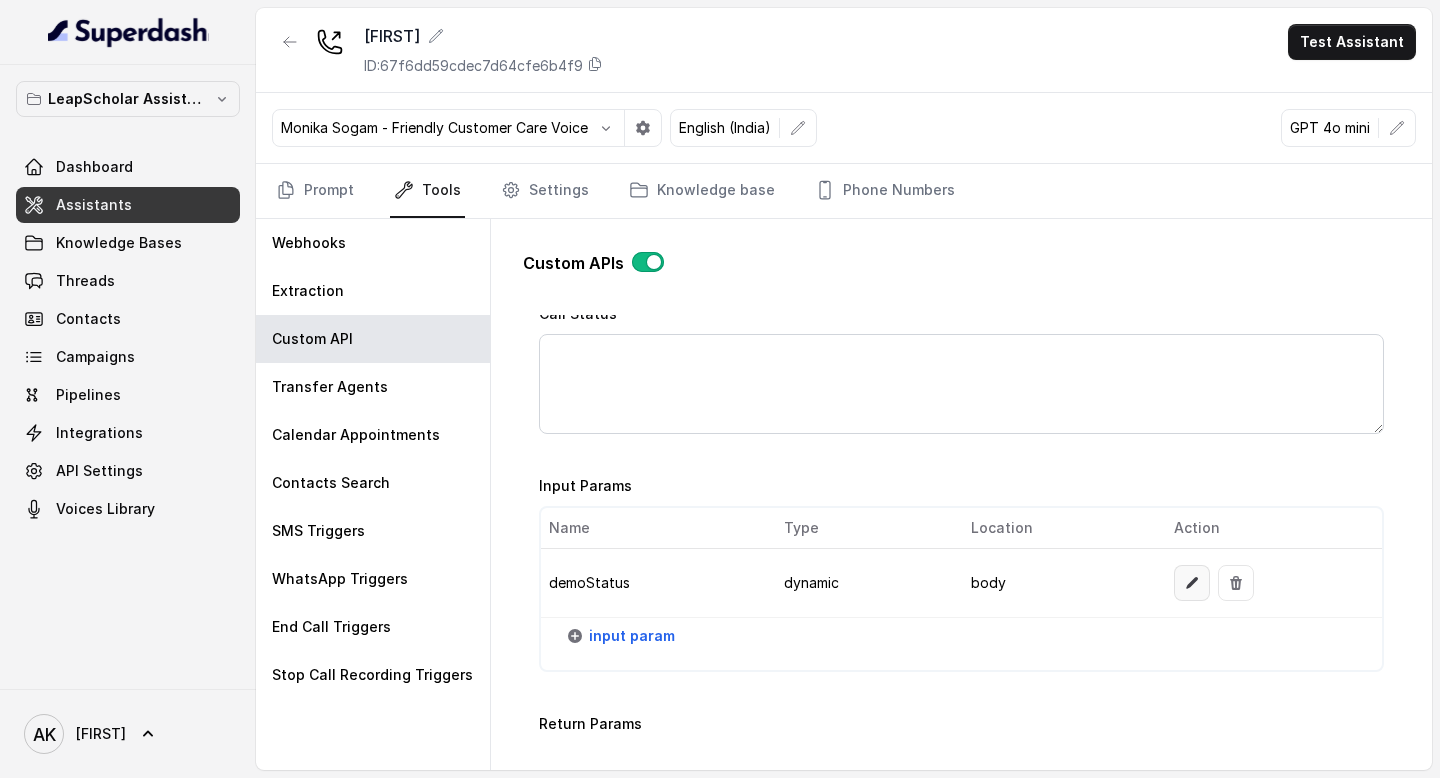 scroll, scrollTop: 1439, scrollLeft: 0, axis: vertical 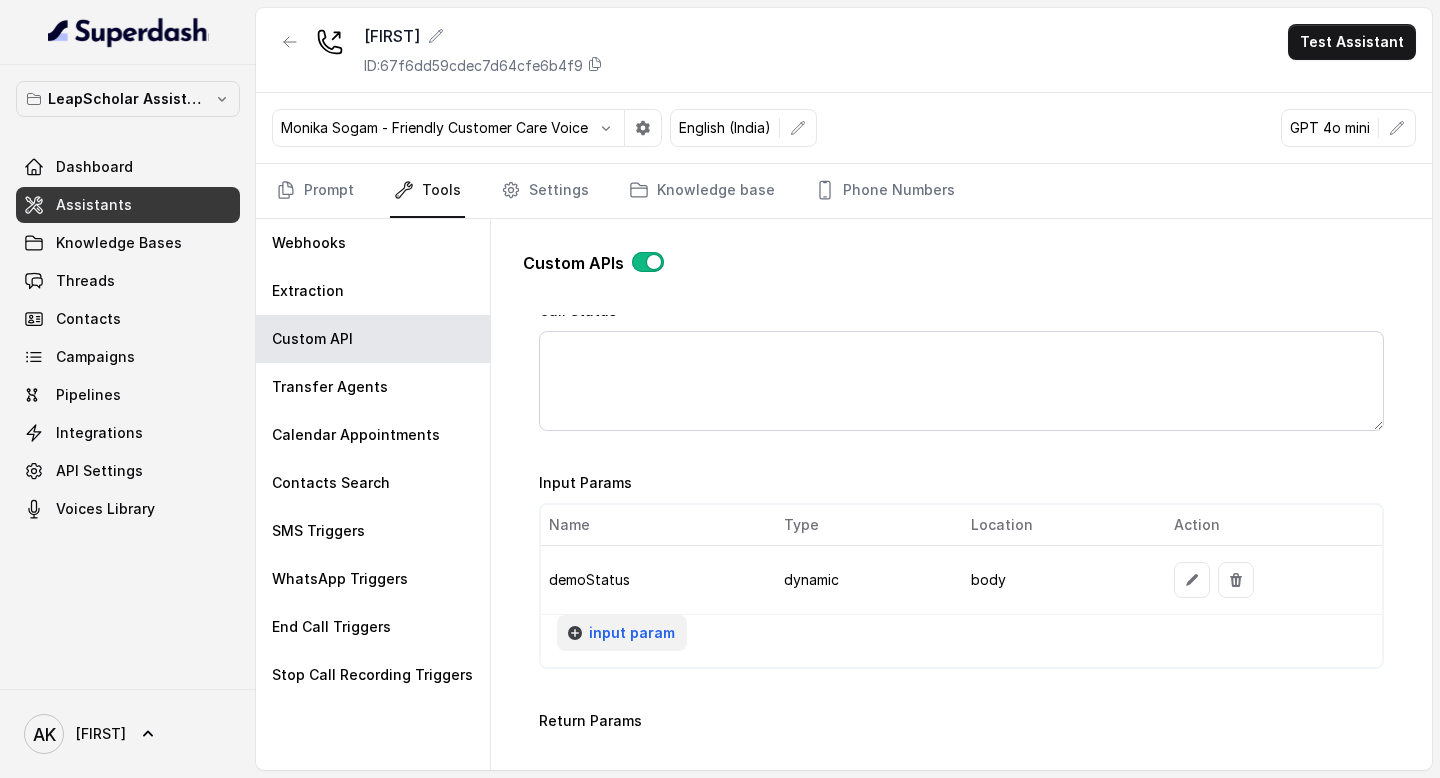 click on "input param" at bounding box center (632, 633) 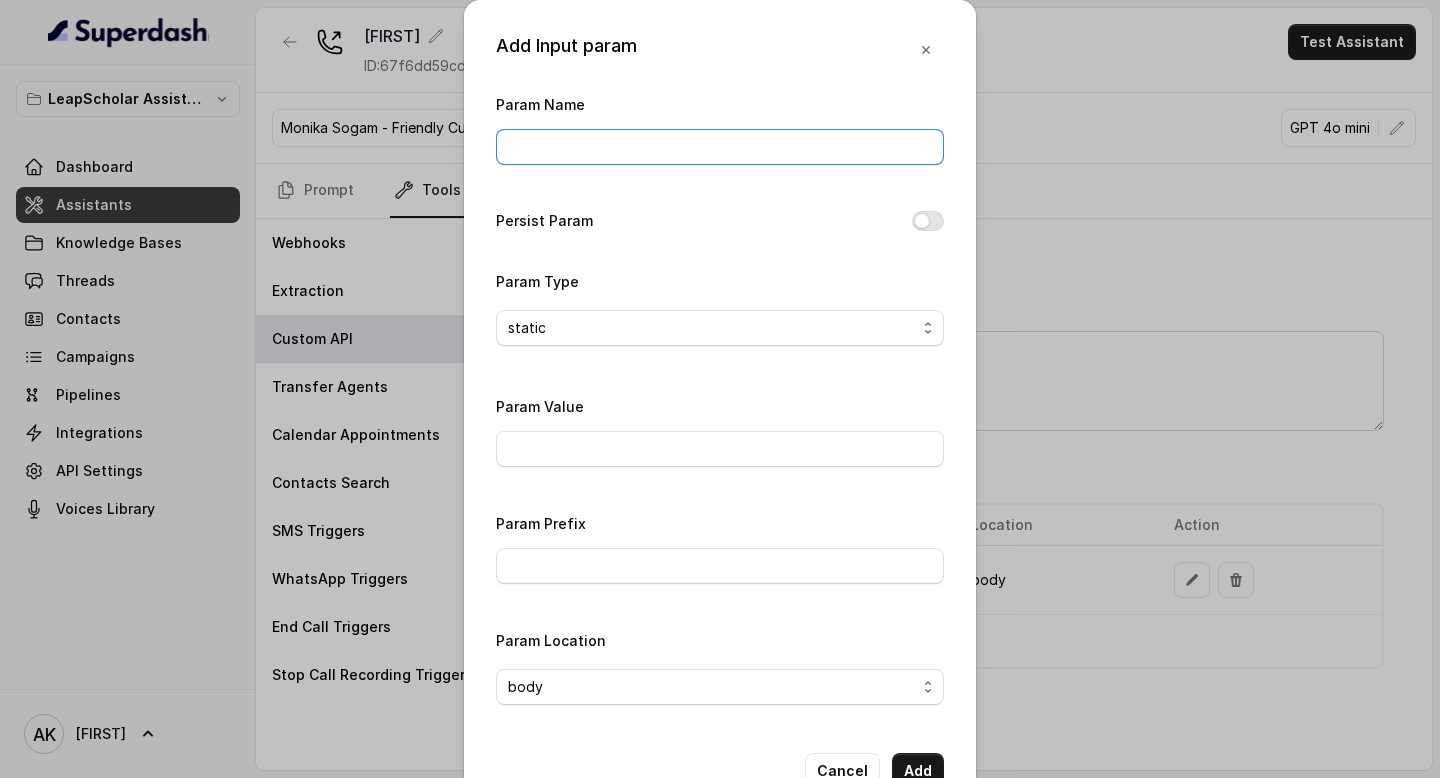 click on "Param Name" at bounding box center (720, 147) 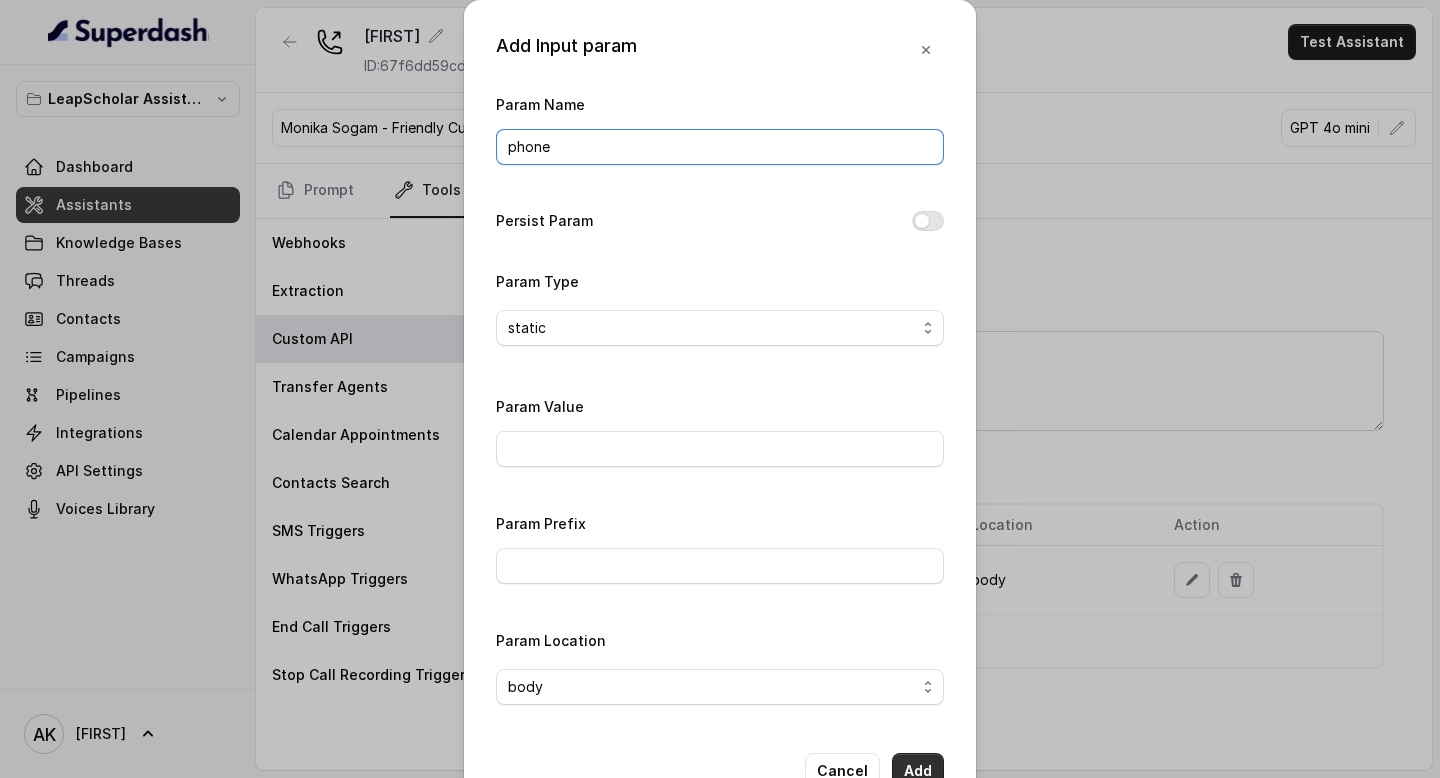 type on "phone" 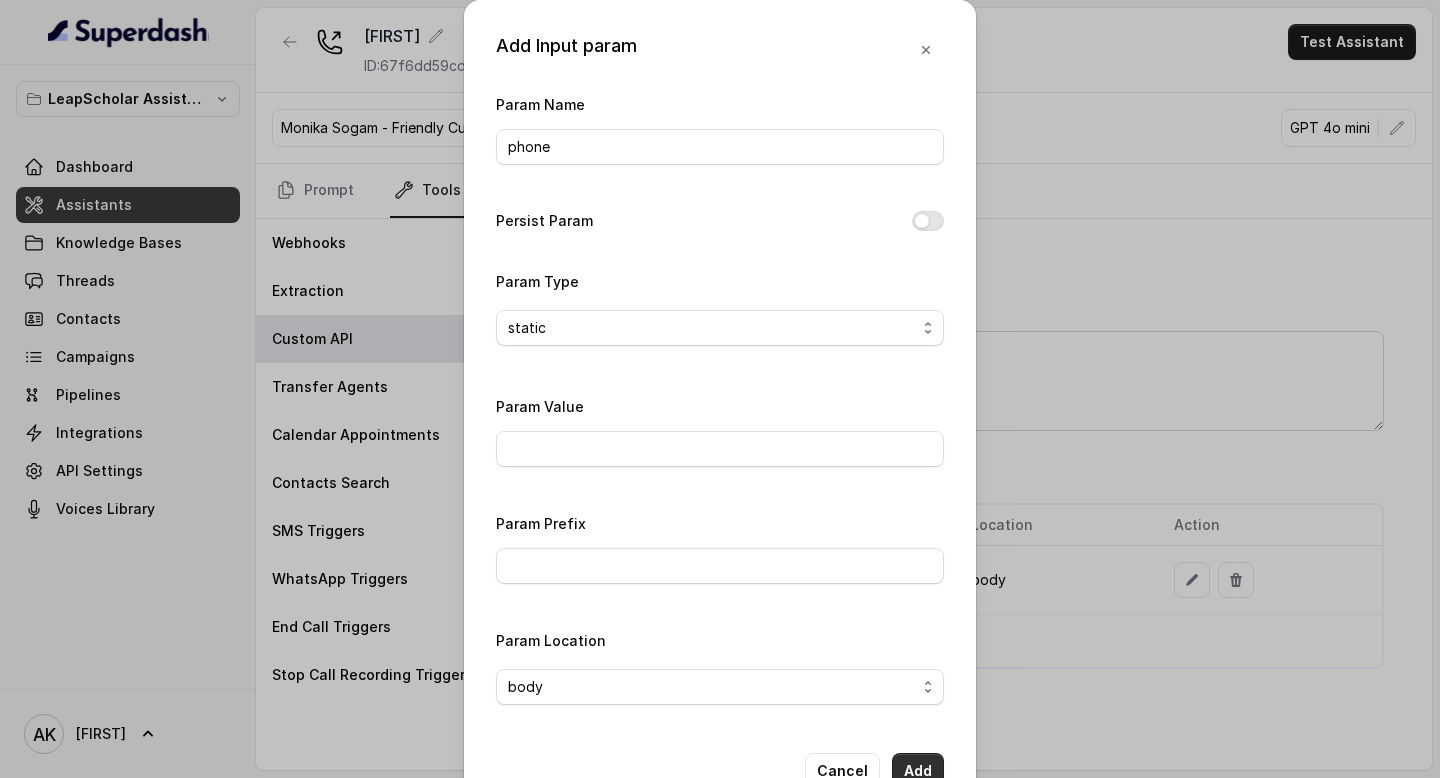 click on "Add" at bounding box center (918, 771) 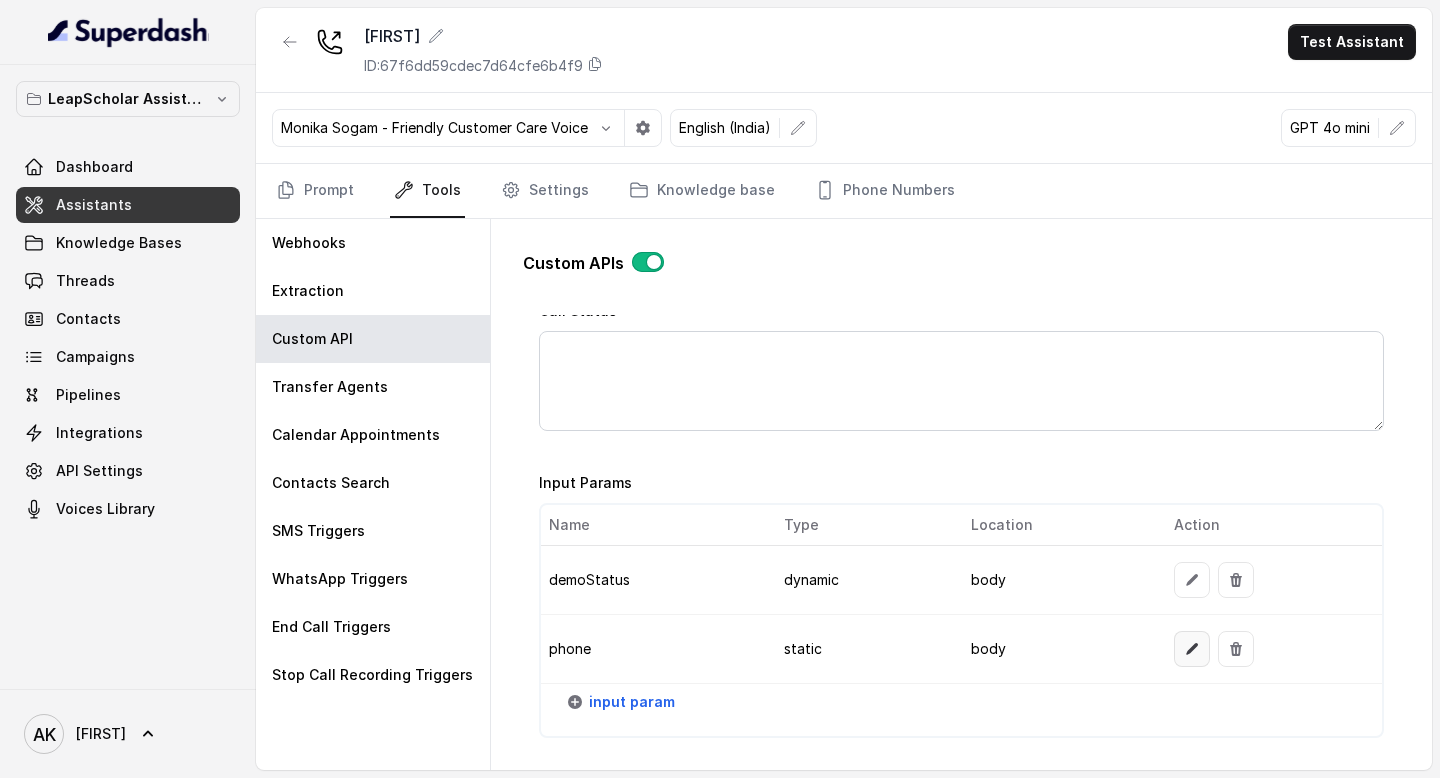 click 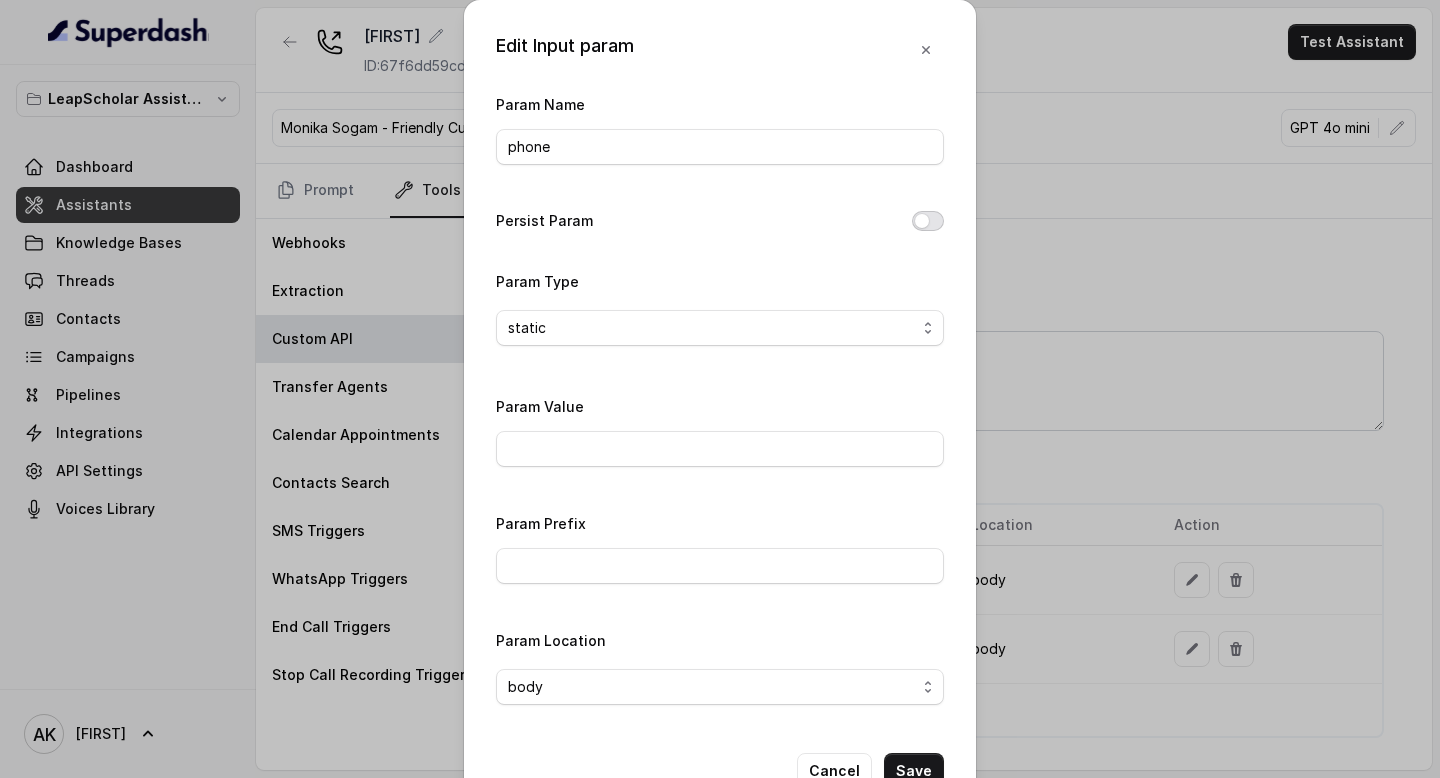 click on "Persist Param" at bounding box center (928, 221) 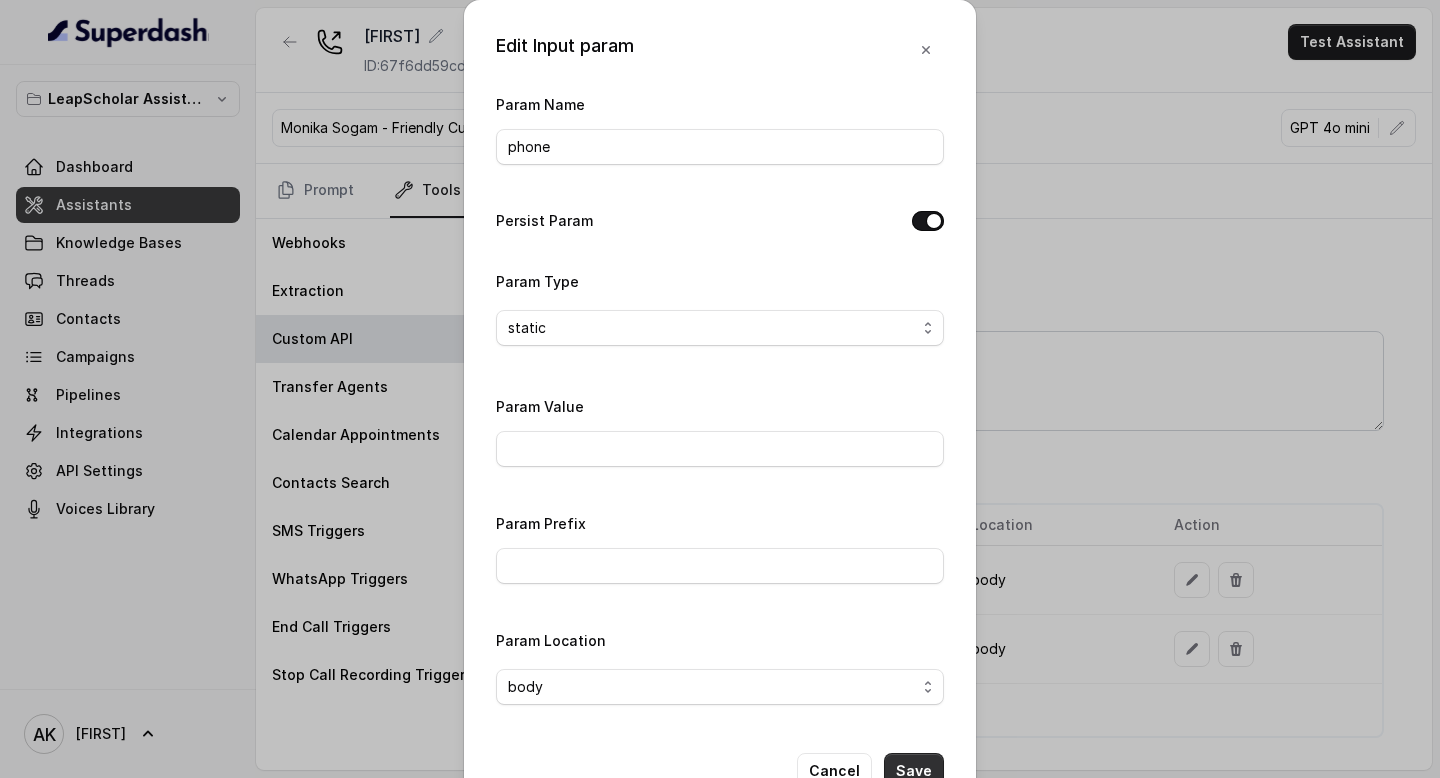 click on "Save" at bounding box center (914, 771) 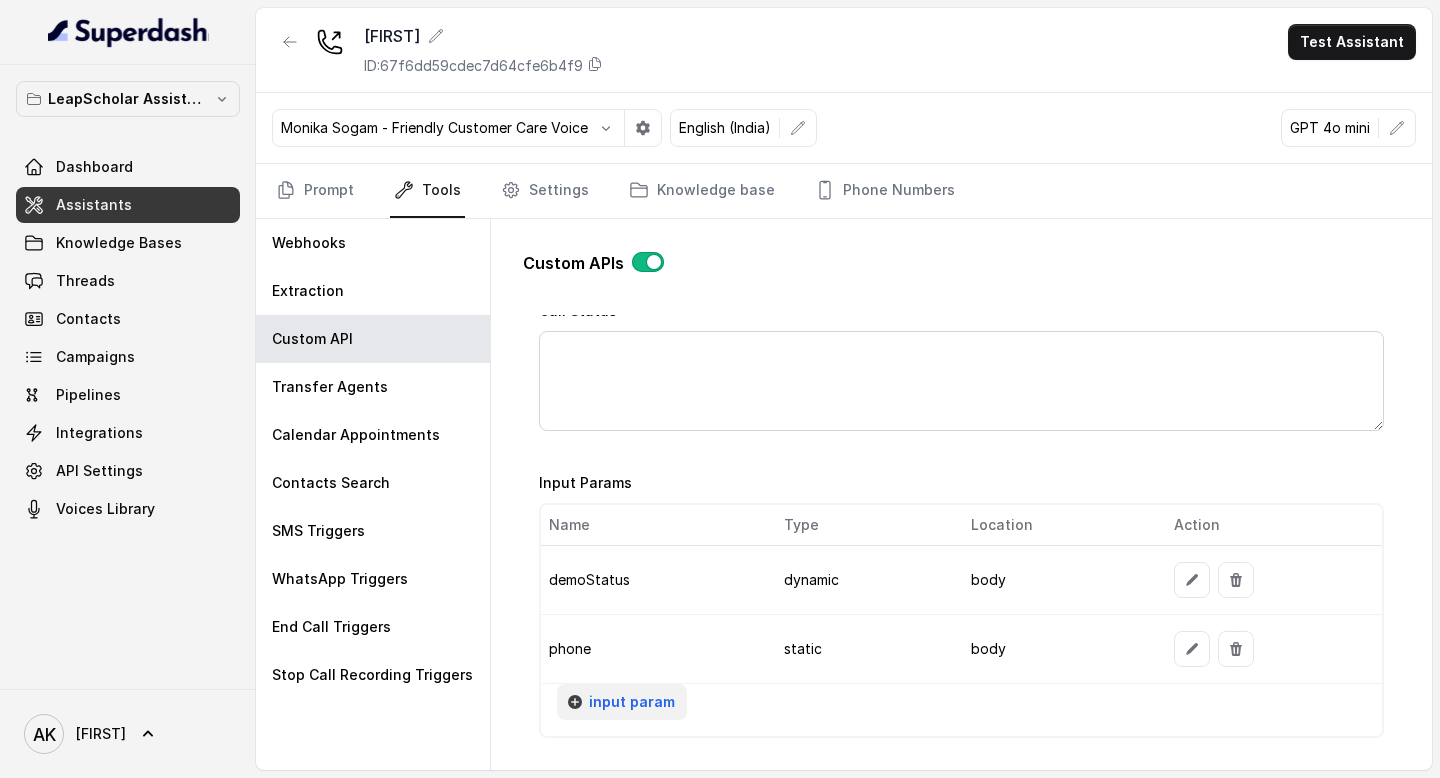 click on "input param" at bounding box center [632, 702] 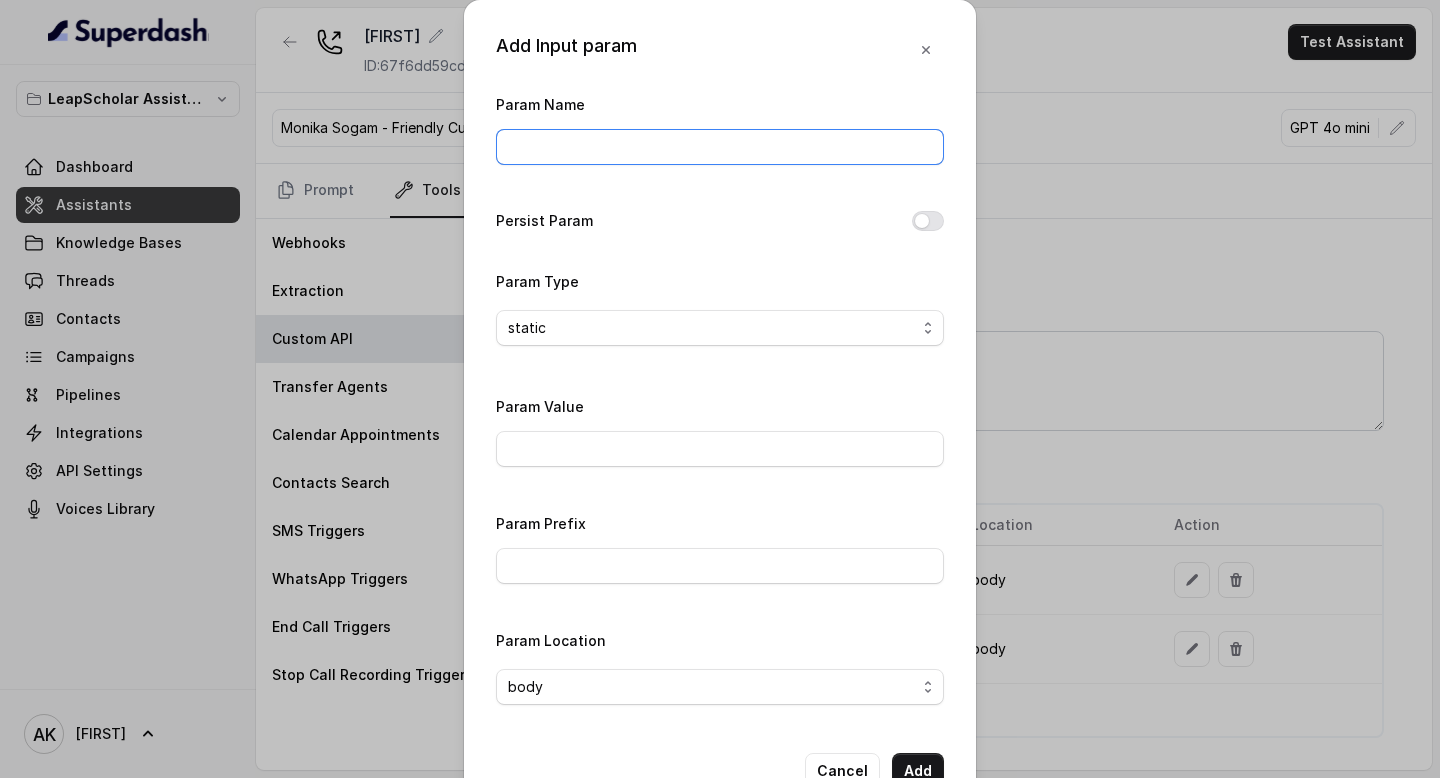 click on "Param Name" at bounding box center [720, 147] 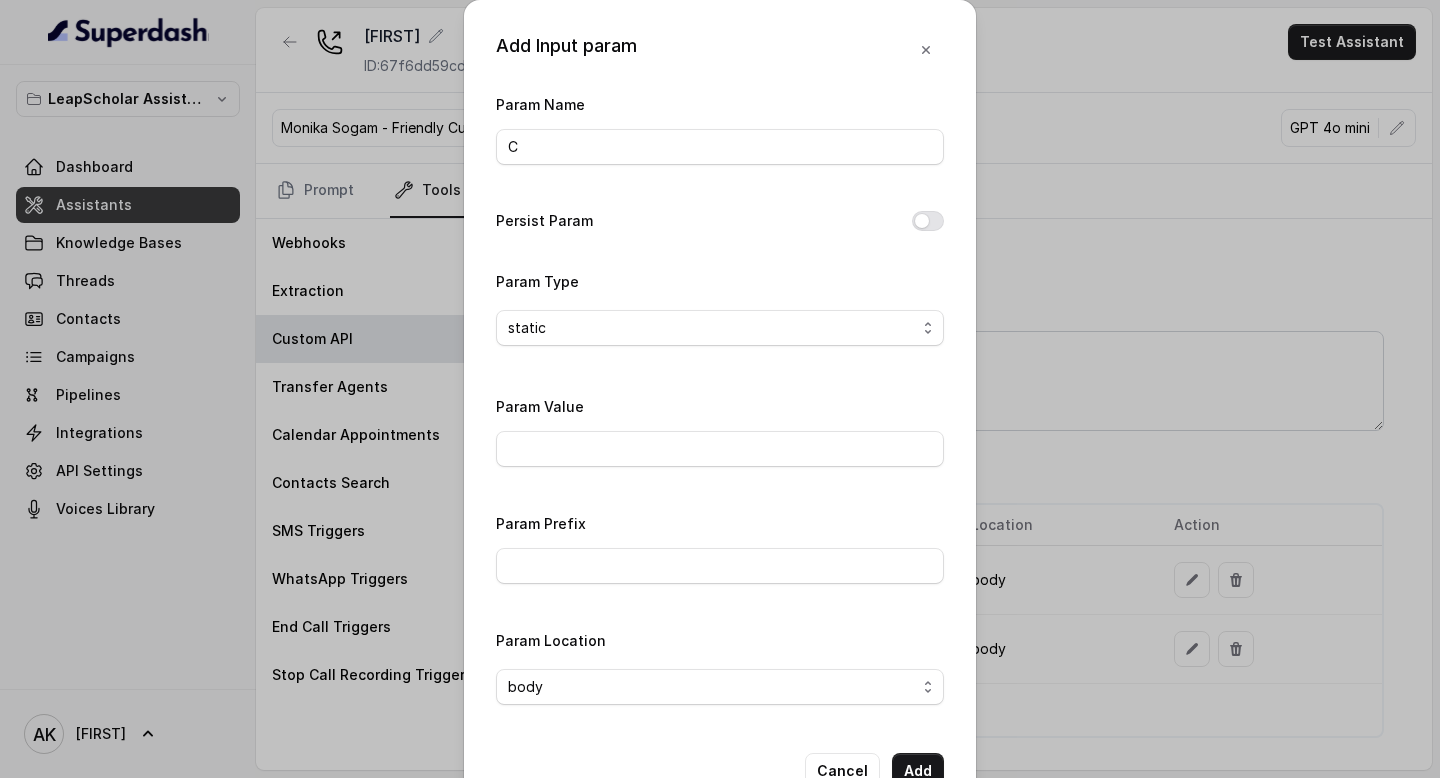 click on "Persist Param" at bounding box center (720, 223) 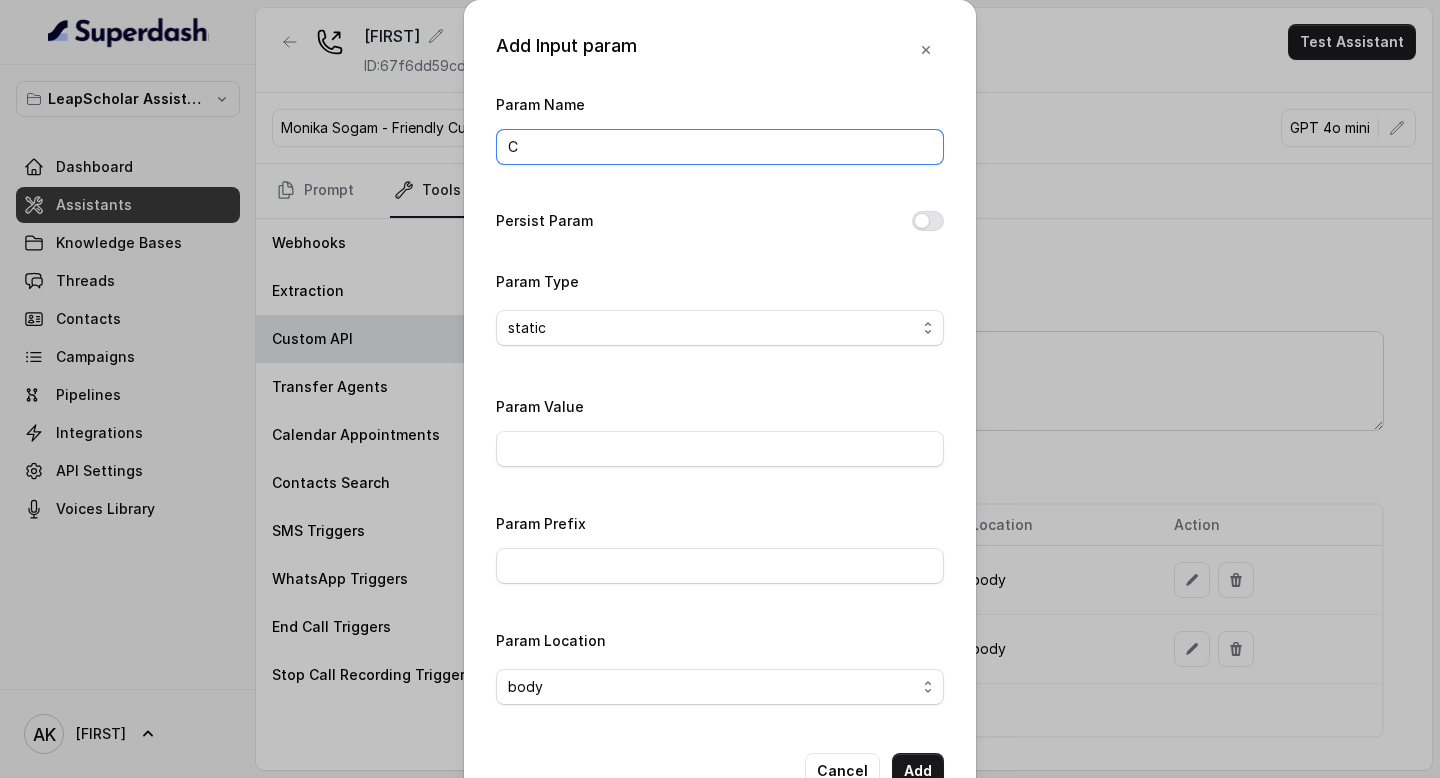 click on "C" at bounding box center (720, 147) 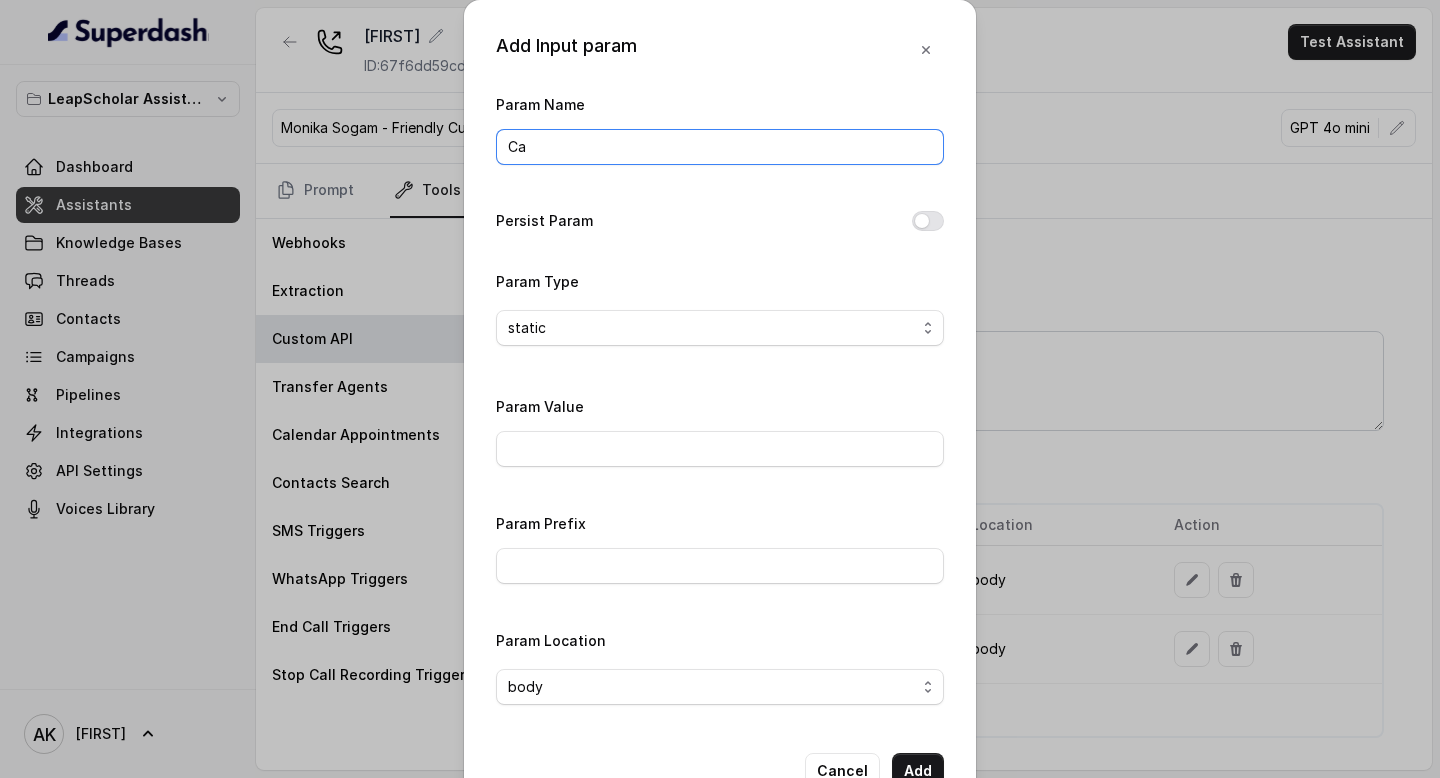 type on "CallId" 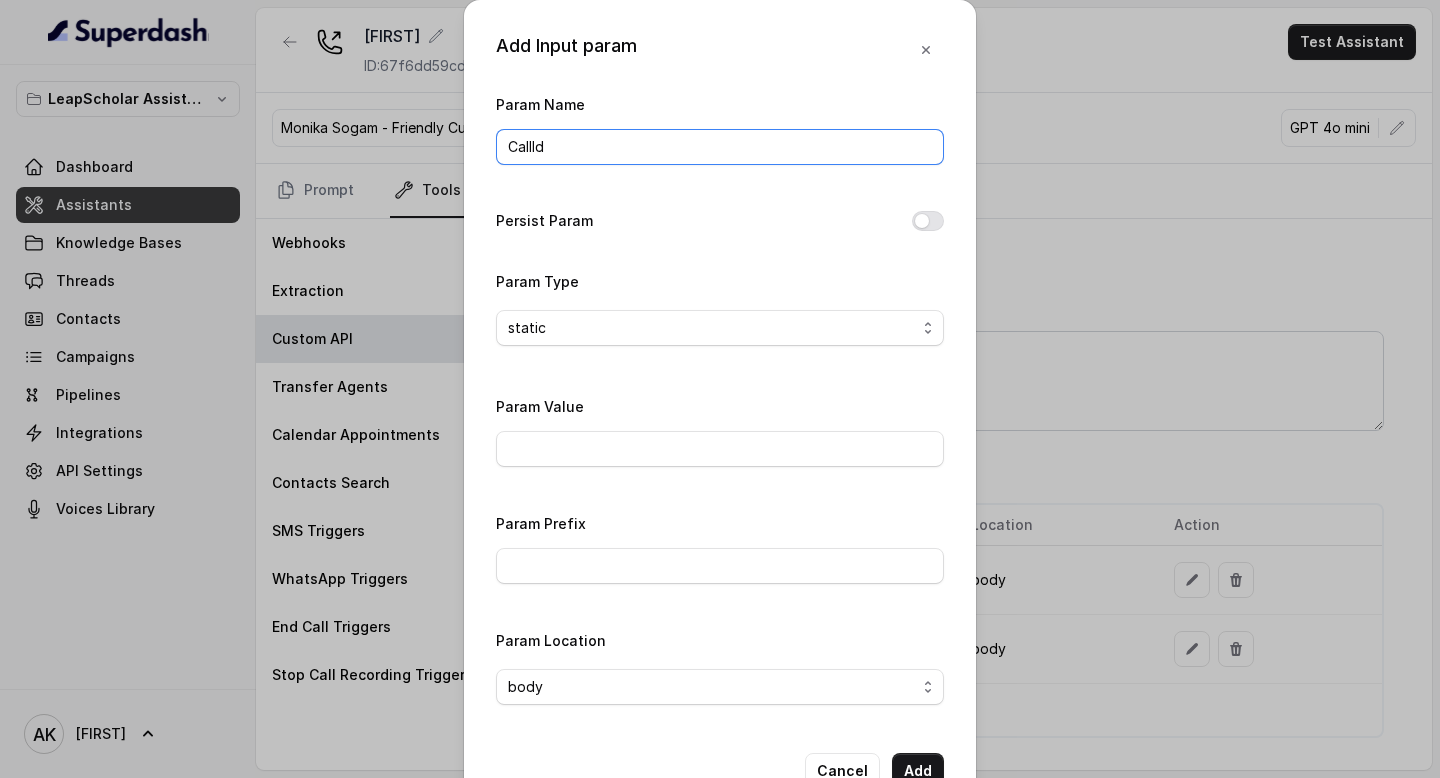 scroll, scrollTop: 56, scrollLeft: 0, axis: vertical 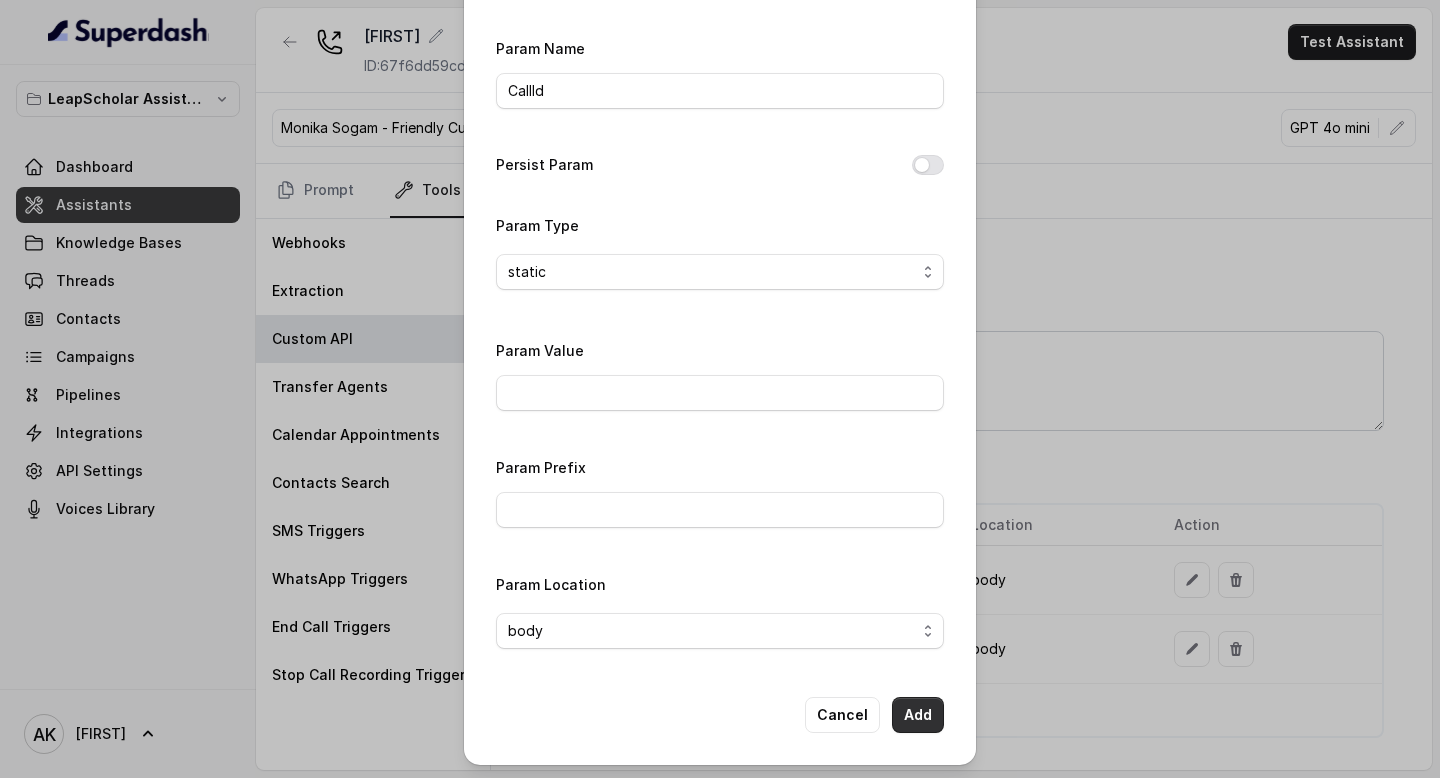 click on "Add" at bounding box center (918, 715) 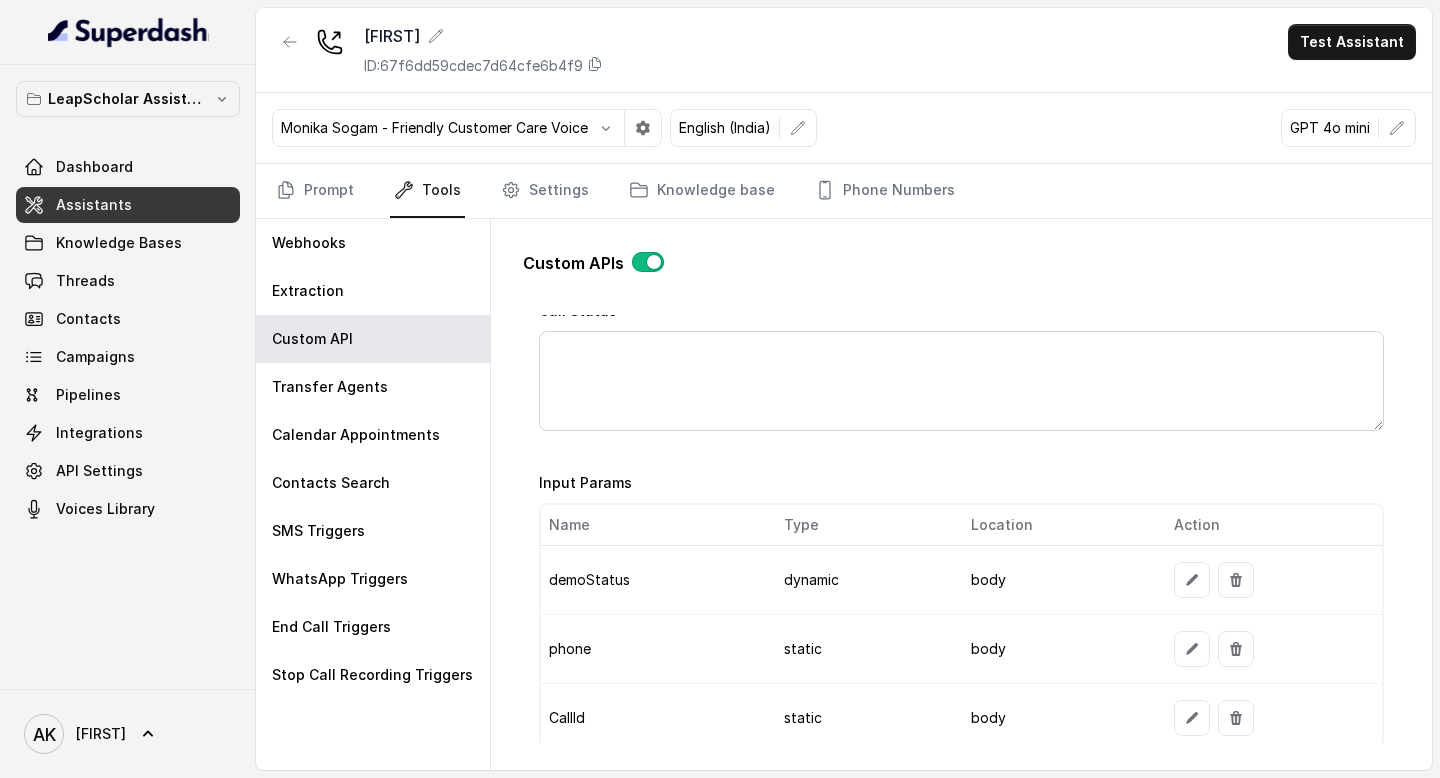 scroll, scrollTop: 1738, scrollLeft: 0, axis: vertical 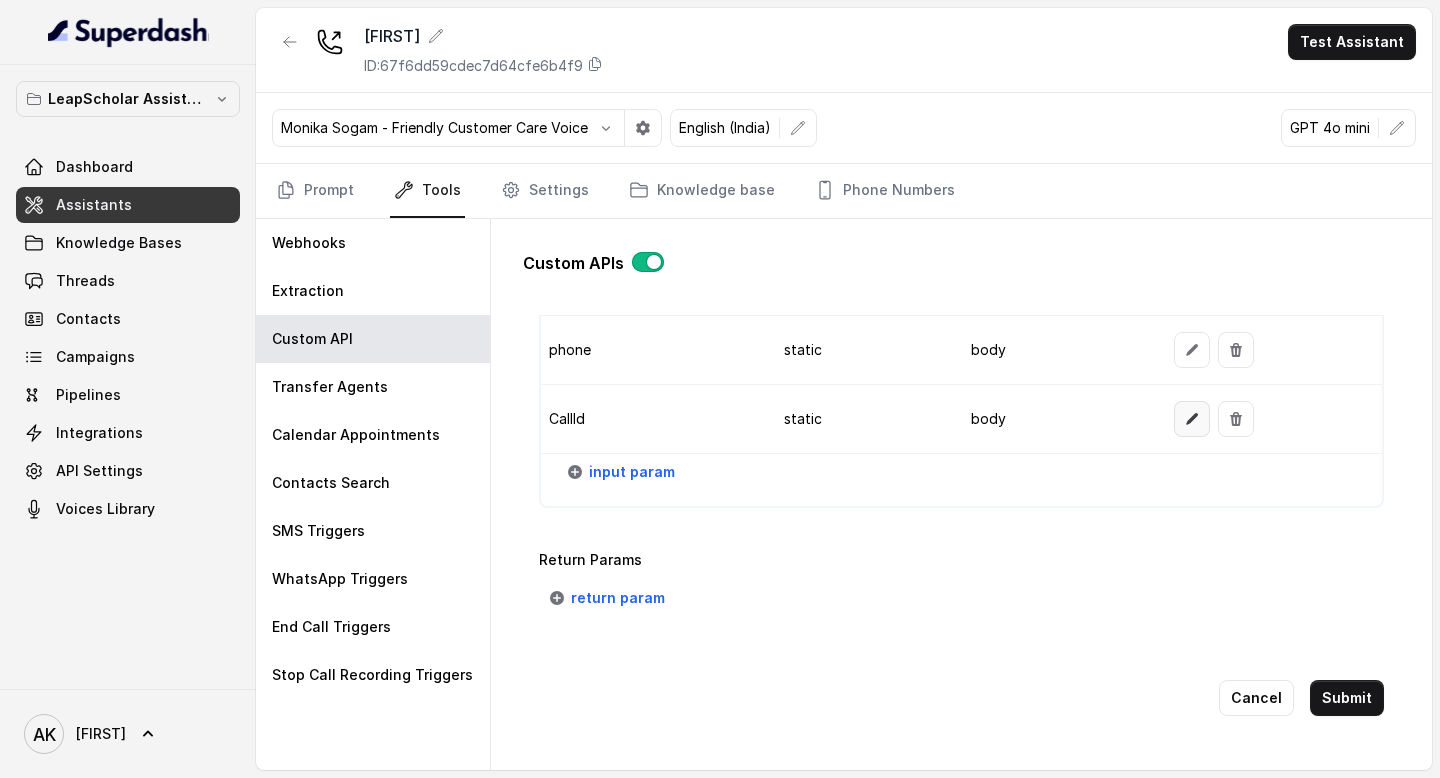 click at bounding box center (1192, 419) 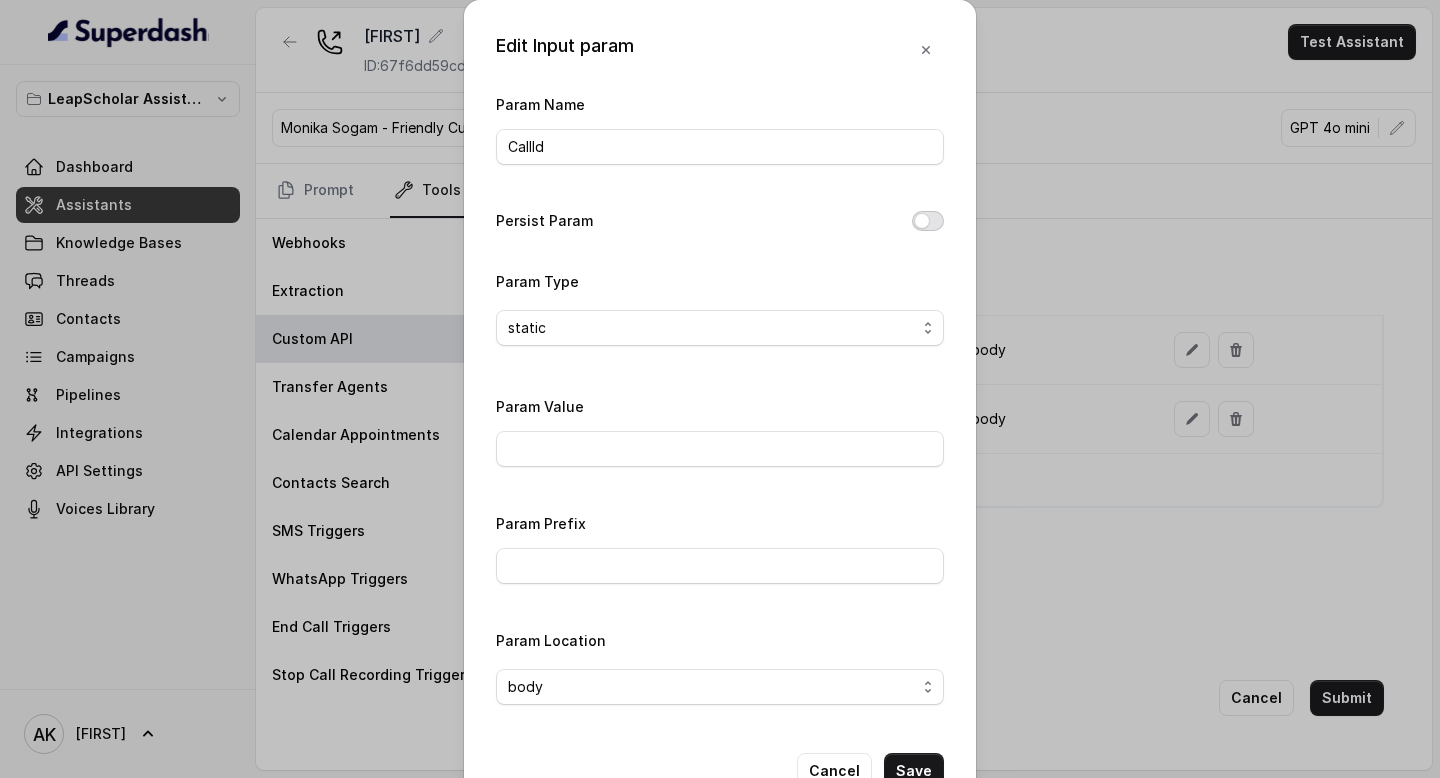 click on "Persist Param" at bounding box center (928, 221) 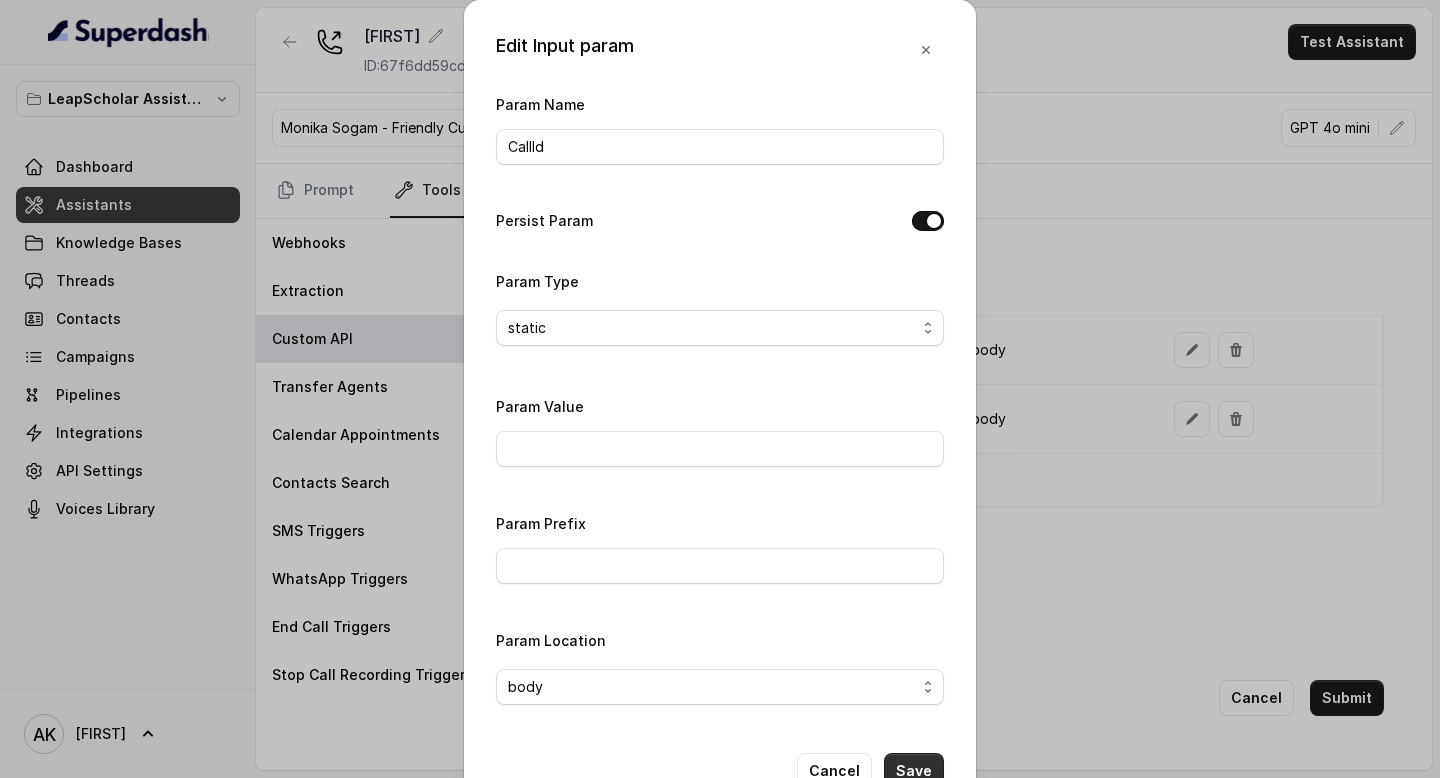 click on "Save" at bounding box center [914, 771] 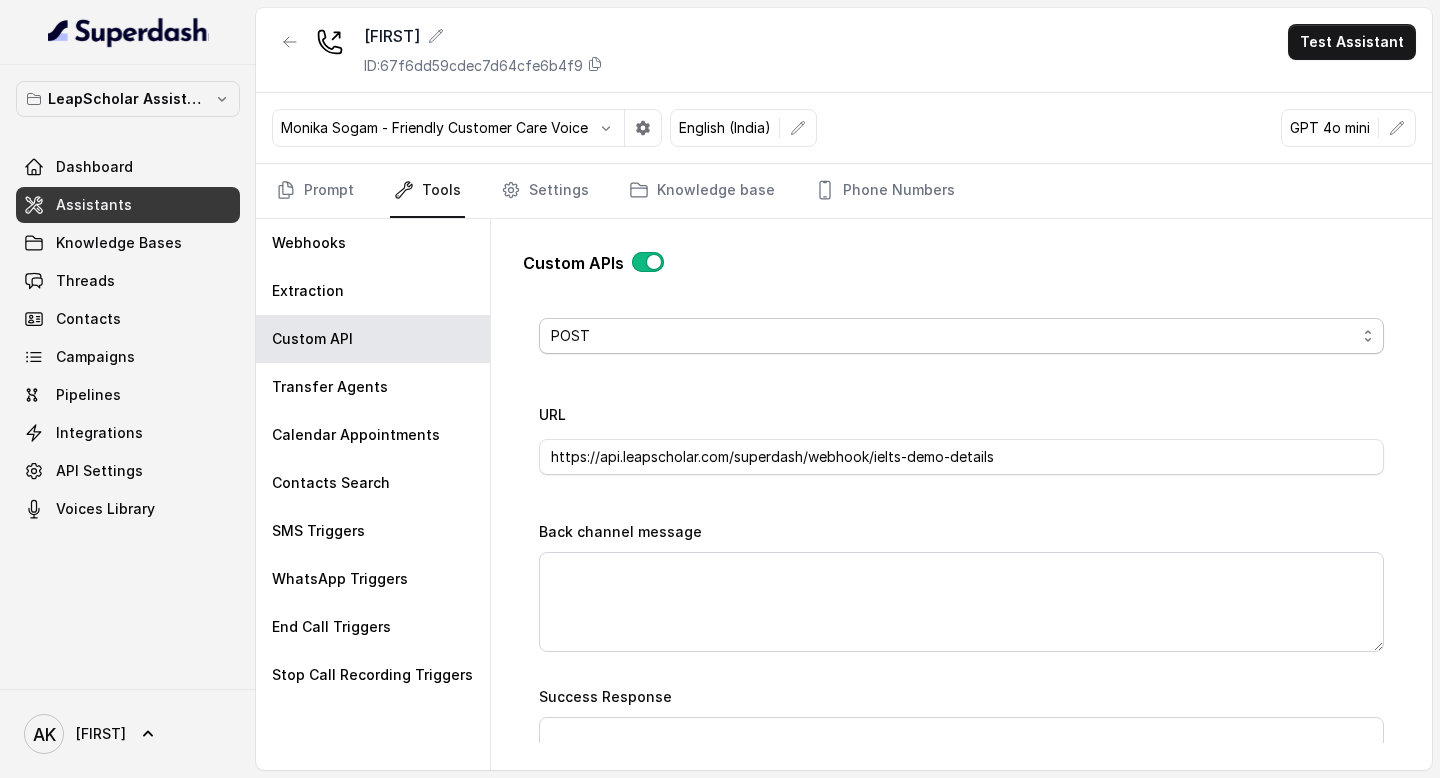 scroll, scrollTop: 786, scrollLeft: 0, axis: vertical 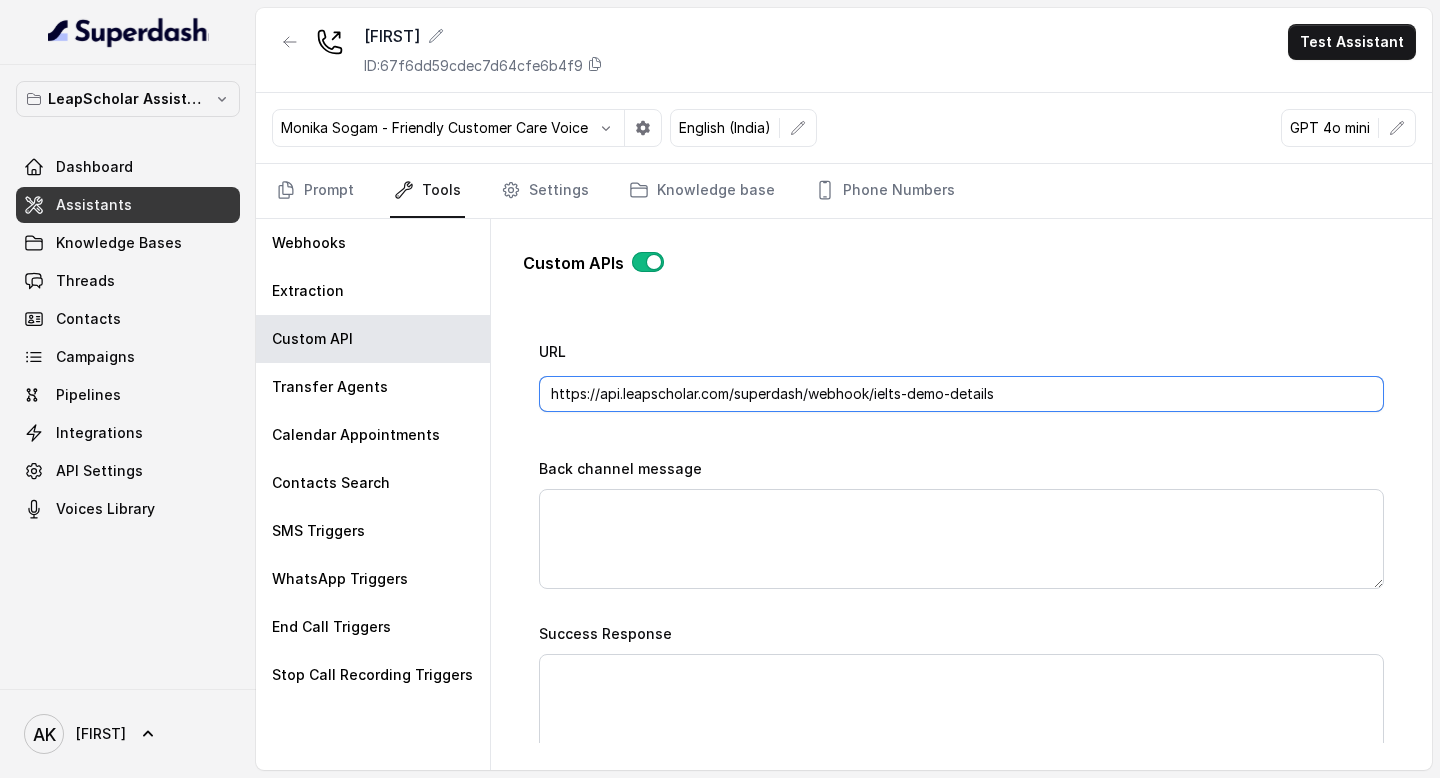 click on "https://api.leapscholar.com/superdash/webhook/ielts-demo-details" at bounding box center (961, 394) 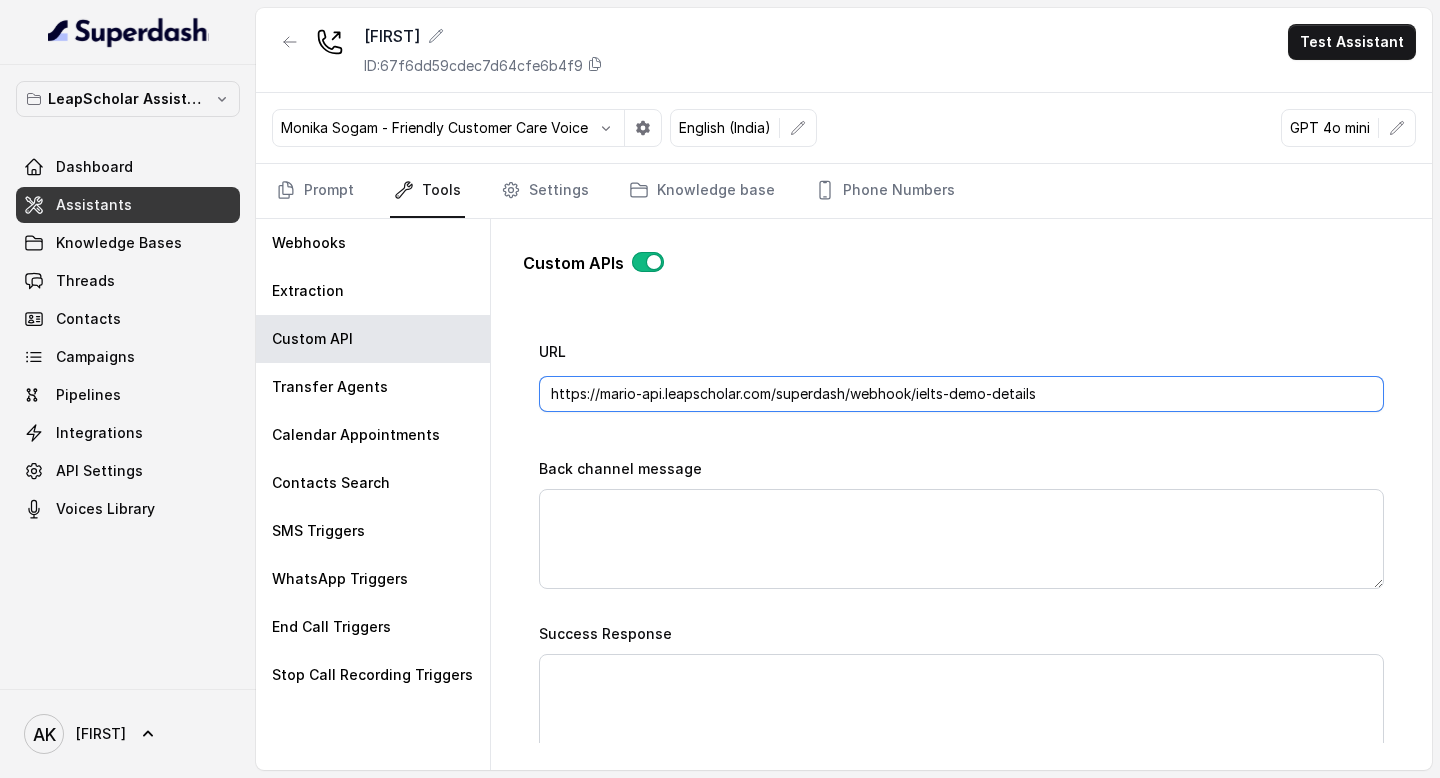 type on "https://mario-api.leapscholar.com/superdash/webhook/ielts-demo-details" 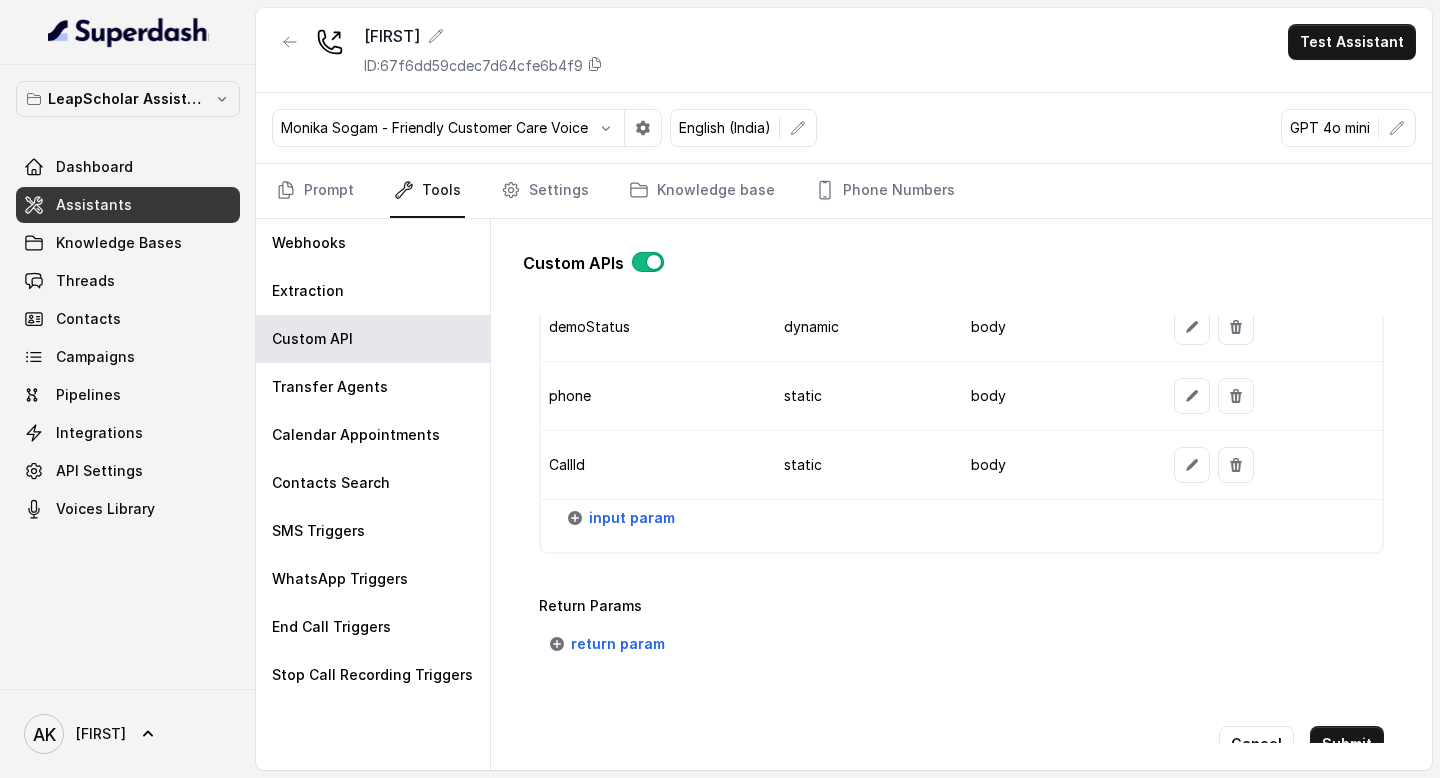 scroll, scrollTop: 1738, scrollLeft: 0, axis: vertical 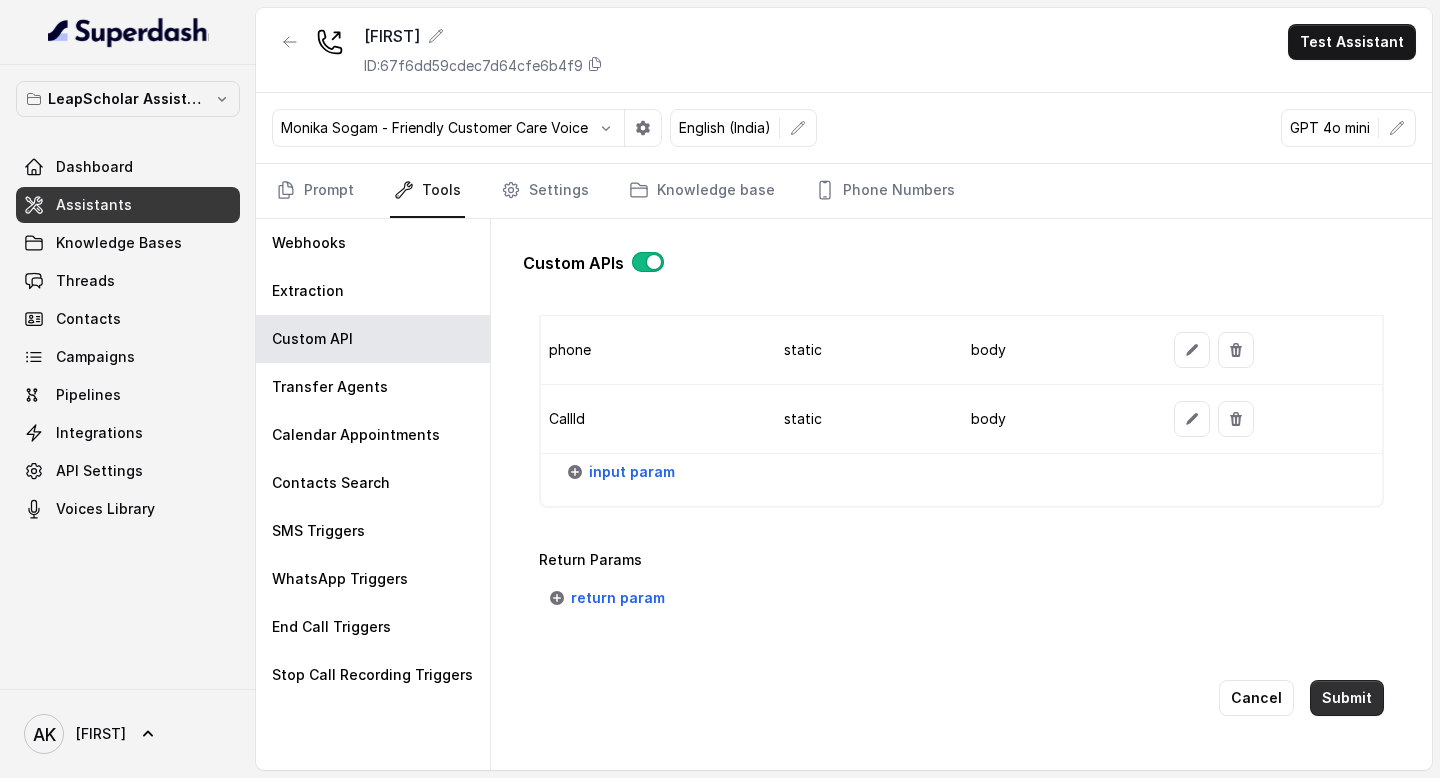 click on "Submit" at bounding box center (1347, 698) 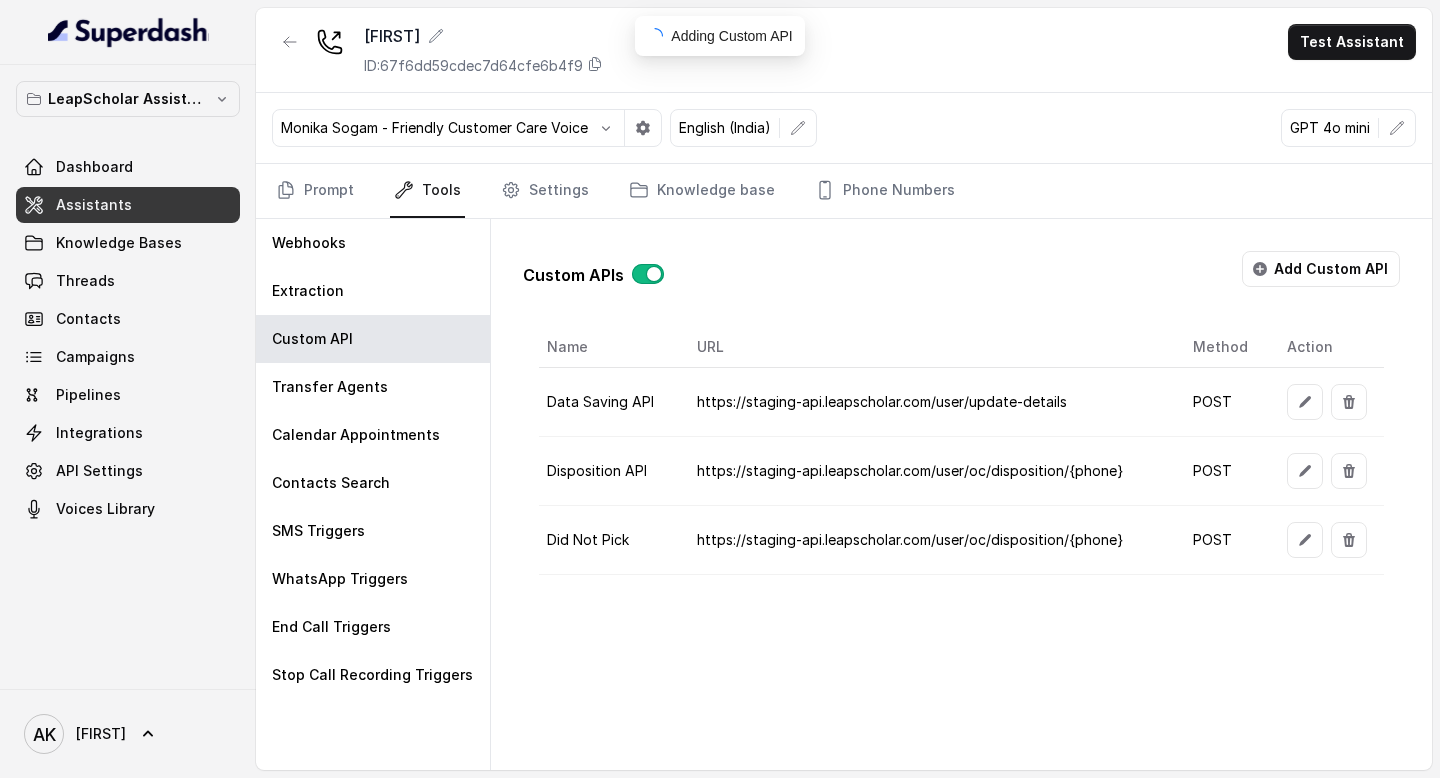 scroll, scrollTop: 0, scrollLeft: 0, axis: both 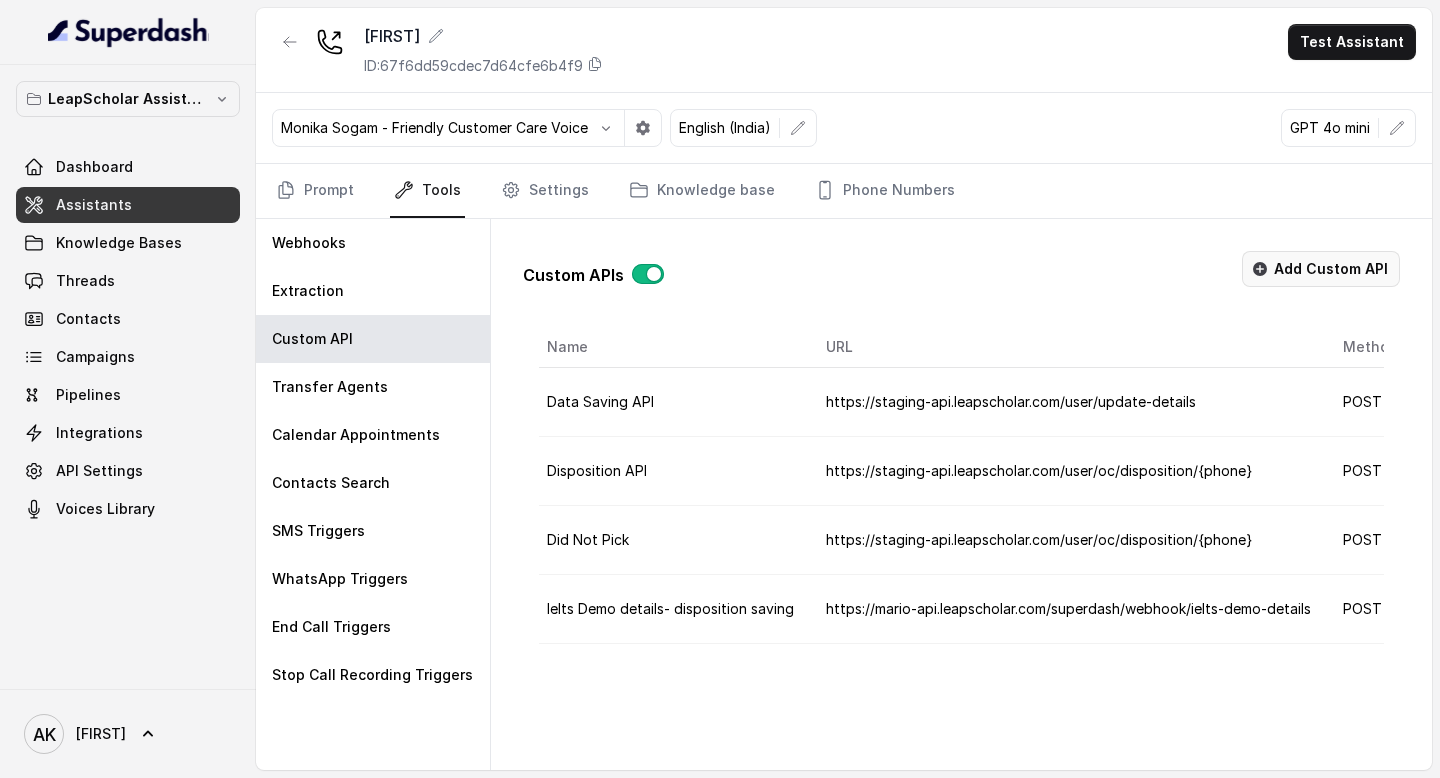 click on "Add Custom API" at bounding box center [1321, 269] 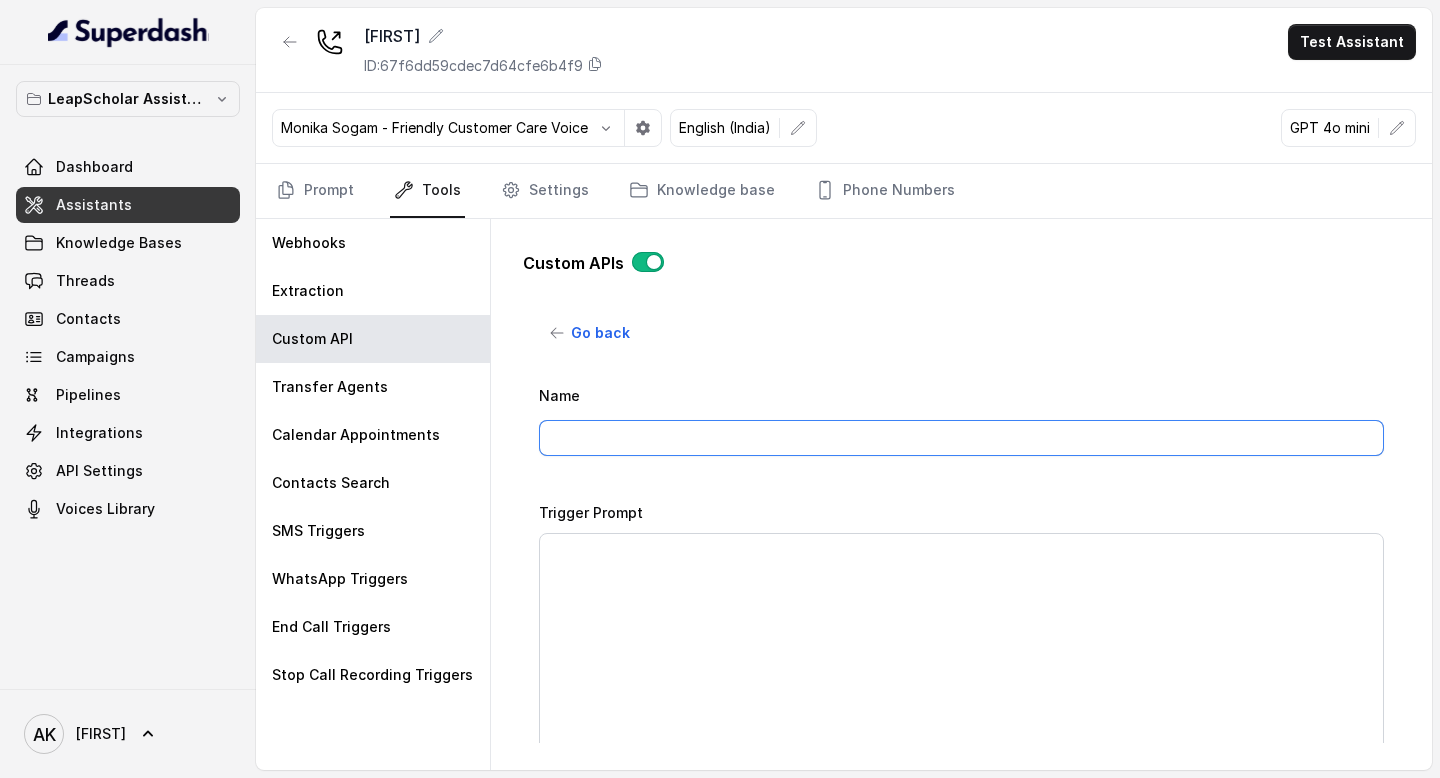 click on "Name" at bounding box center (961, 438) 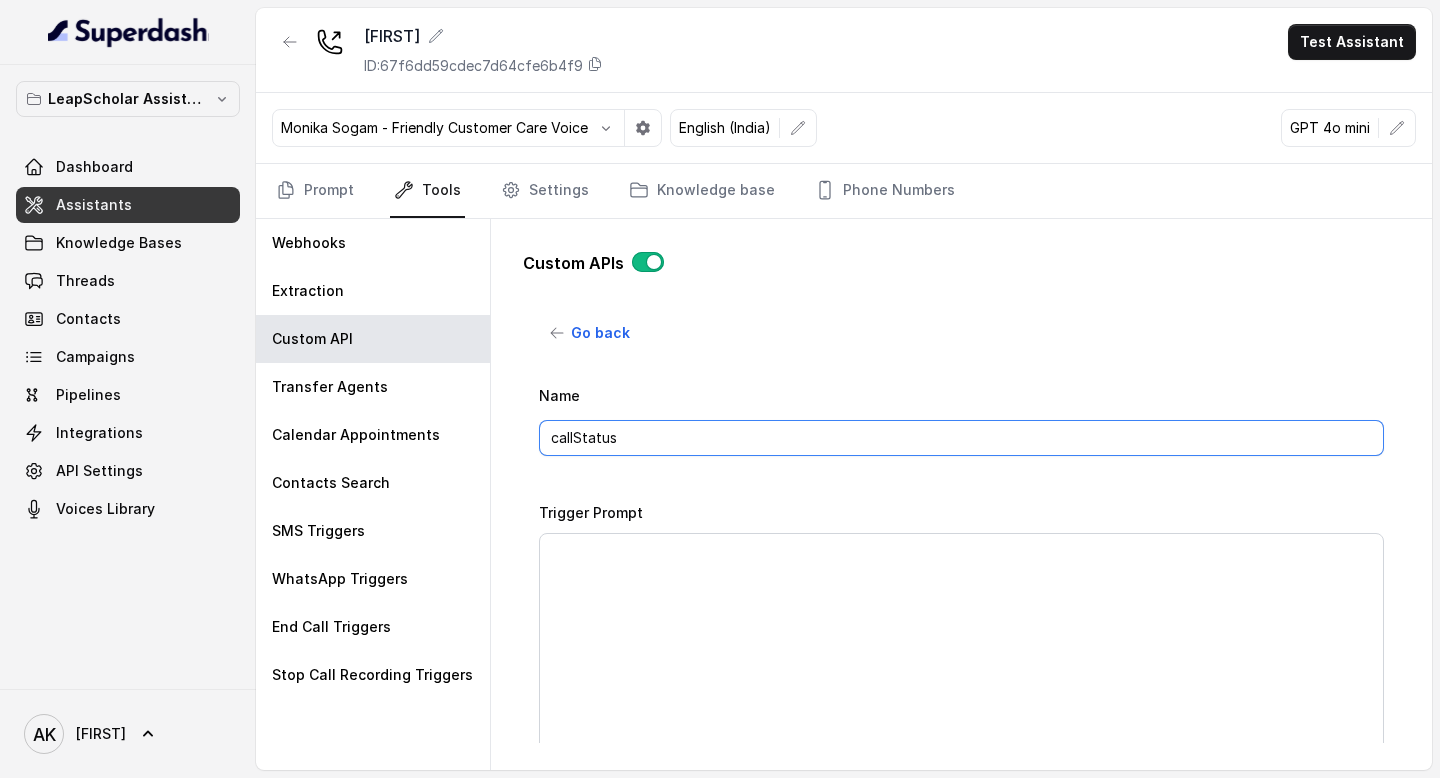 type on "callStatus" 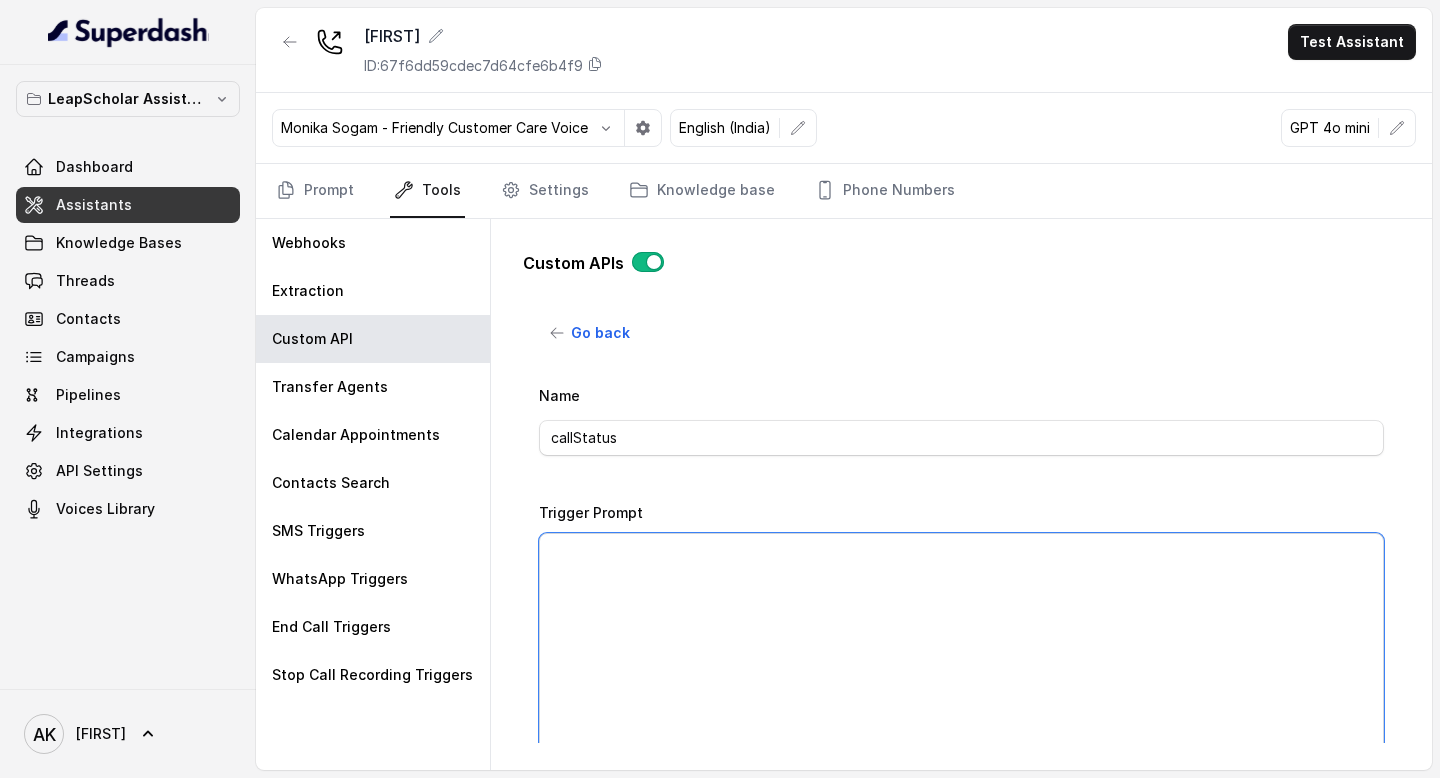 click on "Trigger Prompt" at bounding box center (961, 658) 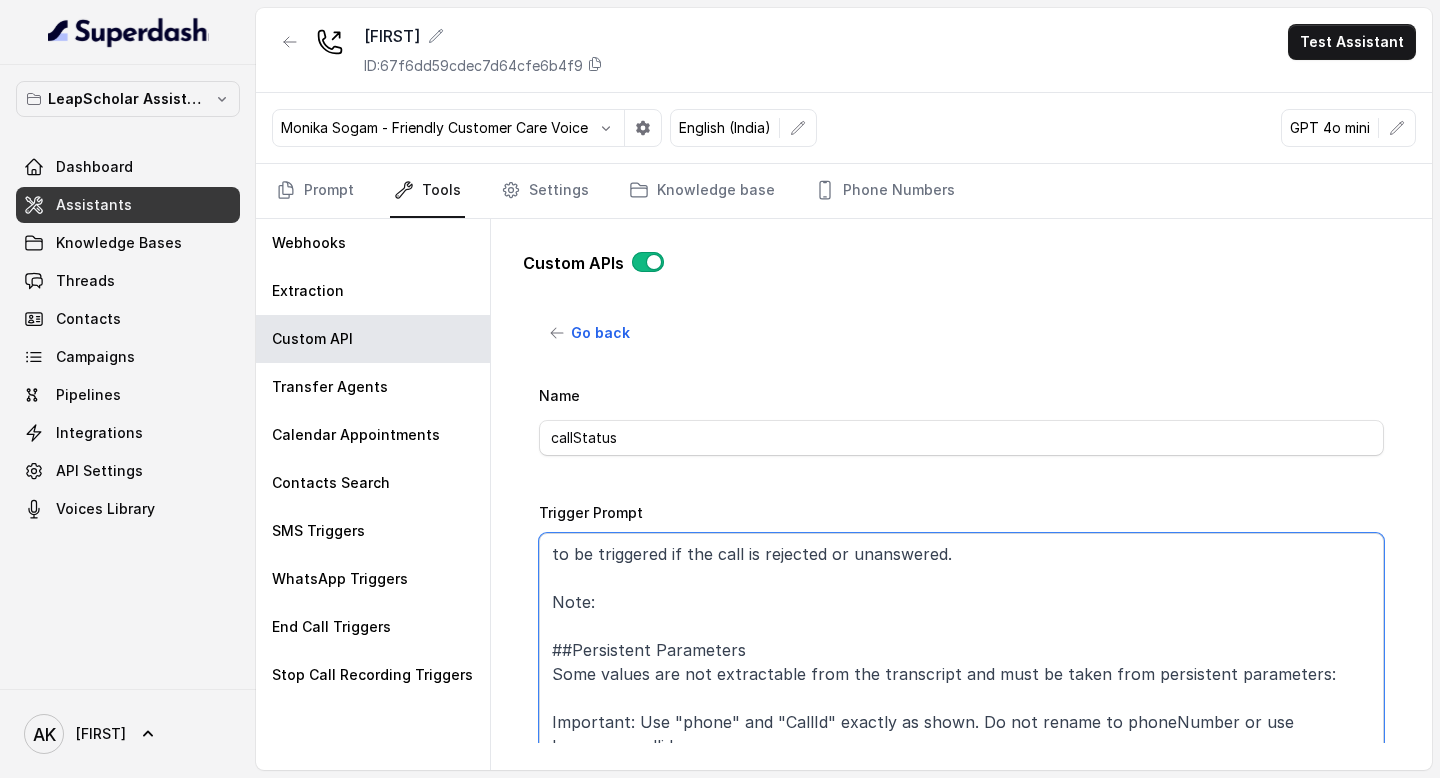 scroll, scrollTop: 21, scrollLeft: 0, axis: vertical 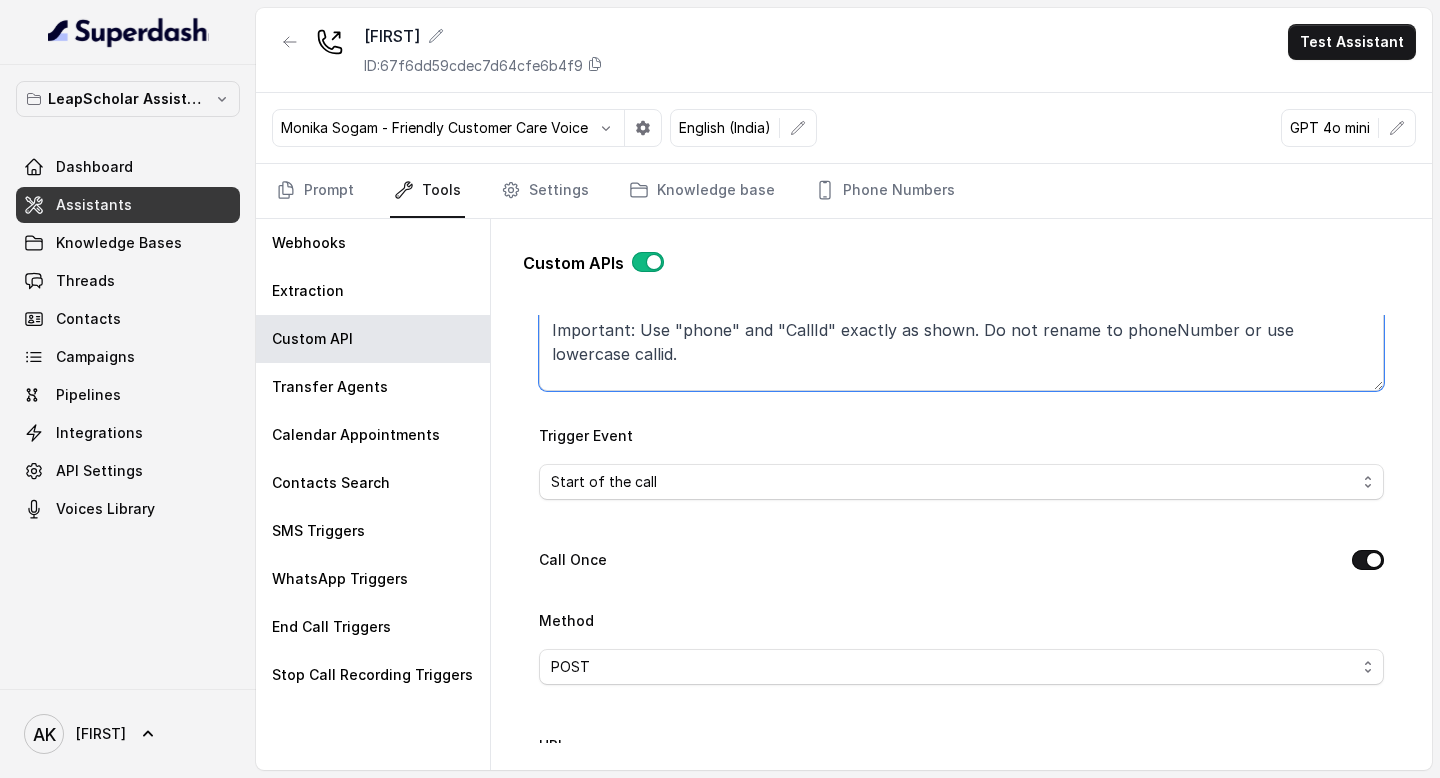 type on "to be triggered if the call is rejected or unanswered.
Note:
##Persistent Parameters
Some values are not extractable from the transcript and must be taken from persistent parameters:
Important: Use "phone" and "CallId" exactly as shown. Do not rename to phoneNumber or use lowercase callid." 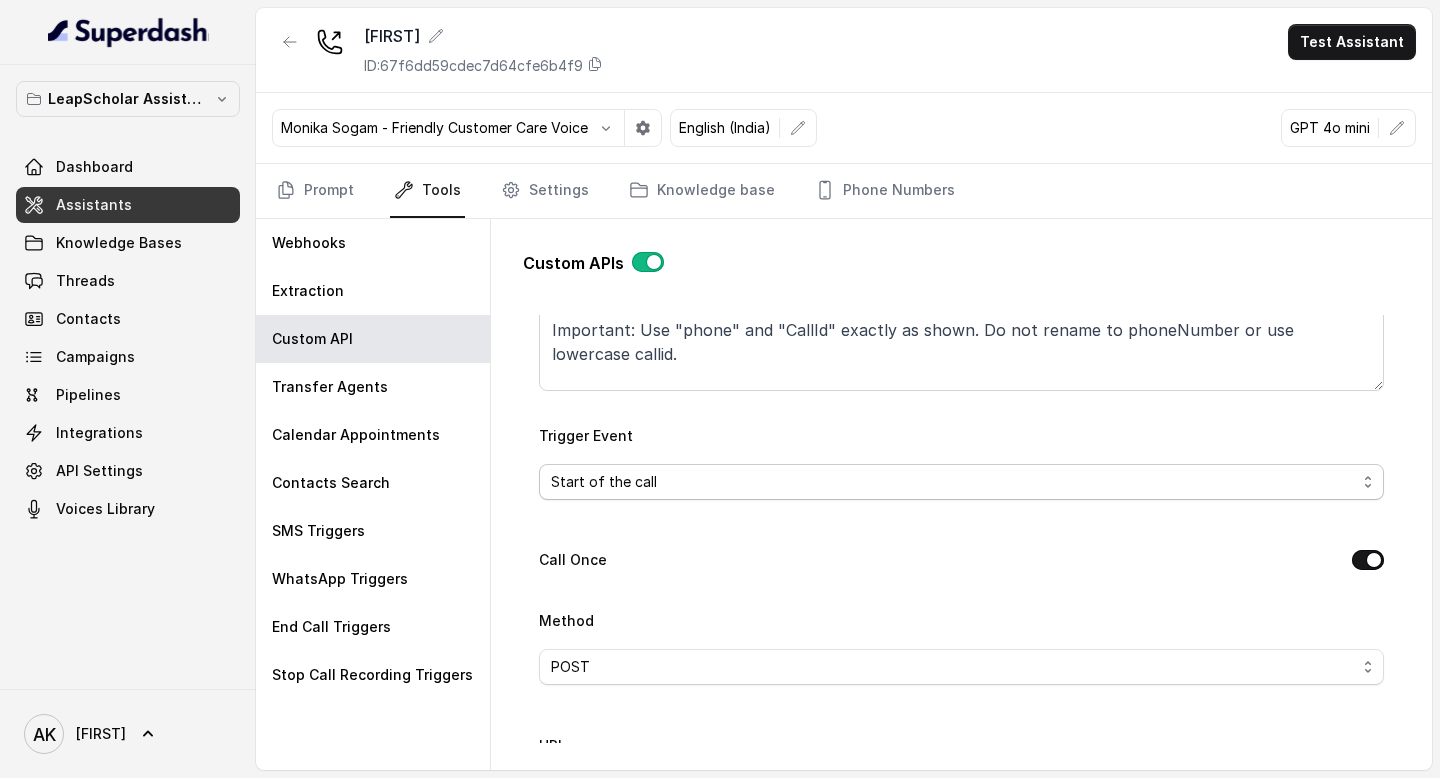 click on "Start of the call" at bounding box center [953, 482] 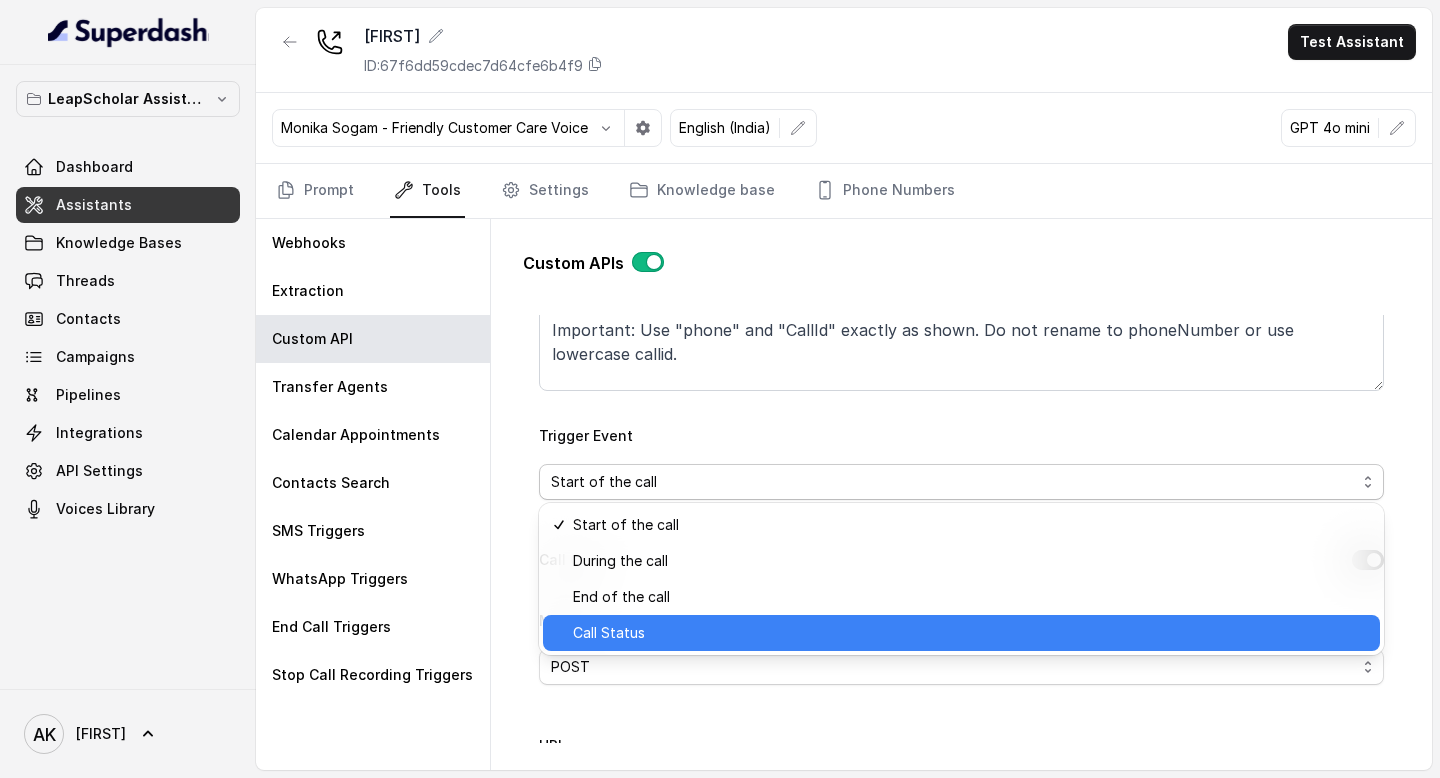 click on "Call Status" at bounding box center [609, 633] 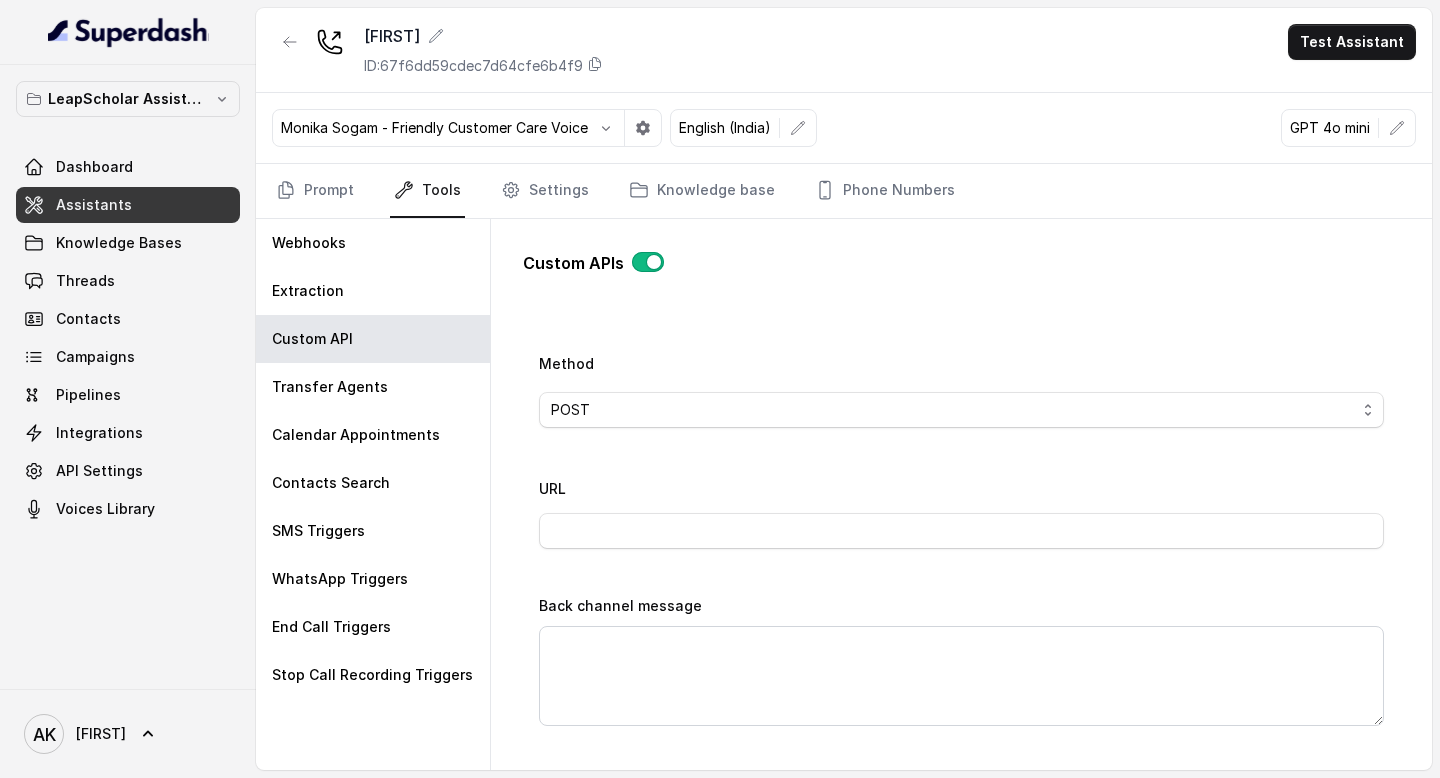 scroll, scrollTop: 675, scrollLeft: 0, axis: vertical 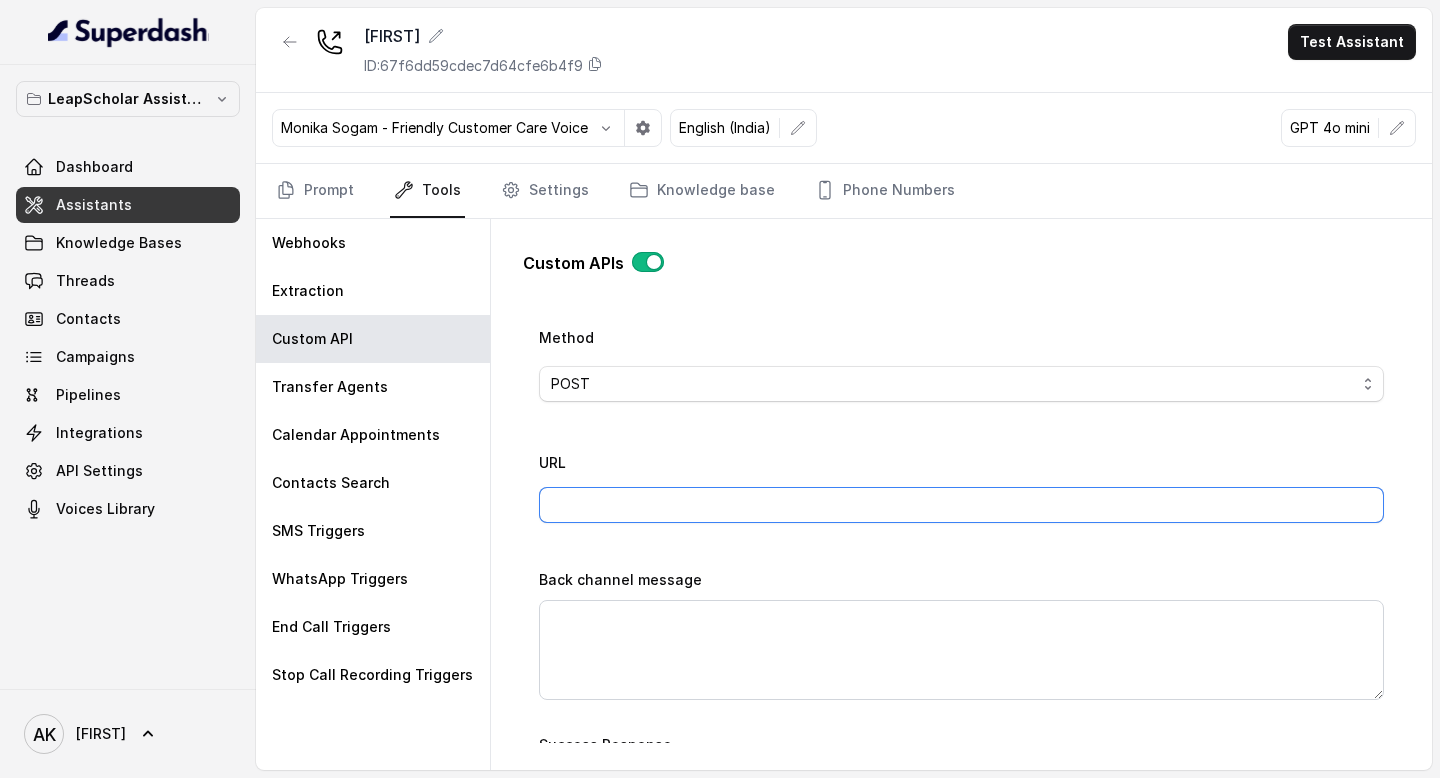click on "URL" at bounding box center (961, 505) 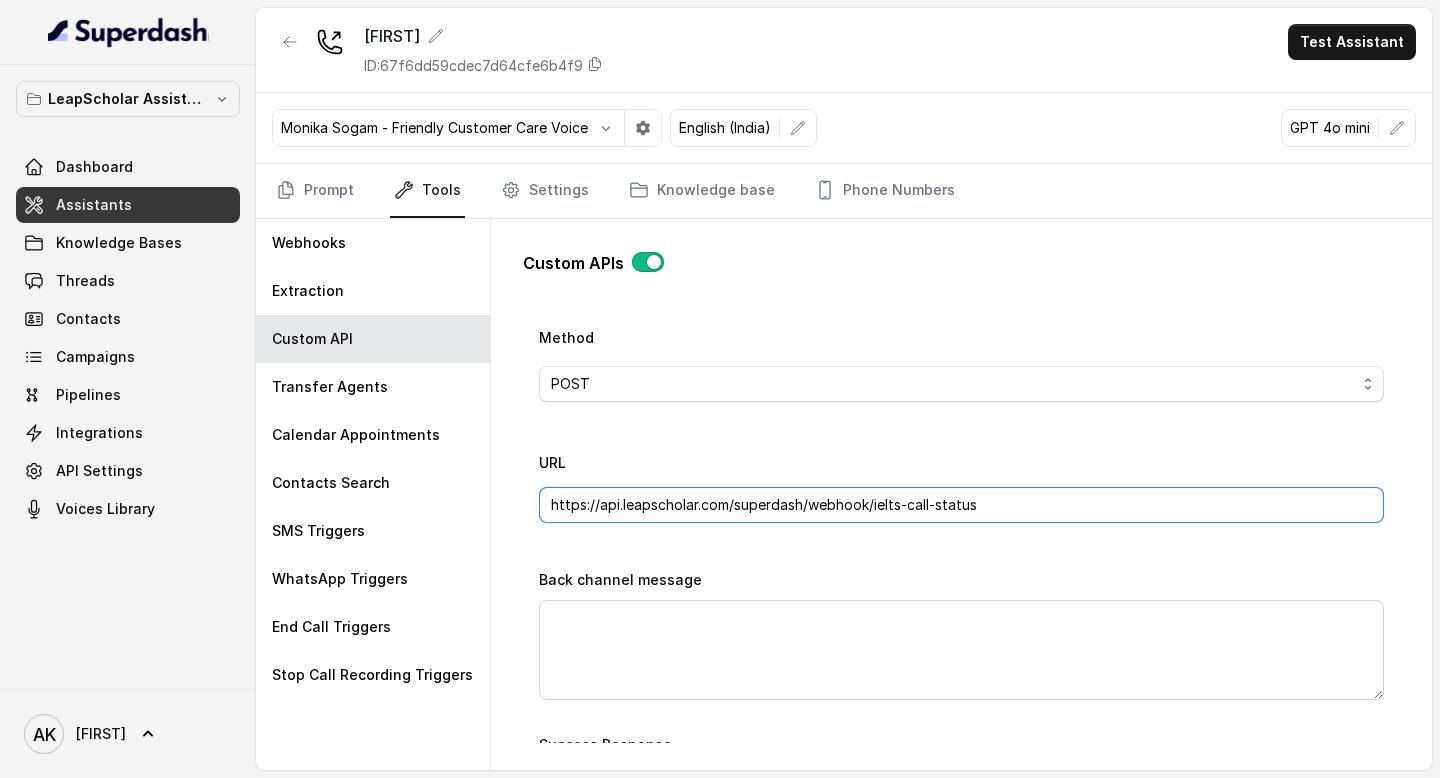 click on "https://api.leapscholar.com/superdash/webhook/ielts-call-status" at bounding box center [961, 505] 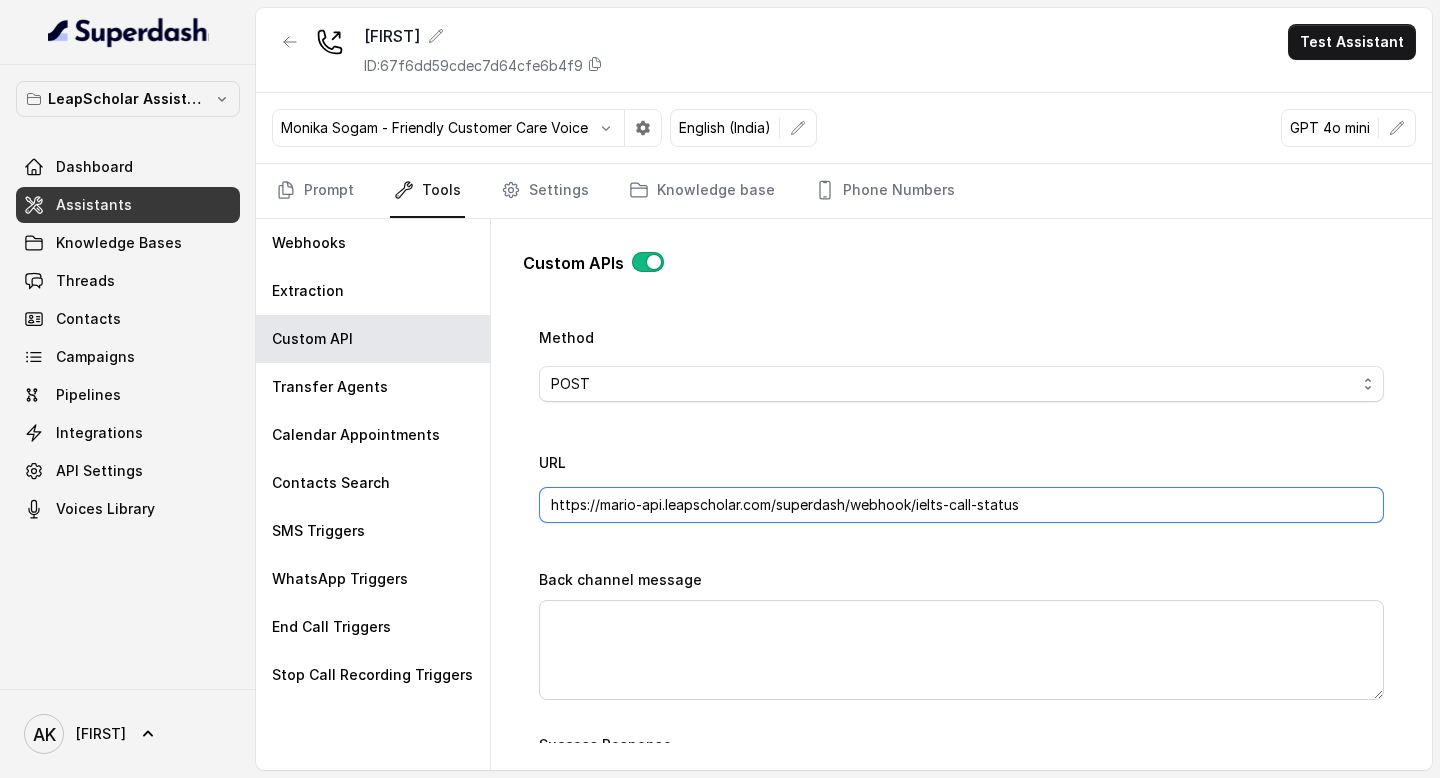 type on "https://mario-api.leapscholar.com/superdash/webhook/ielts-call-status" 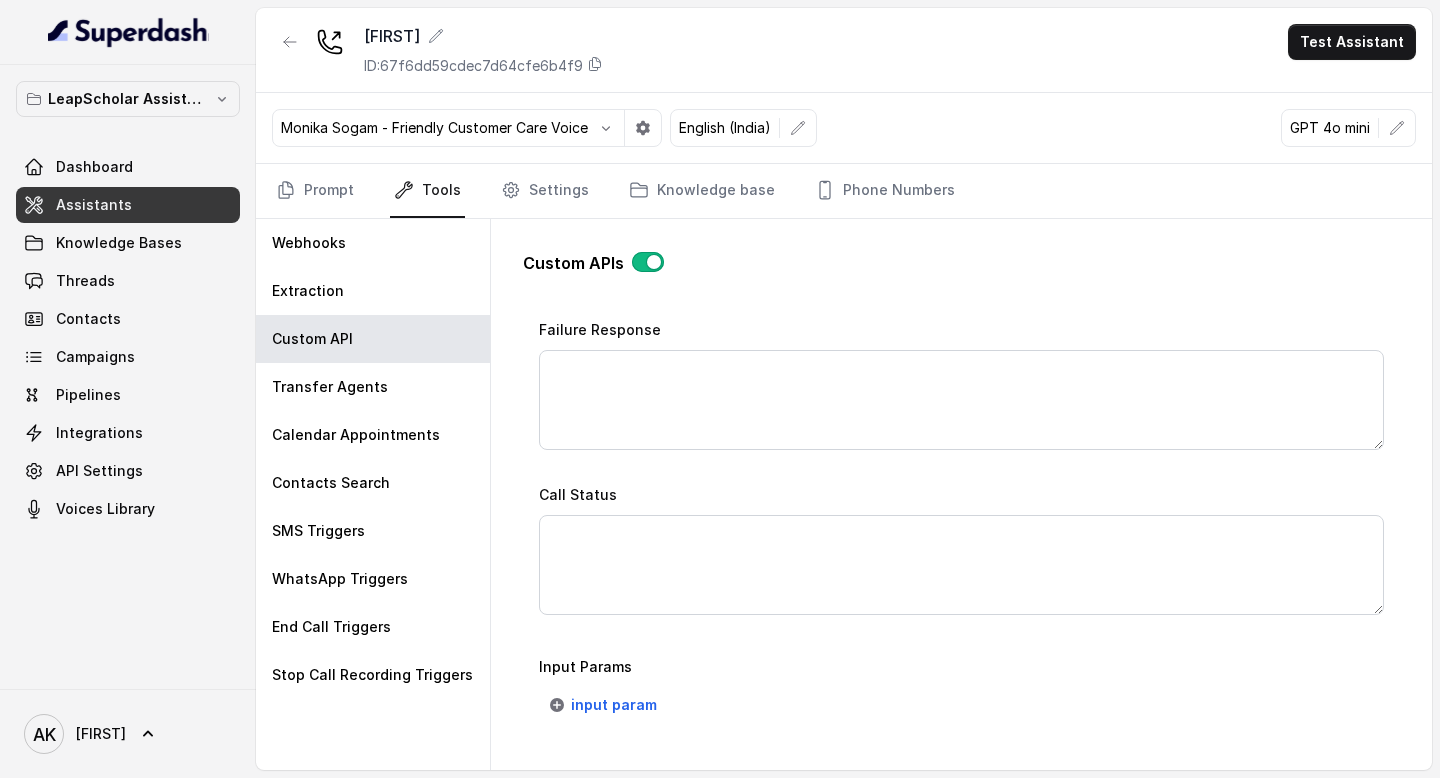 scroll, scrollTop: 1277, scrollLeft: 0, axis: vertical 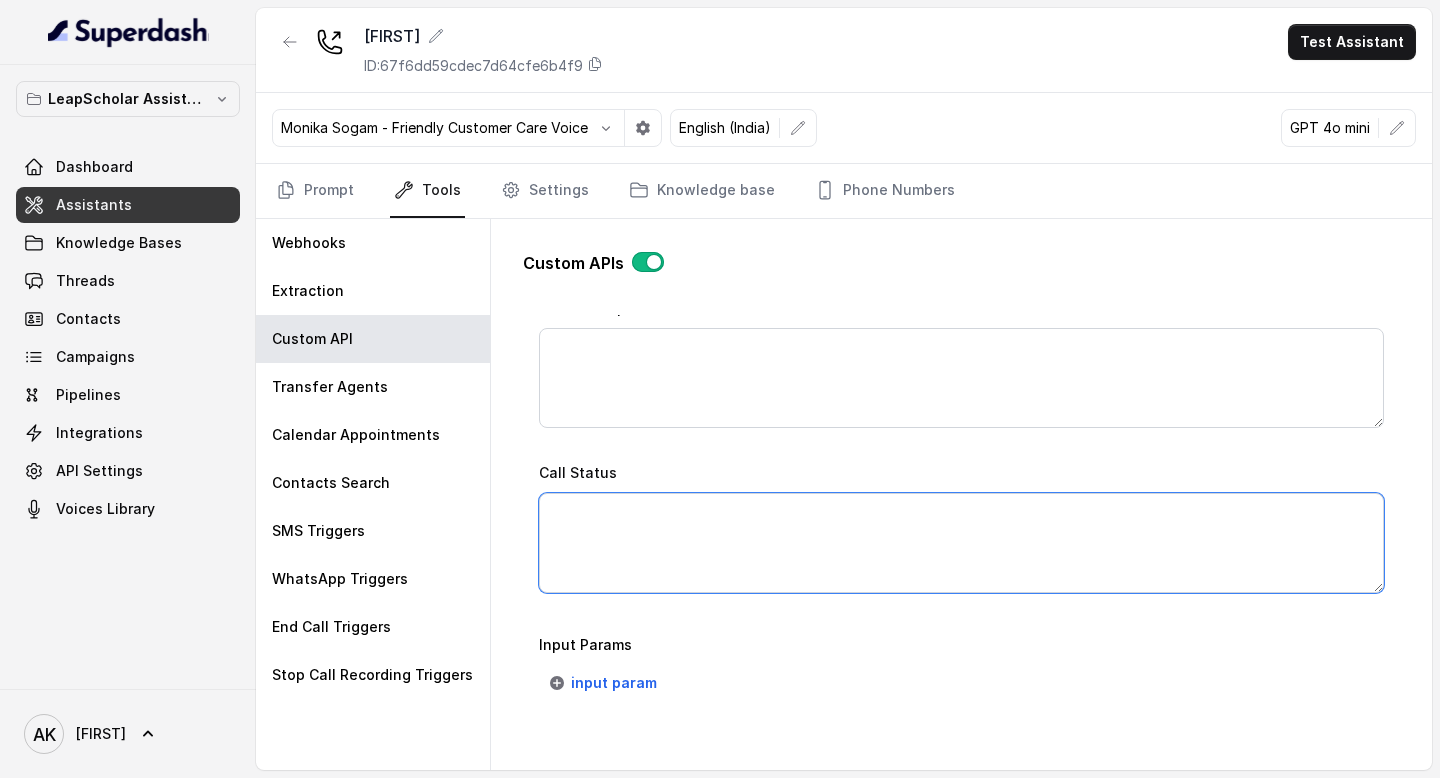 click on "Call Status" at bounding box center [961, 543] 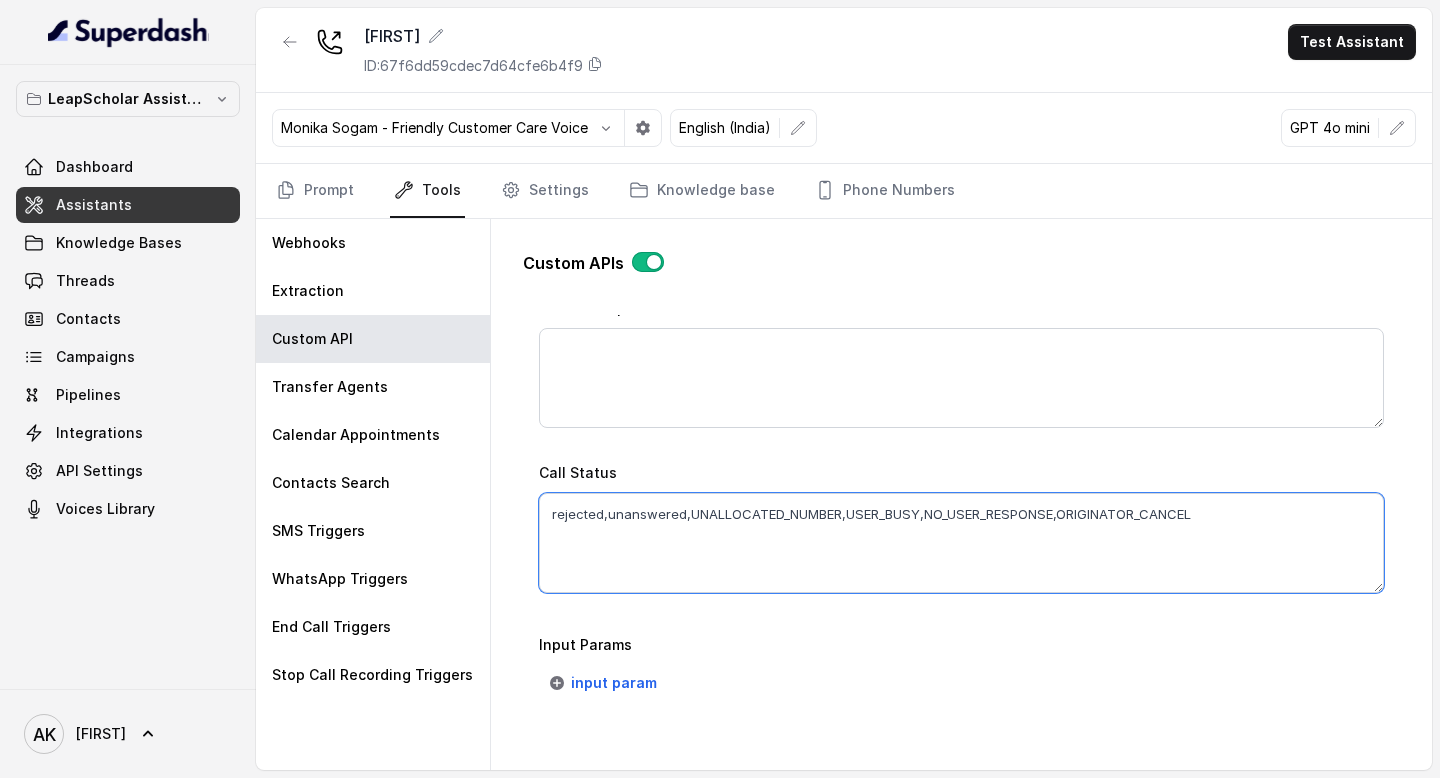 type on "rejected,unanswered,UNALLOCATED_NUMBER,USER_BUSY,NO_USER_RESPONSE,ORIGINATOR_CANCEL" 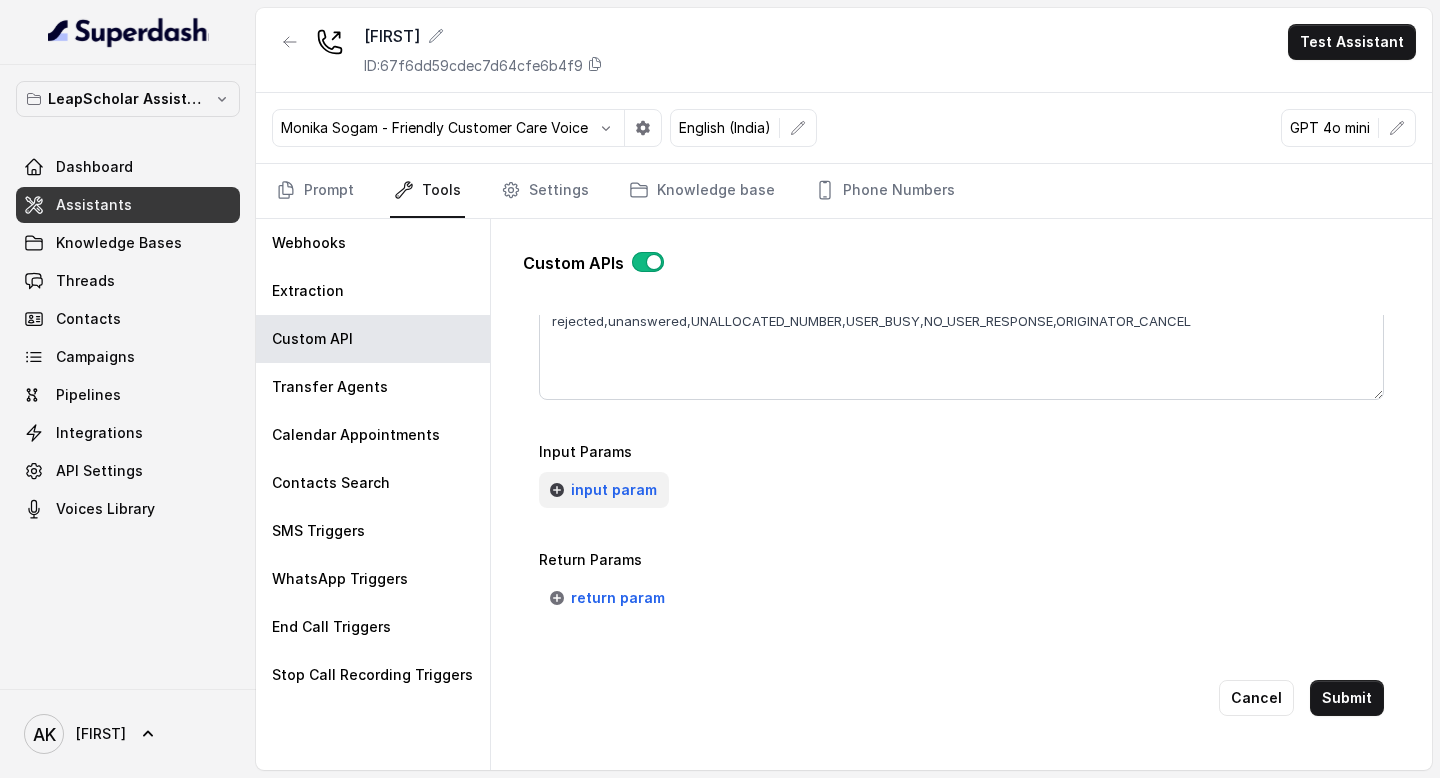click on "input param" at bounding box center (604, 490) 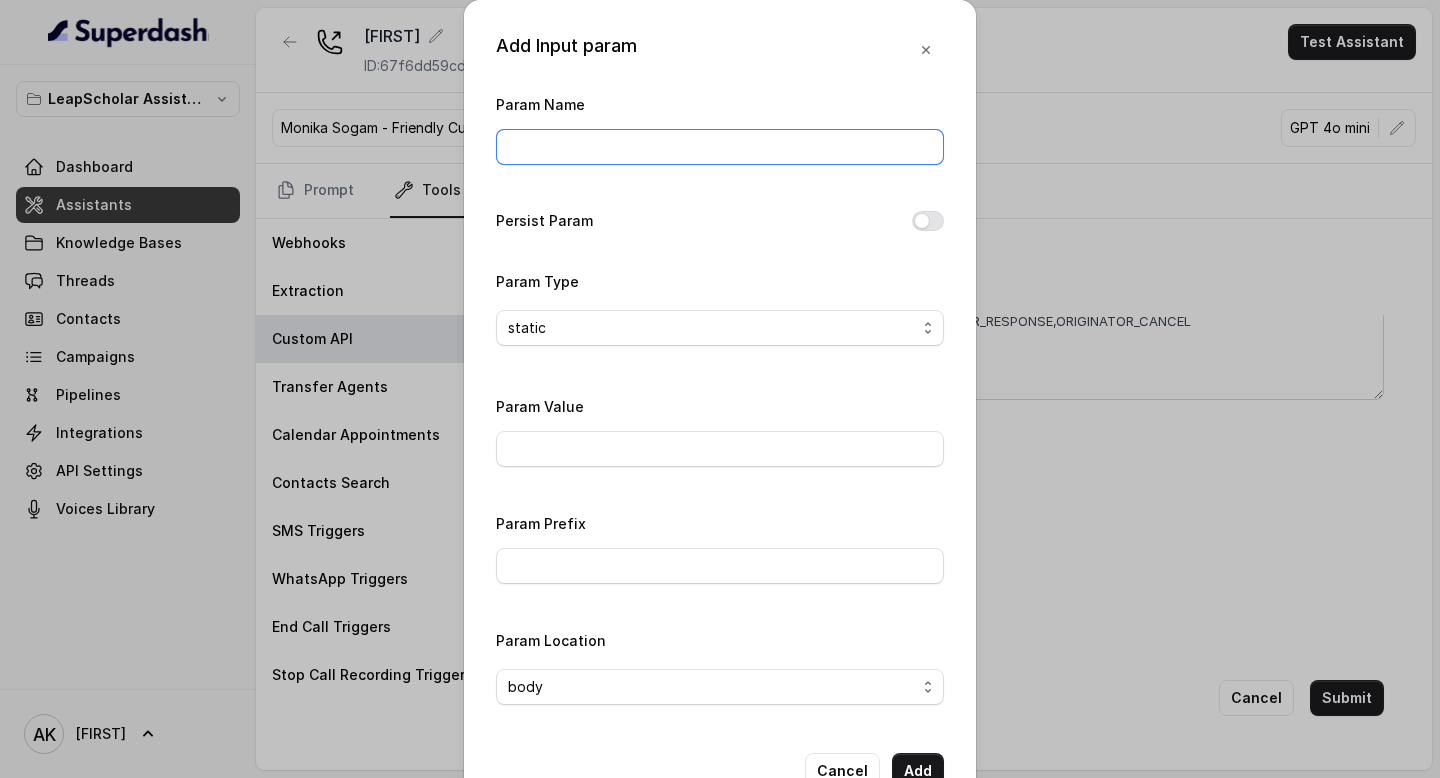click on "Param Name" at bounding box center (720, 147) 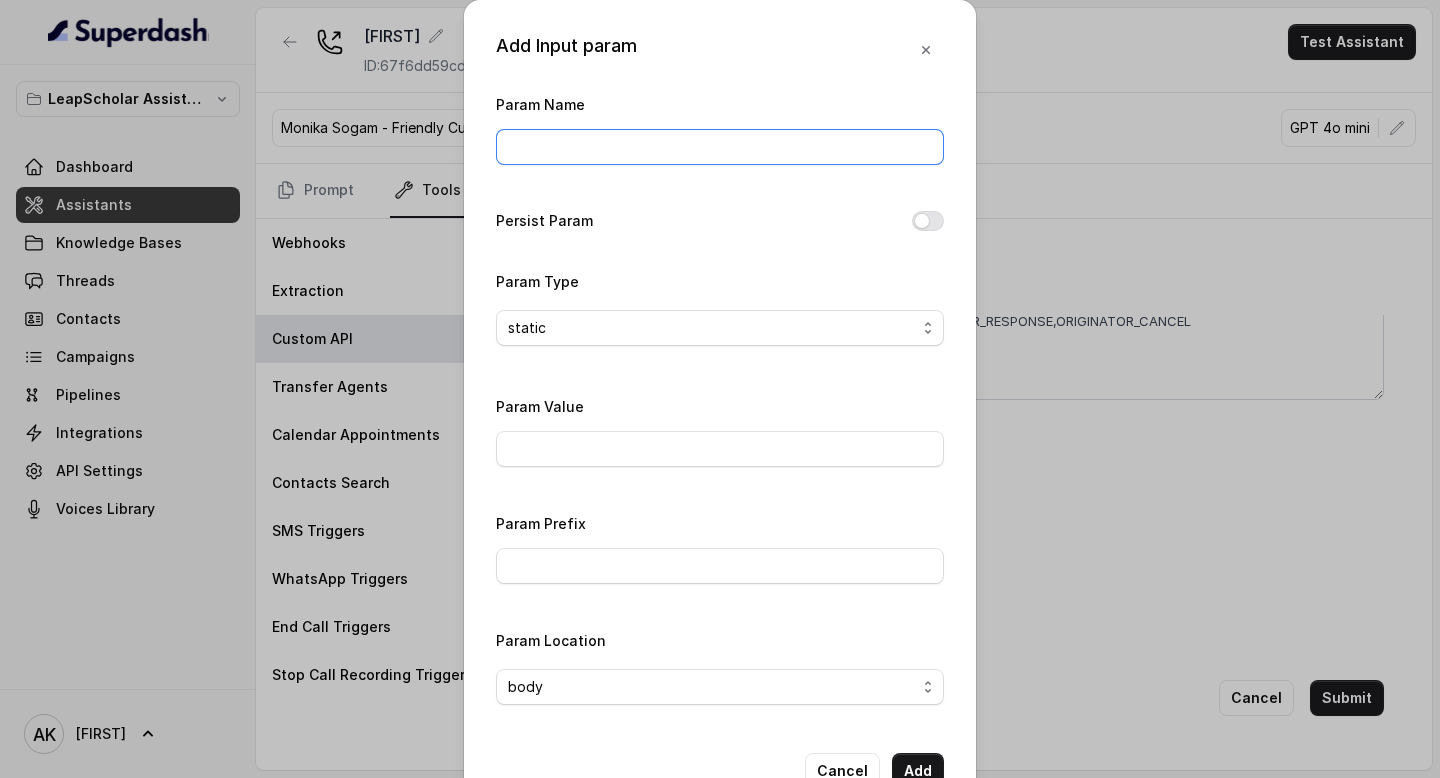 type on "CallId" 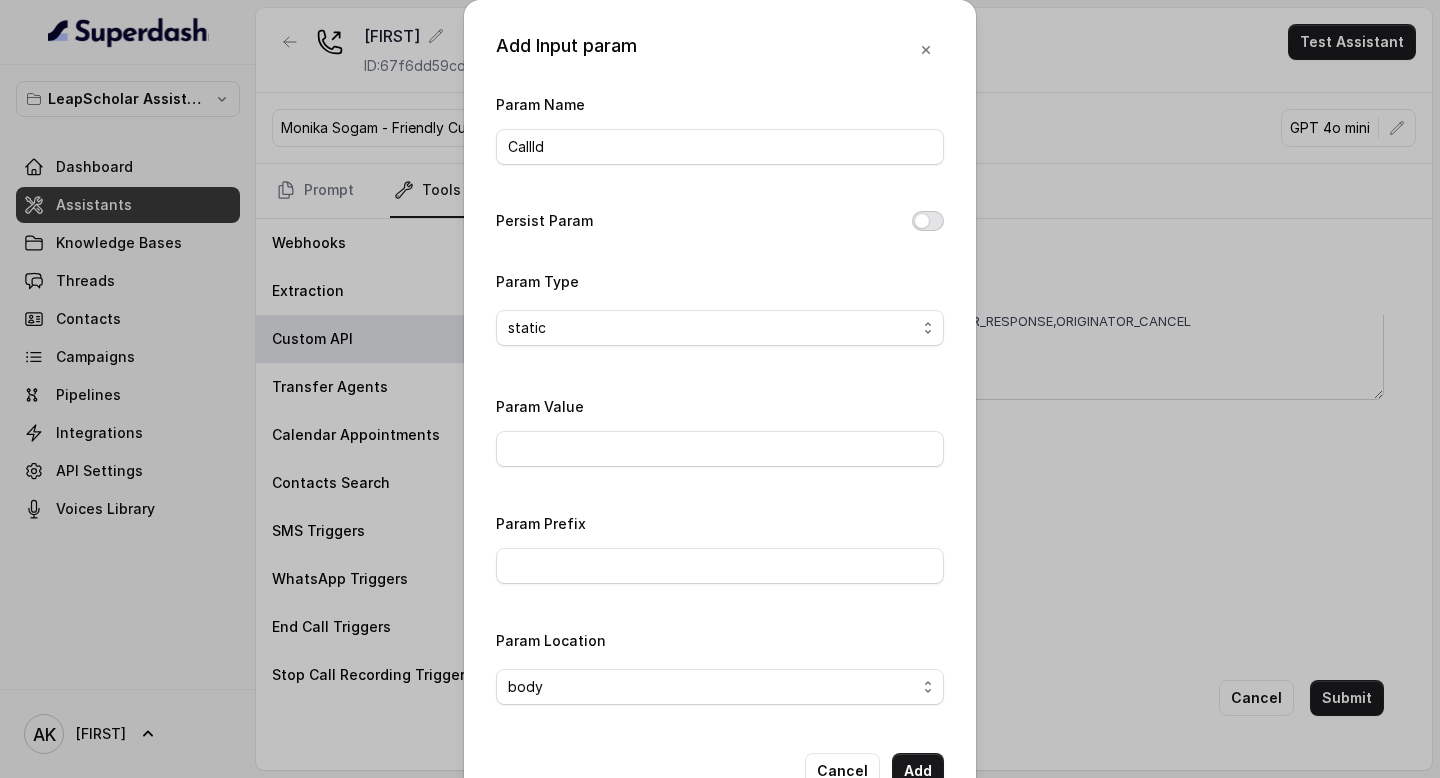 click on "Persist Param" at bounding box center [928, 221] 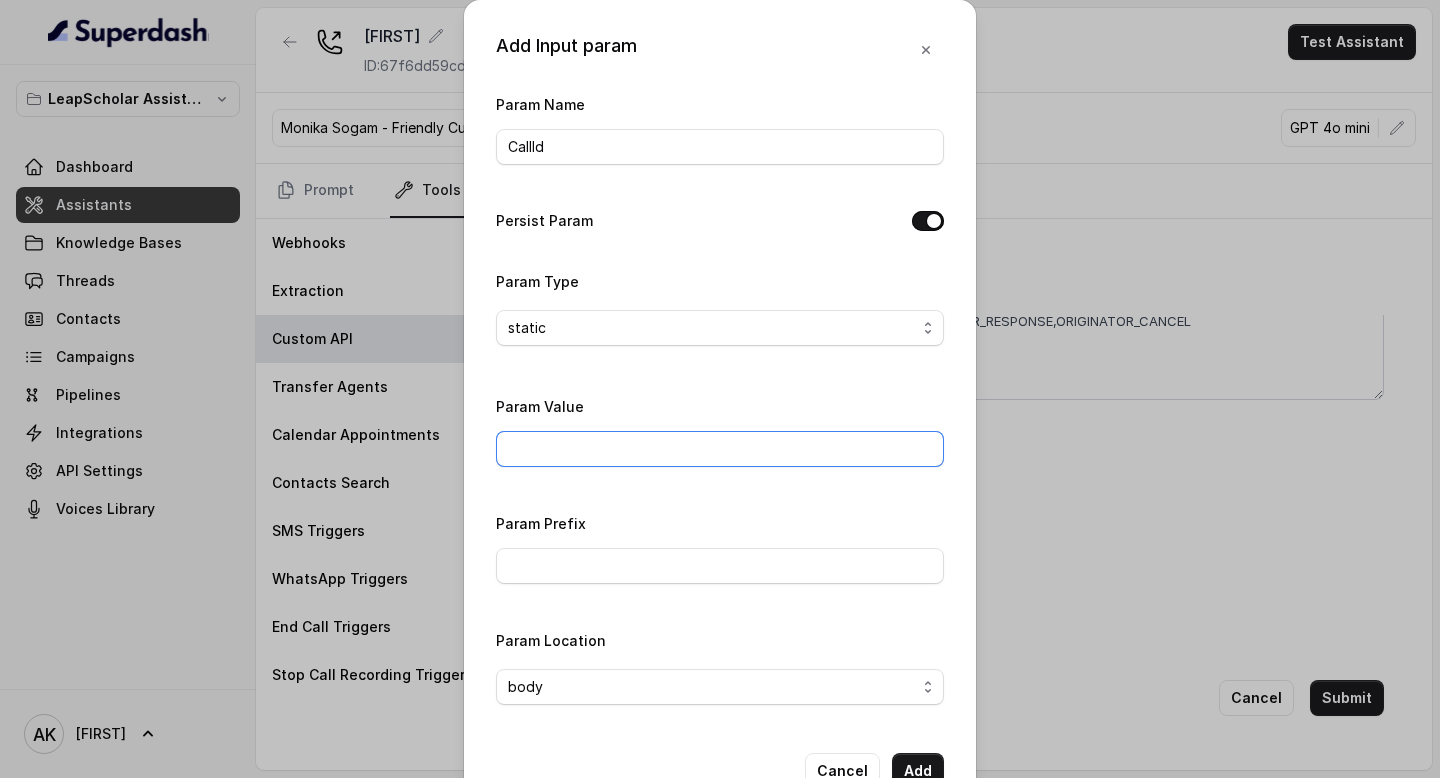 click on "Param Value" at bounding box center [720, 449] 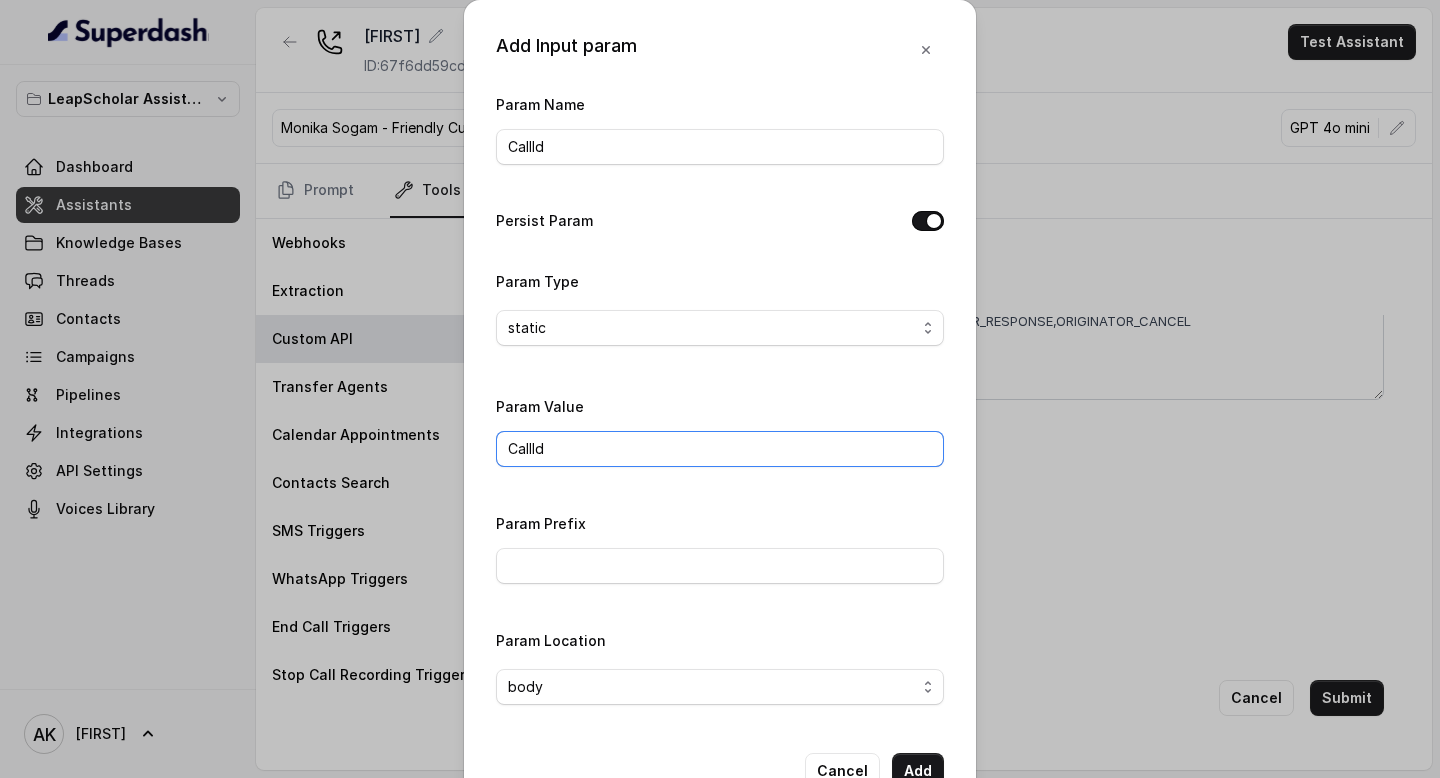 scroll, scrollTop: 56, scrollLeft: 0, axis: vertical 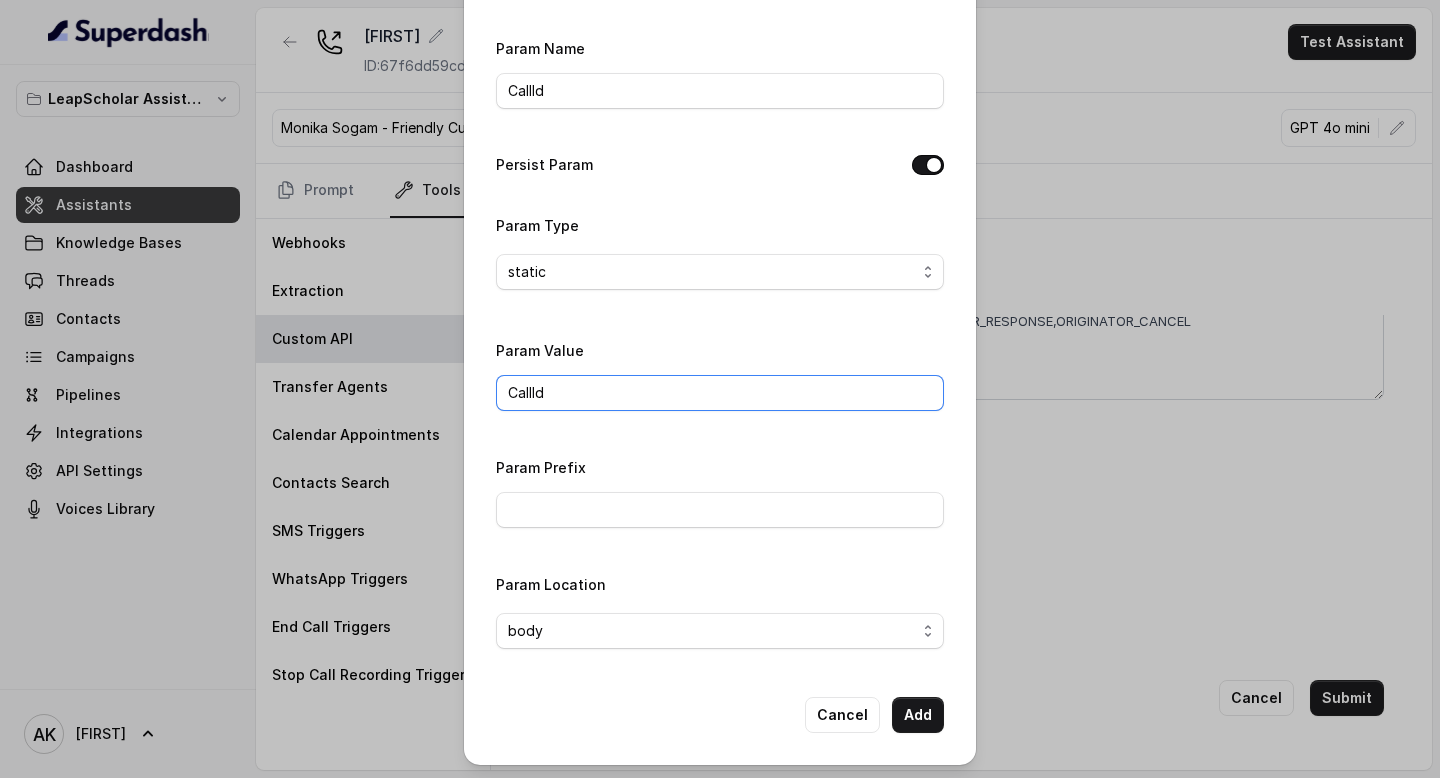 type on "CallId" 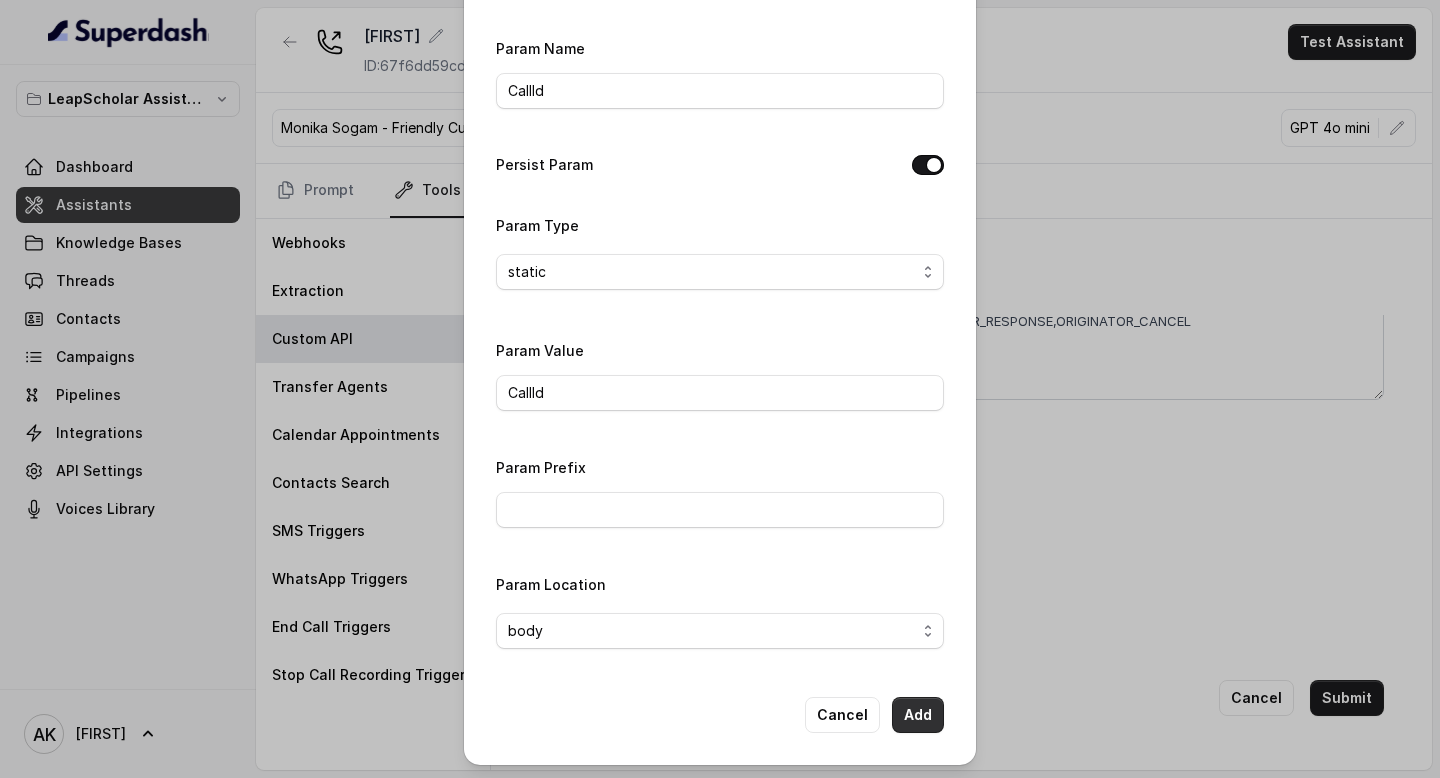 click on "Add" at bounding box center (918, 715) 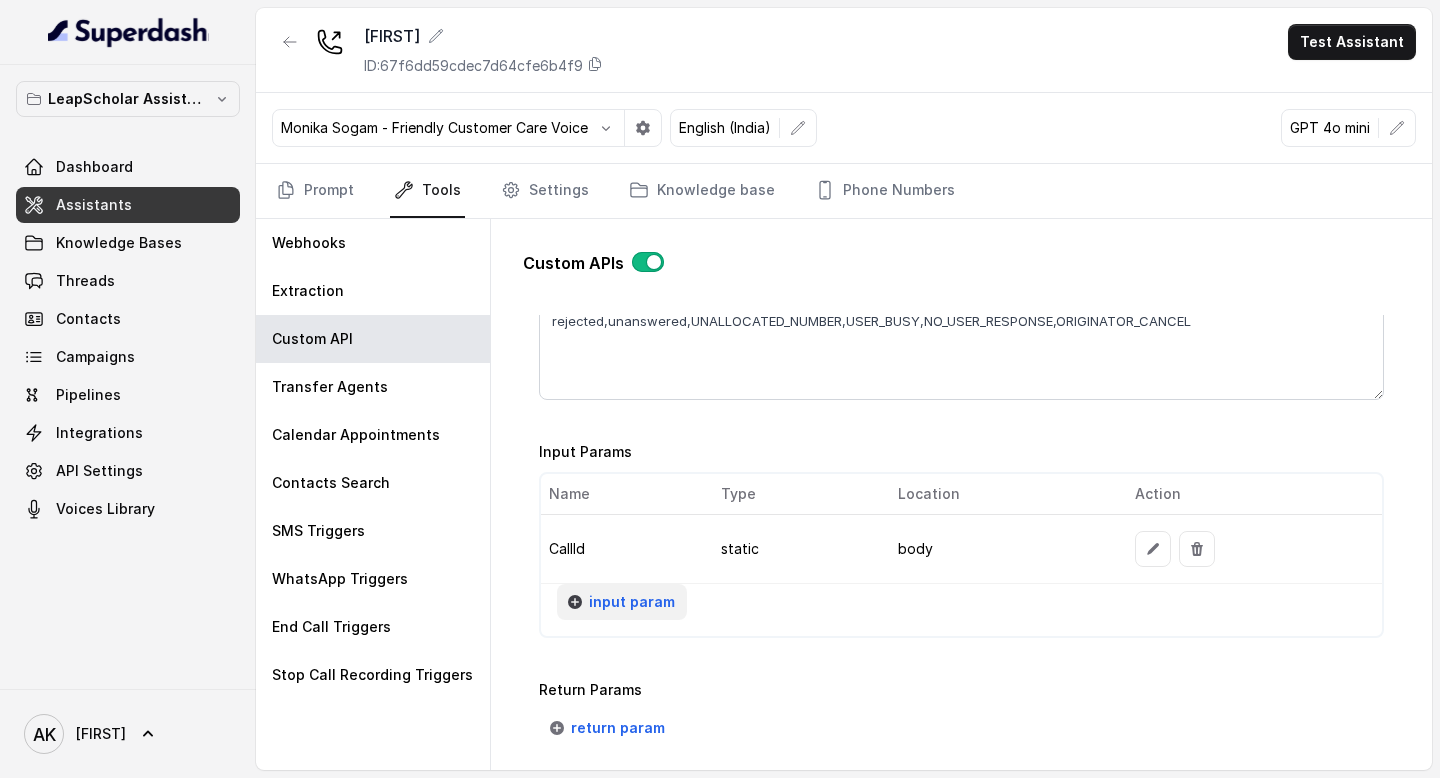 click on "input param" at bounding box center (632, 602) 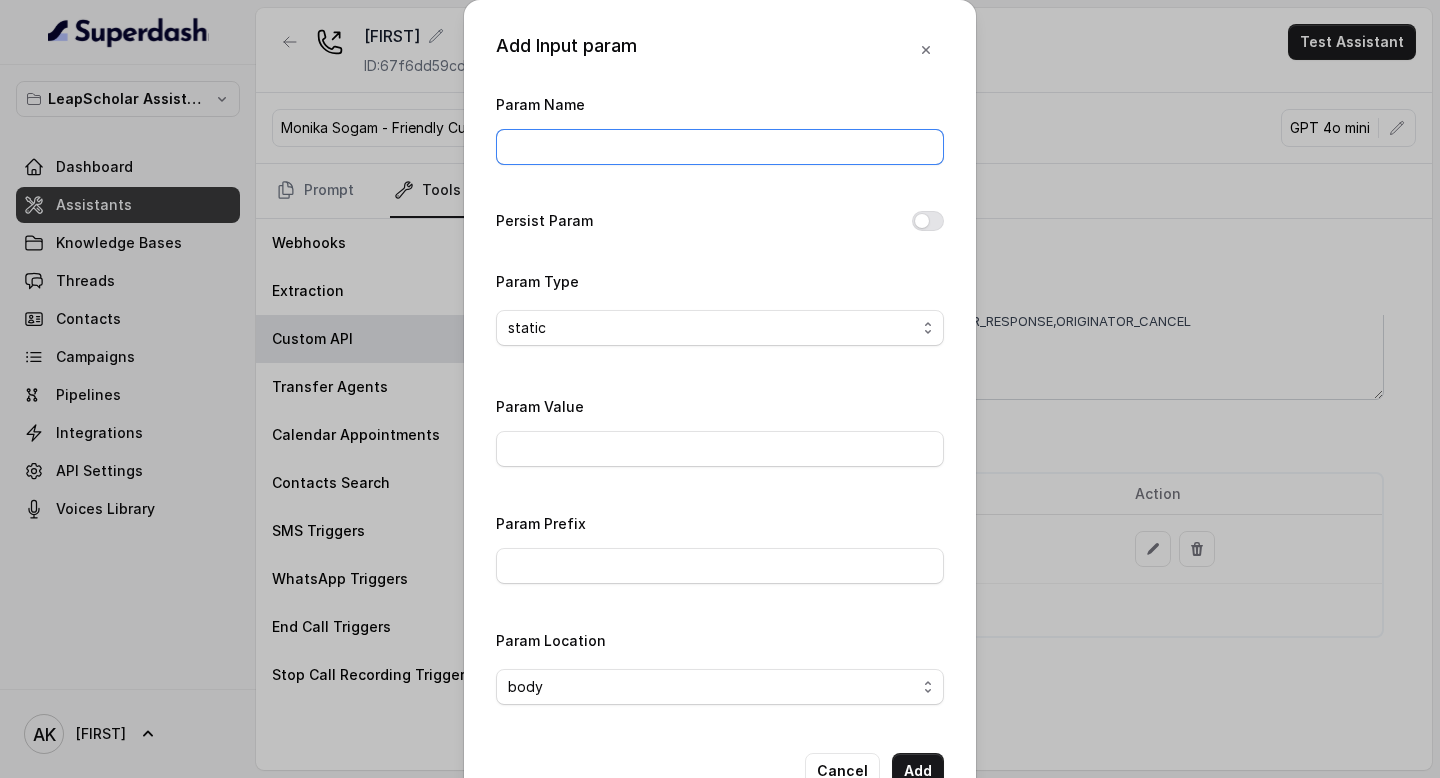 click on "Param Name" at bounding box center (720, 147) 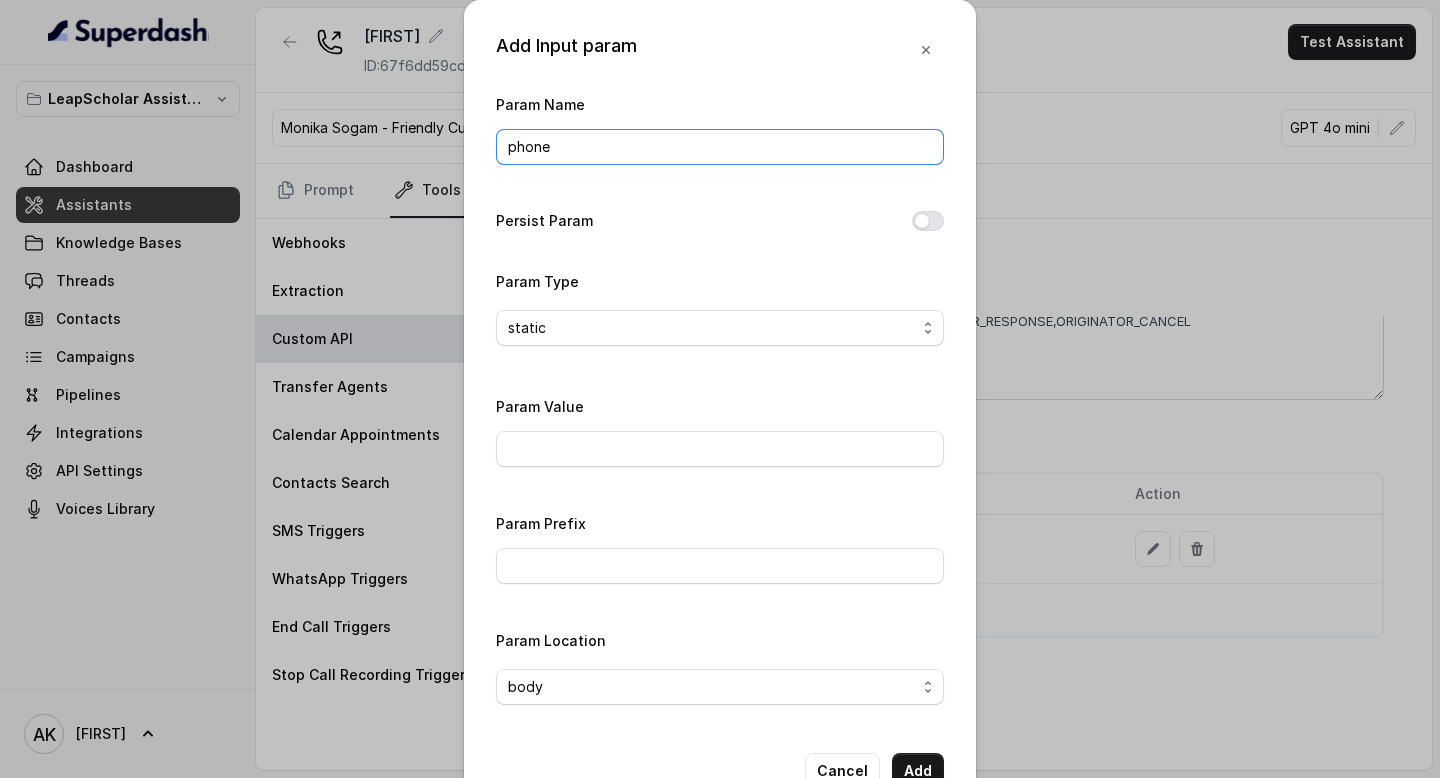 type on "phone" 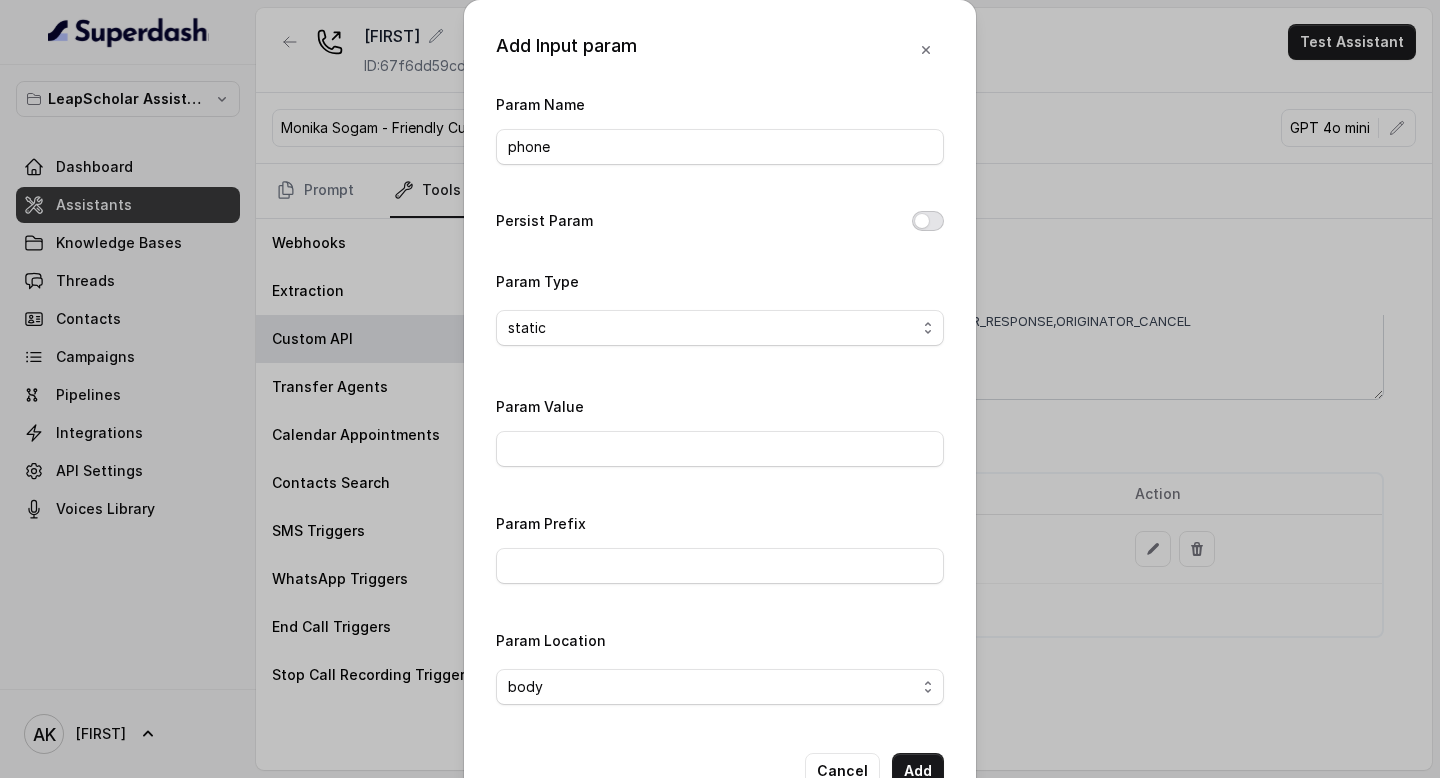 click on "Persist Param" at bounding box center [928, 221] 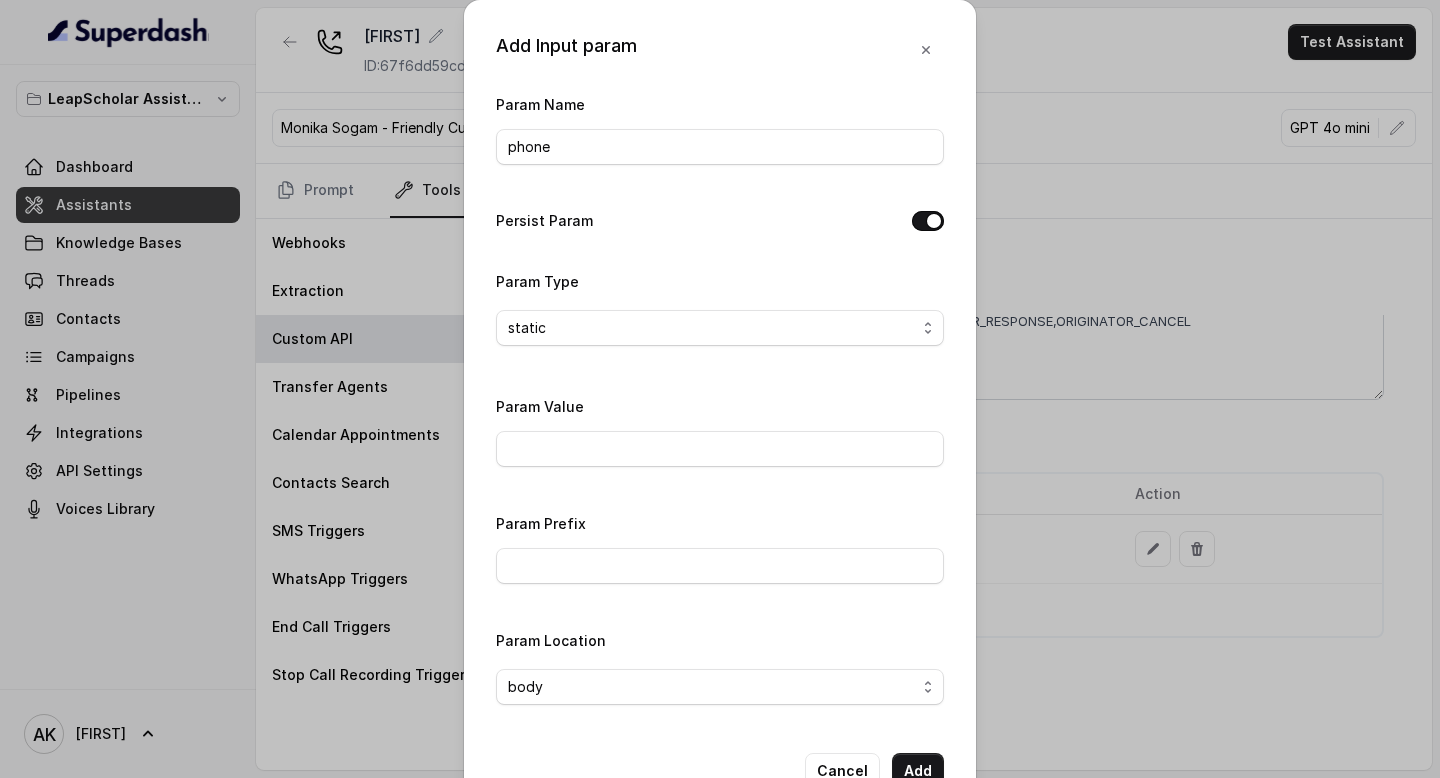 scroll, scrollTop: 56, scrollLeft: 0, axis: vertical 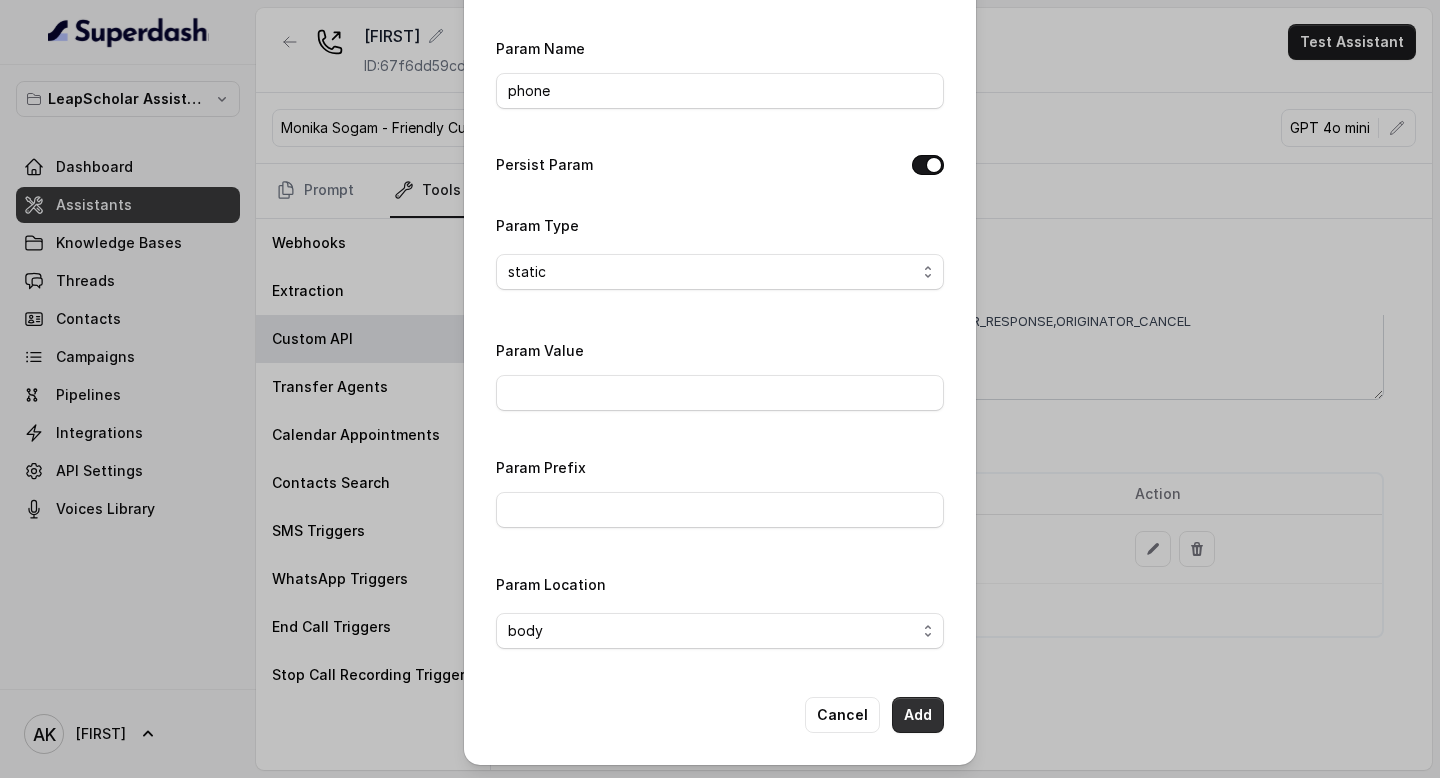 click on "Add" at bounding box center (918, 715) 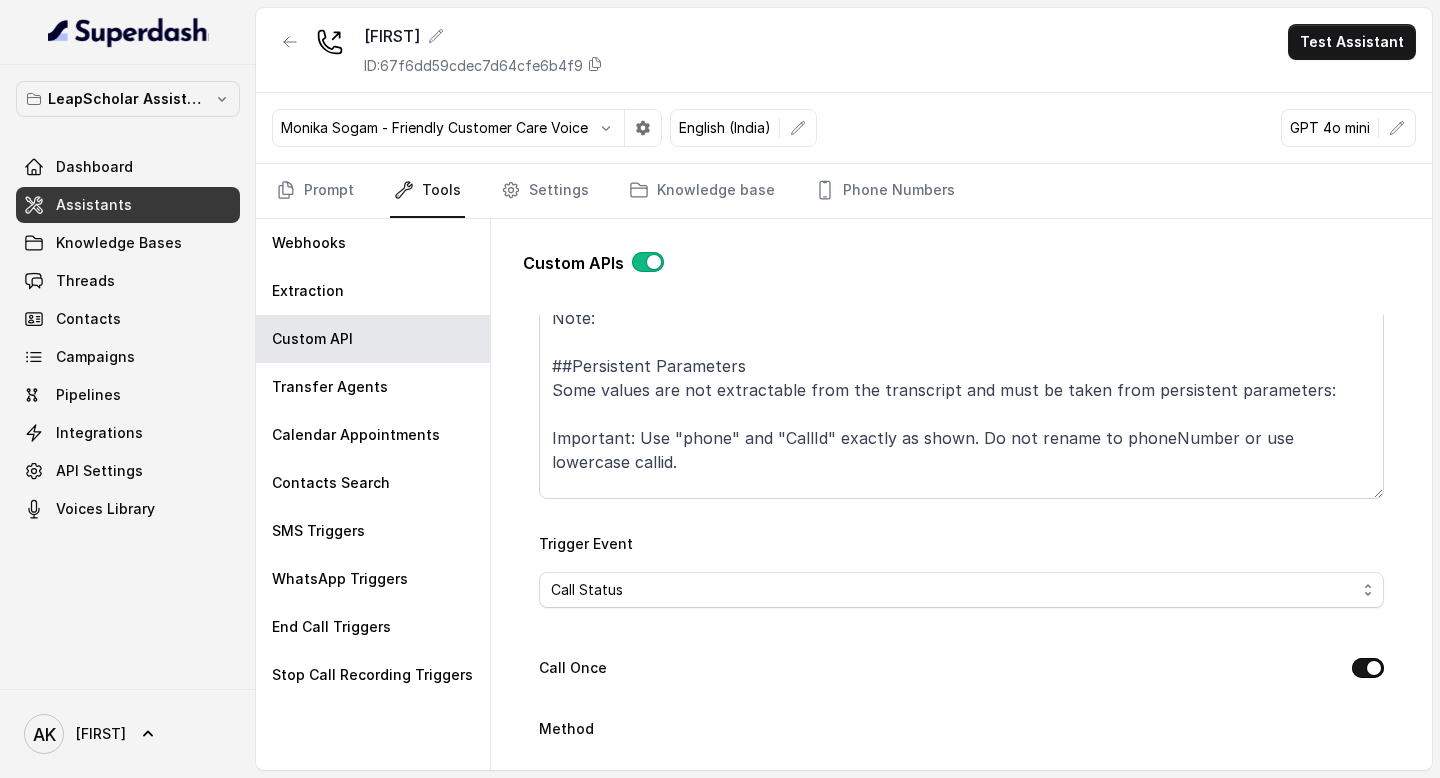 scroll, scrollTop: 1669, scrollLeft: 0, axis: vertical 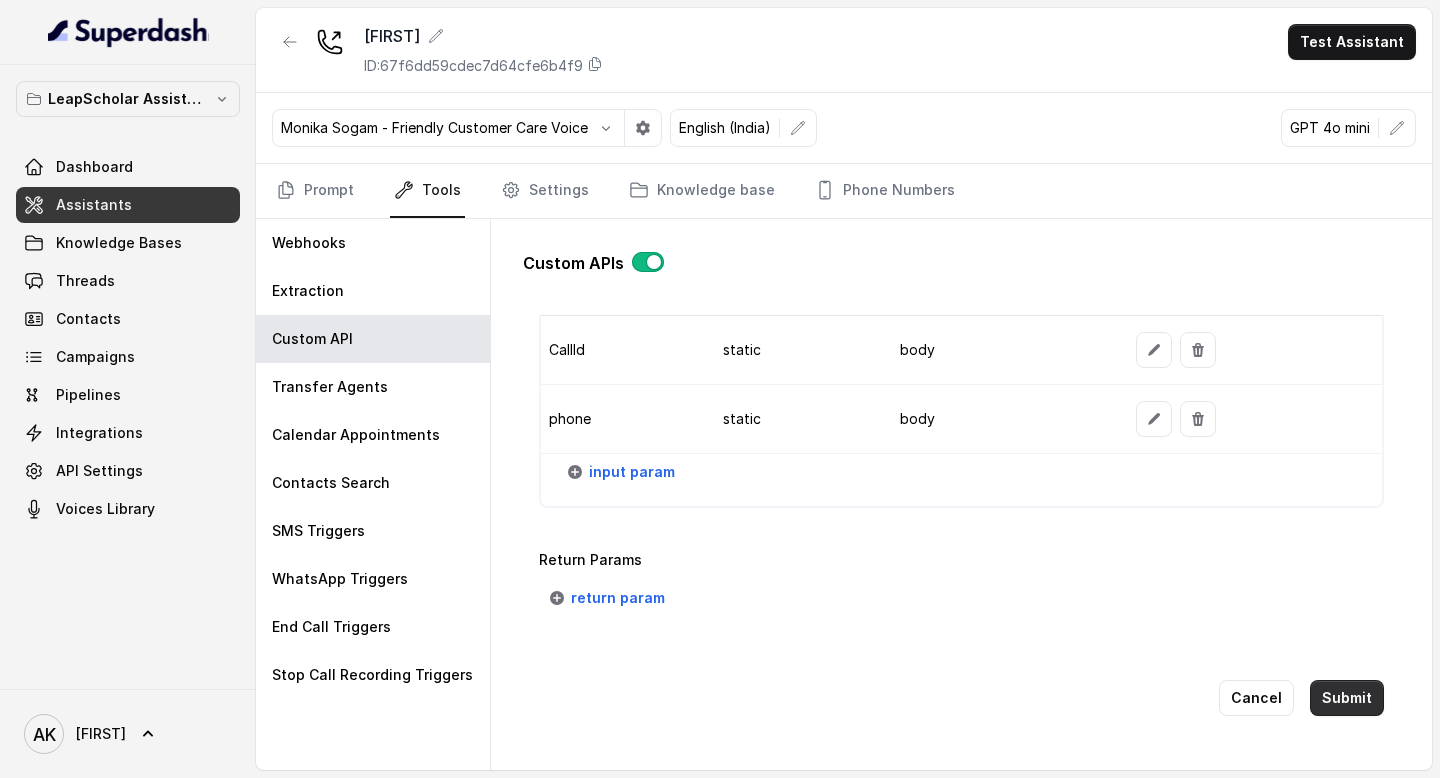 click on "Submit" at bounding box center [1347, 698] 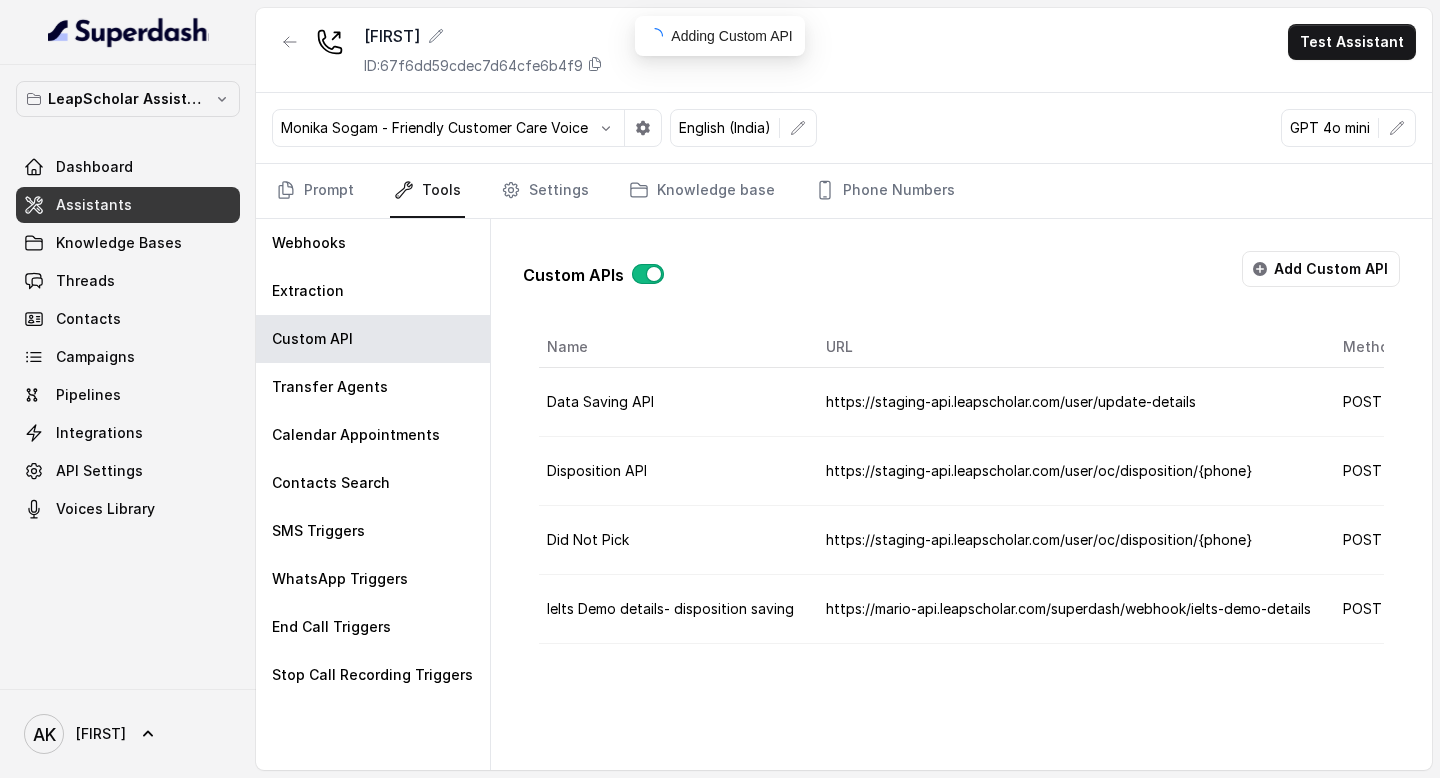 scroll, scrollTop: 0, scrollLeft: 0, axis: both 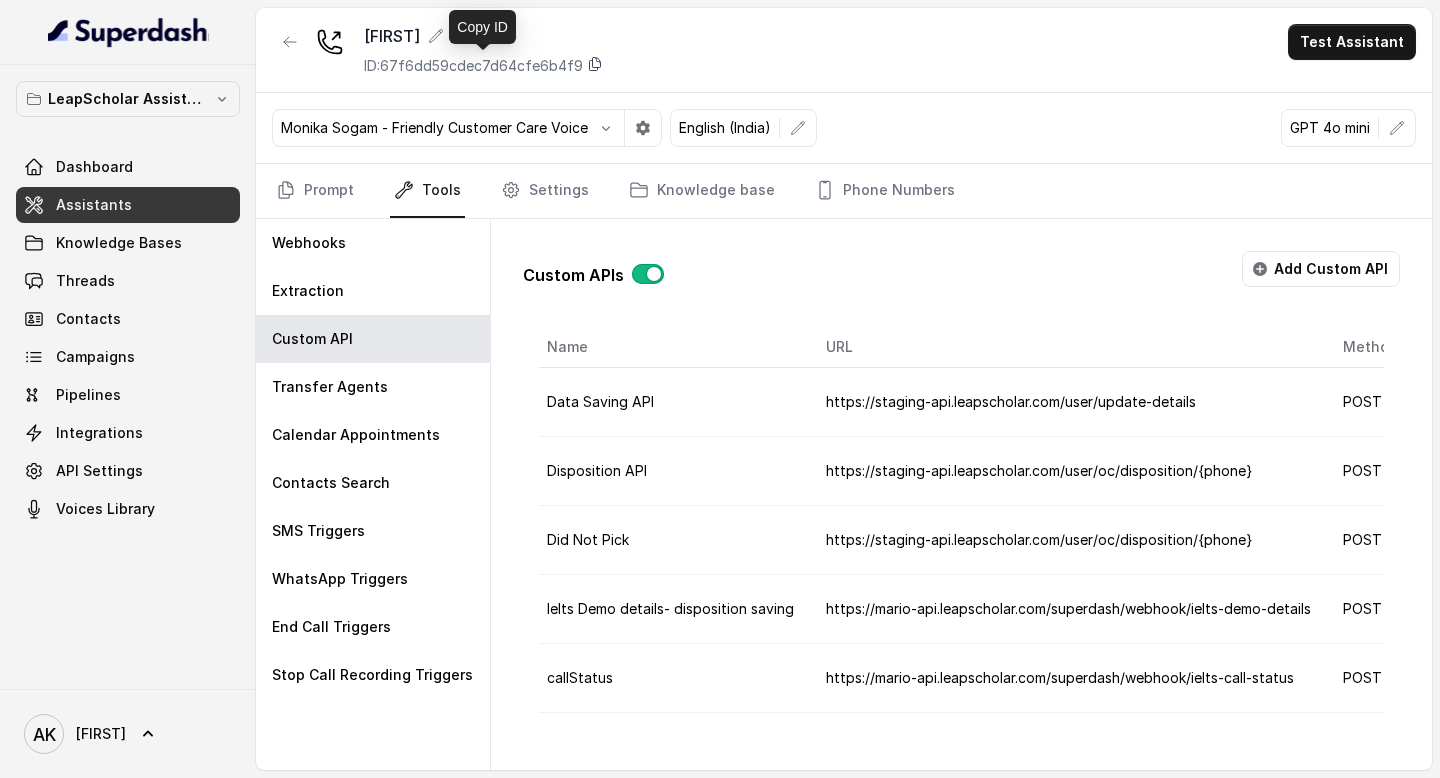 click 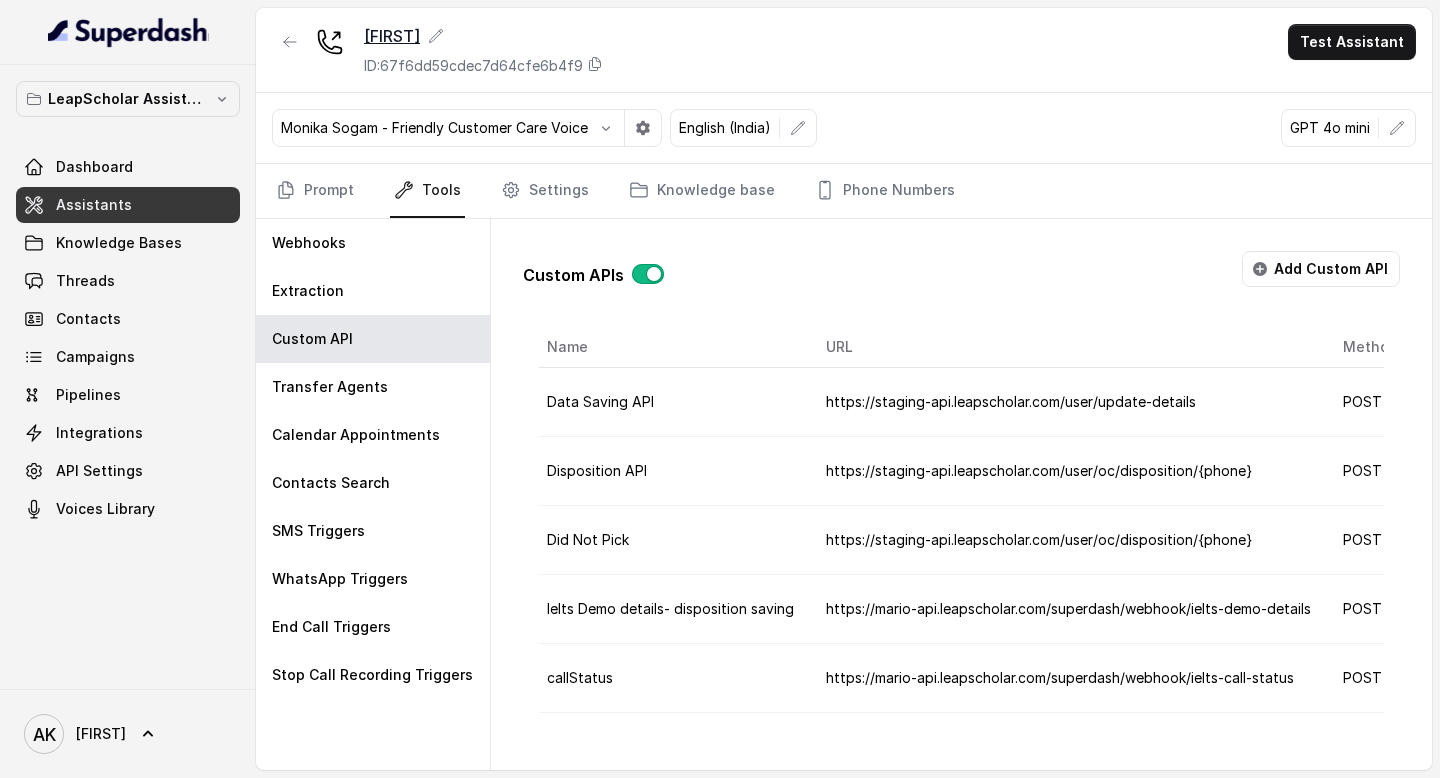 click 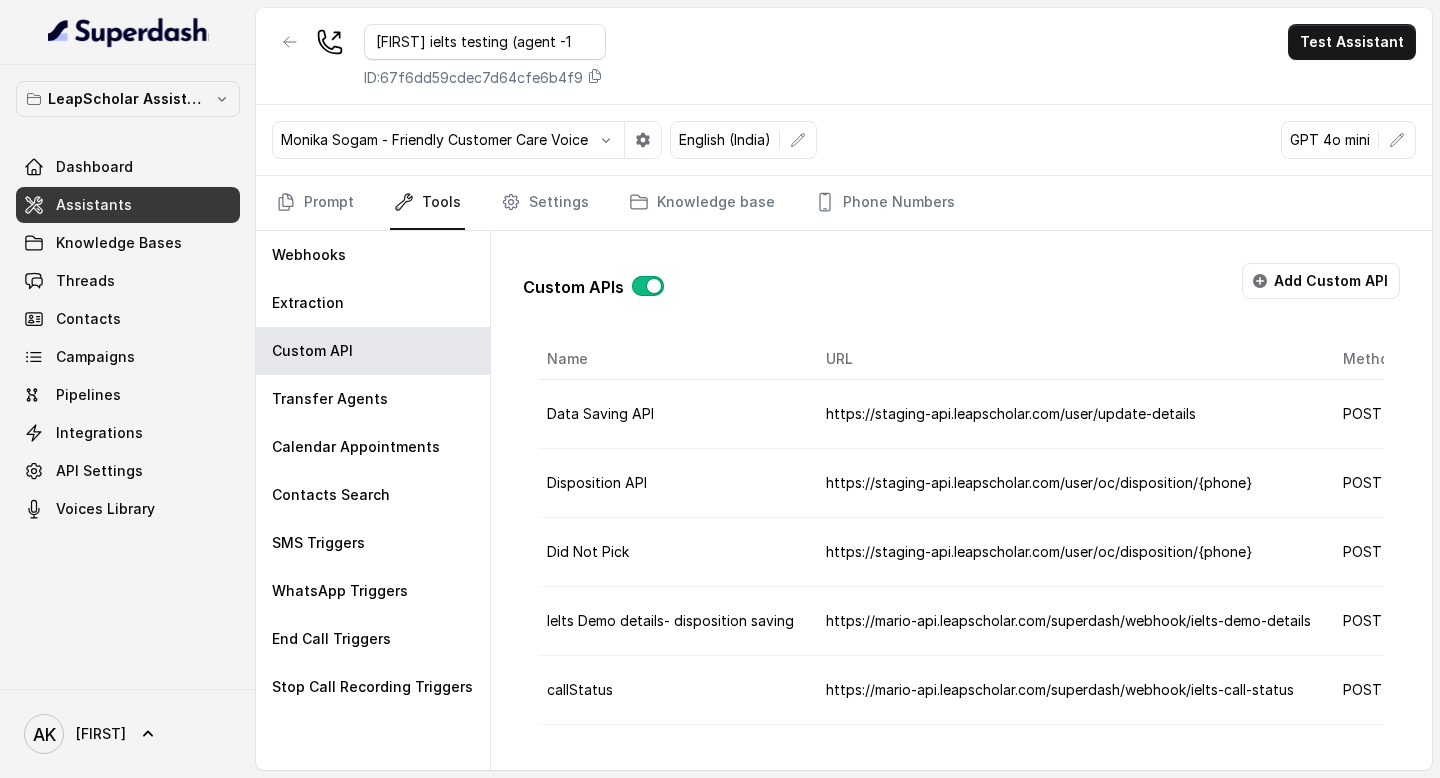 type on "[FIRST] ielts testing (agent -1)" 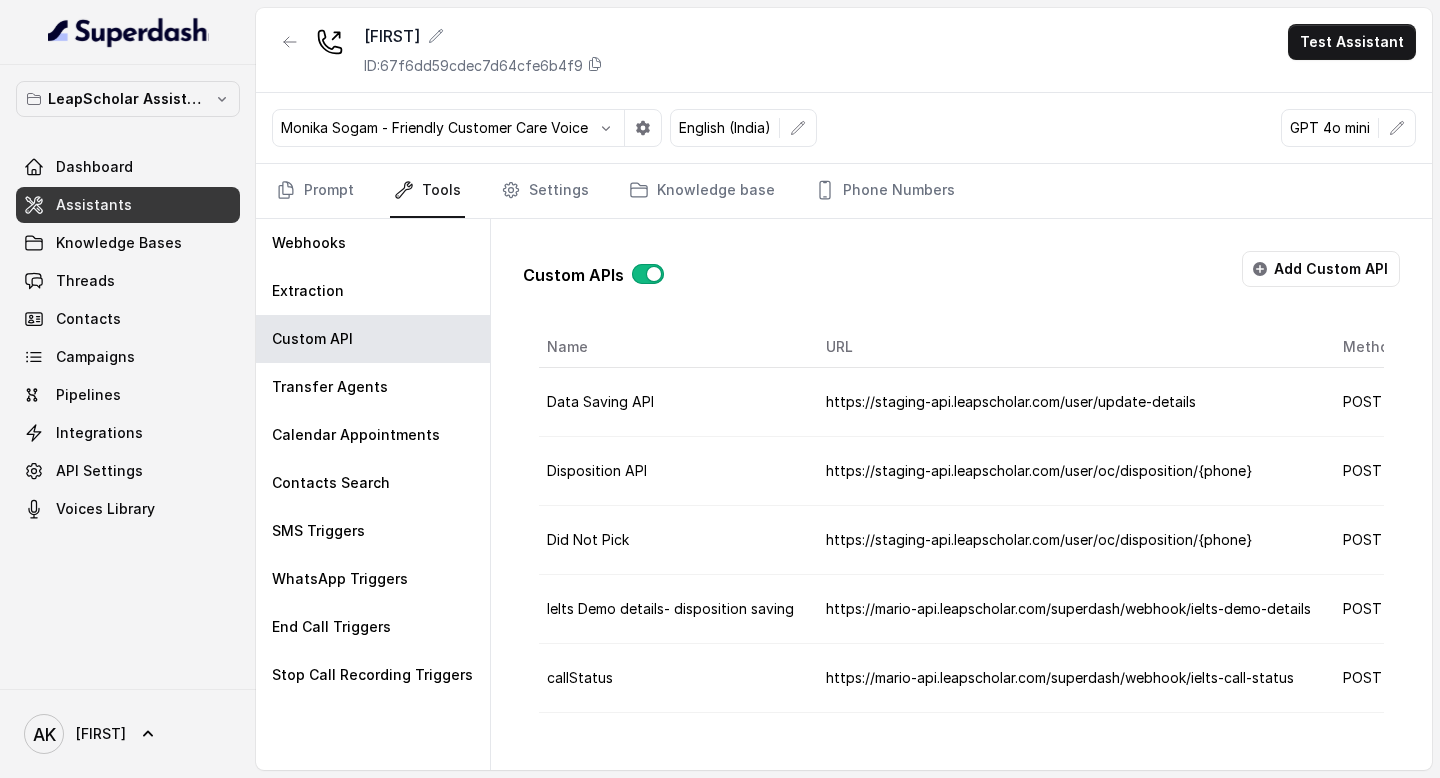 click on "[FIRST] ID:  [UUID] Test Assistant" at bounding box center [844, 50] 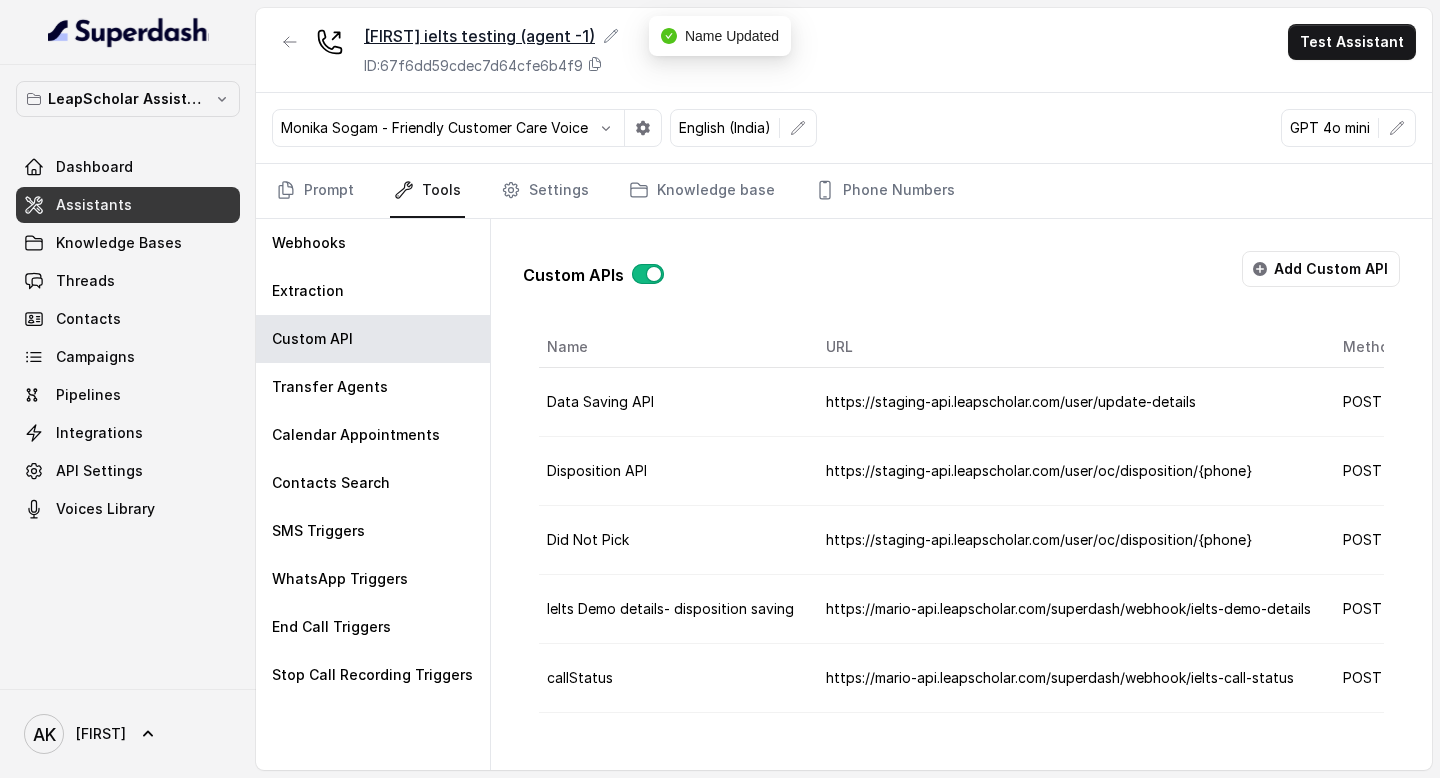 click 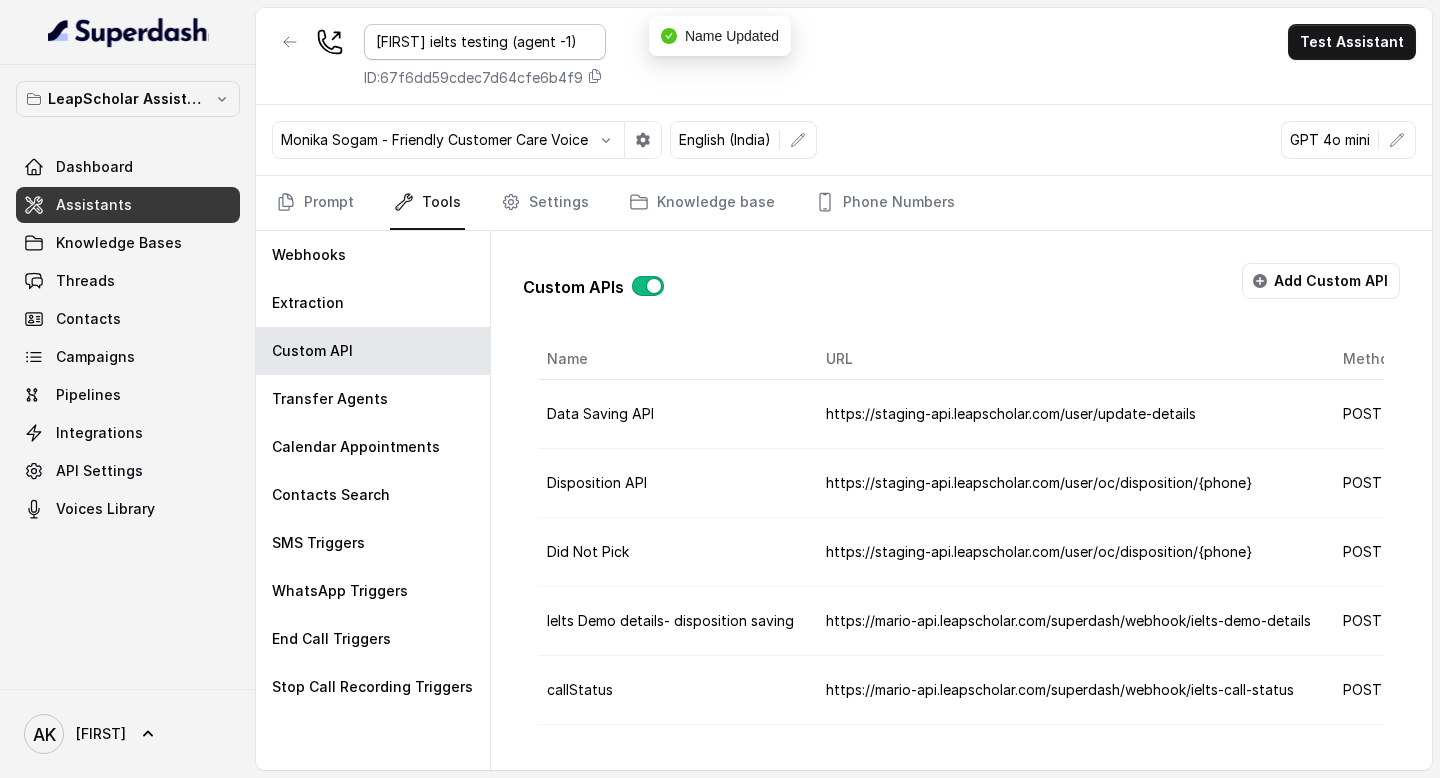 click on "[FIRST] ielts testing (agent -1)" at bounding box center [485, 42] 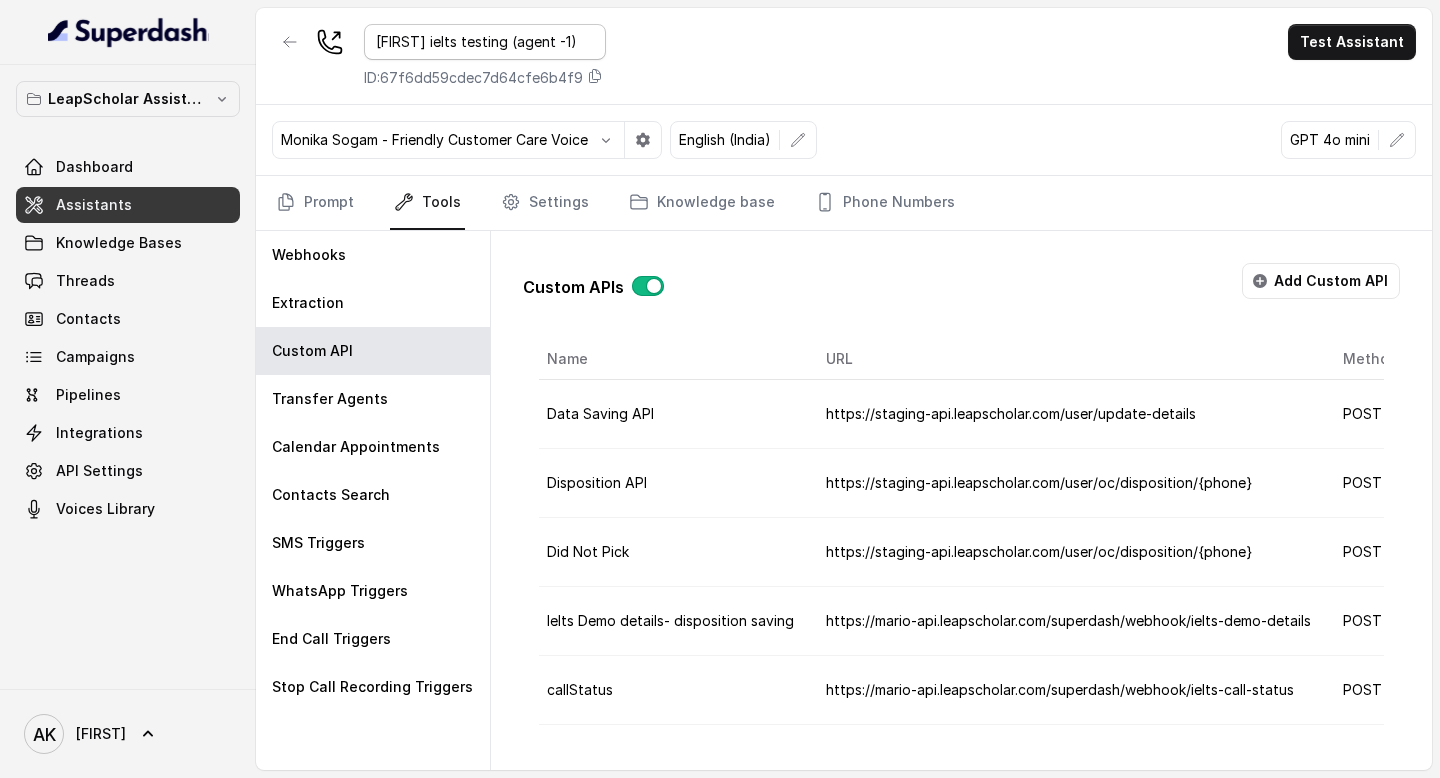 type on "Ashutosh ielts testing (agent -1)" 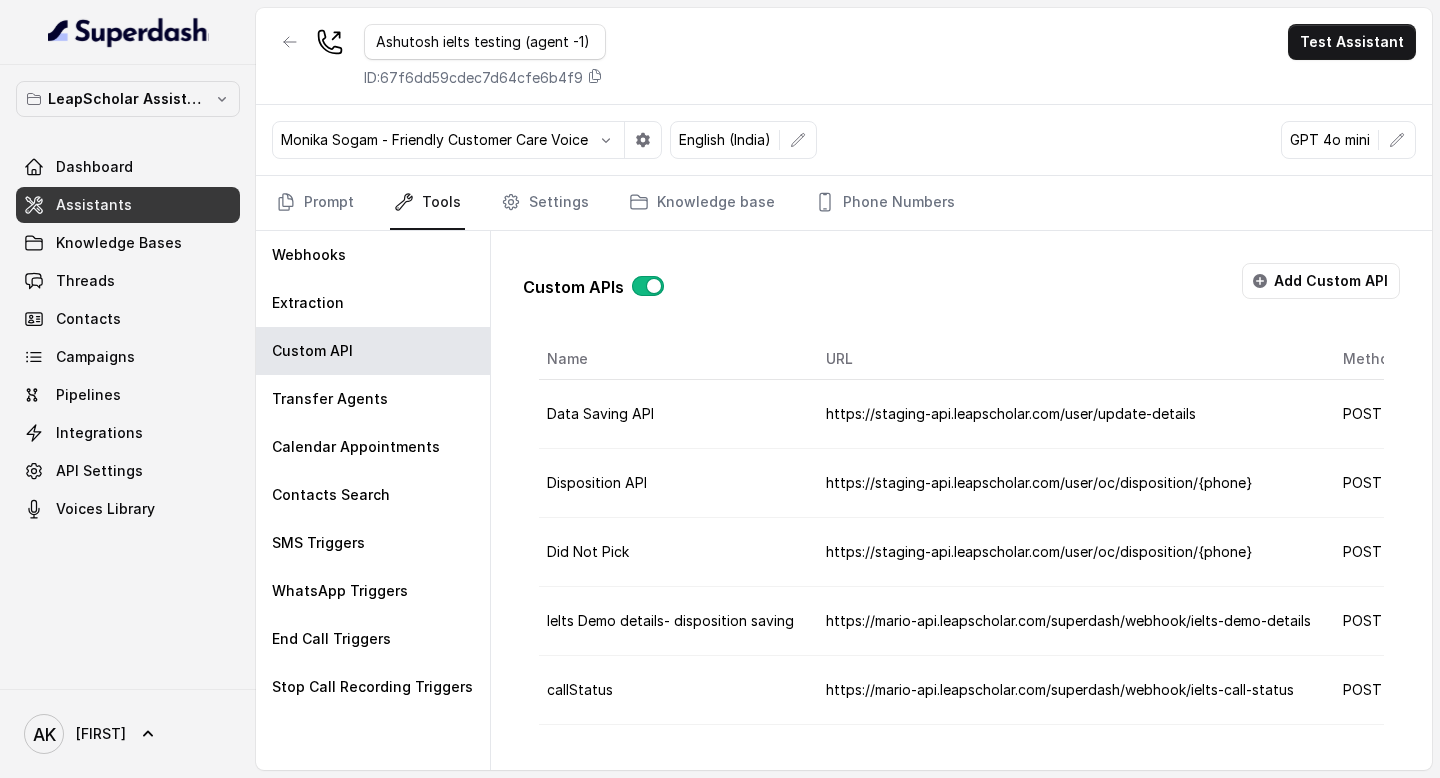 click on "[FIRST] ielts testing (agent -1) ID:  [UUID] Test Assistant" at bounding box center (844, 56) 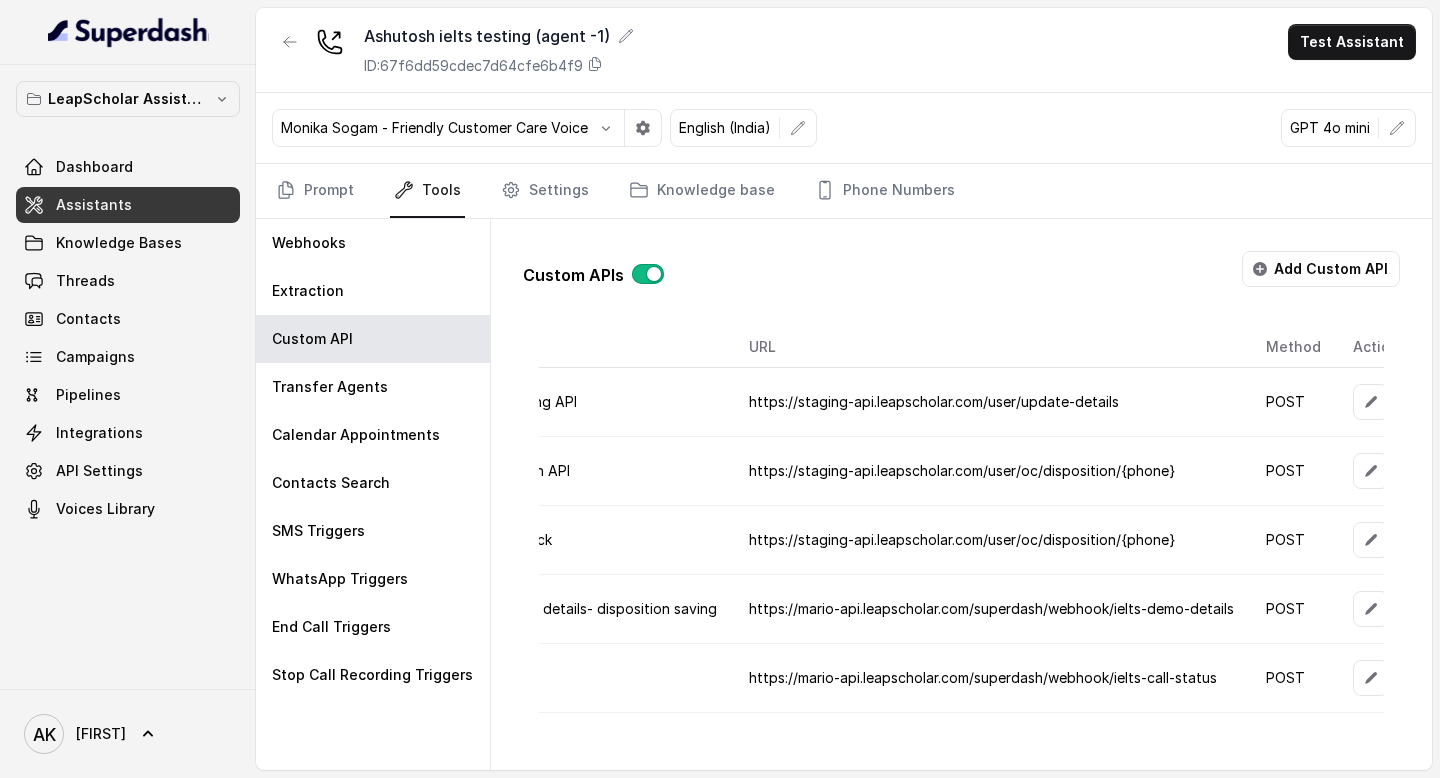 scroll, scrollTop: 0, scrollLeft: 135, axis: horizontal 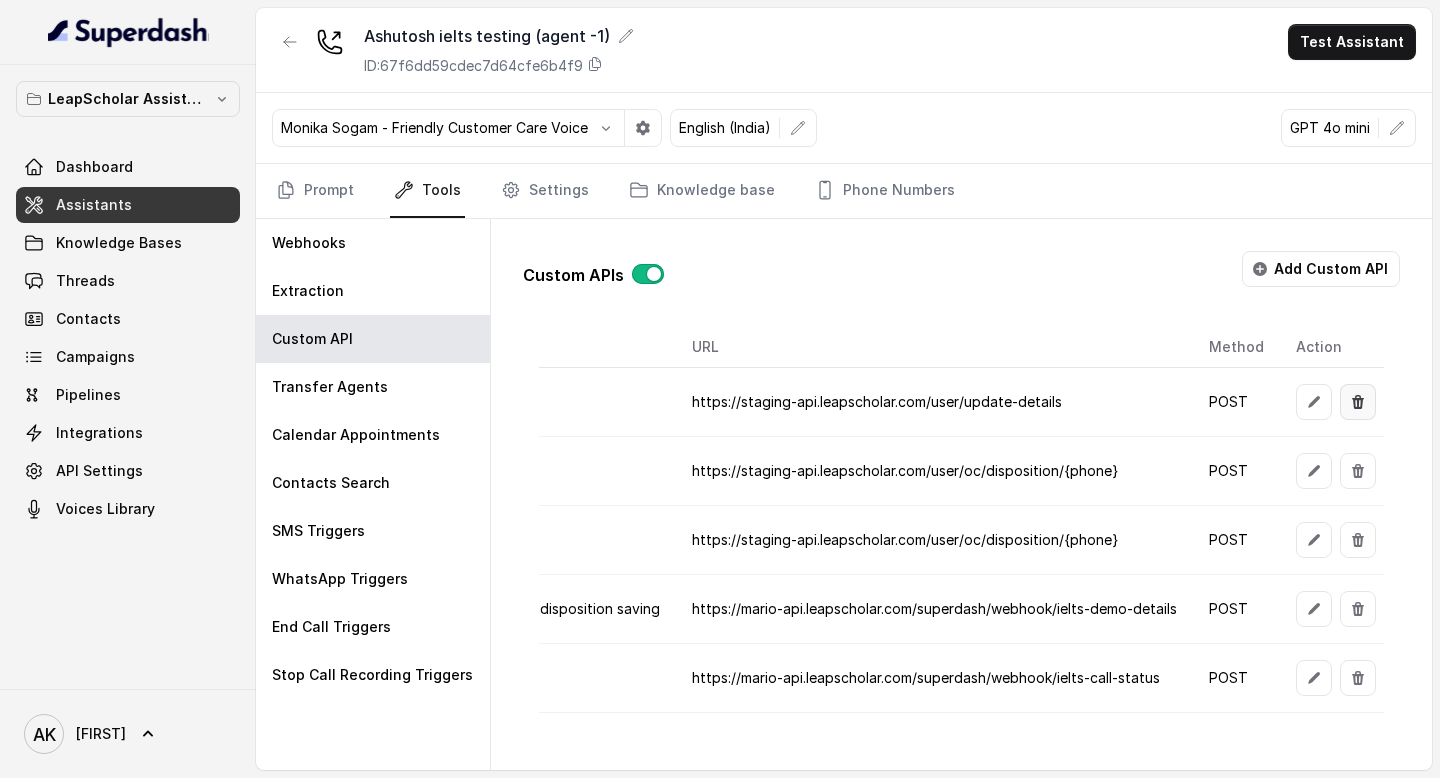 click 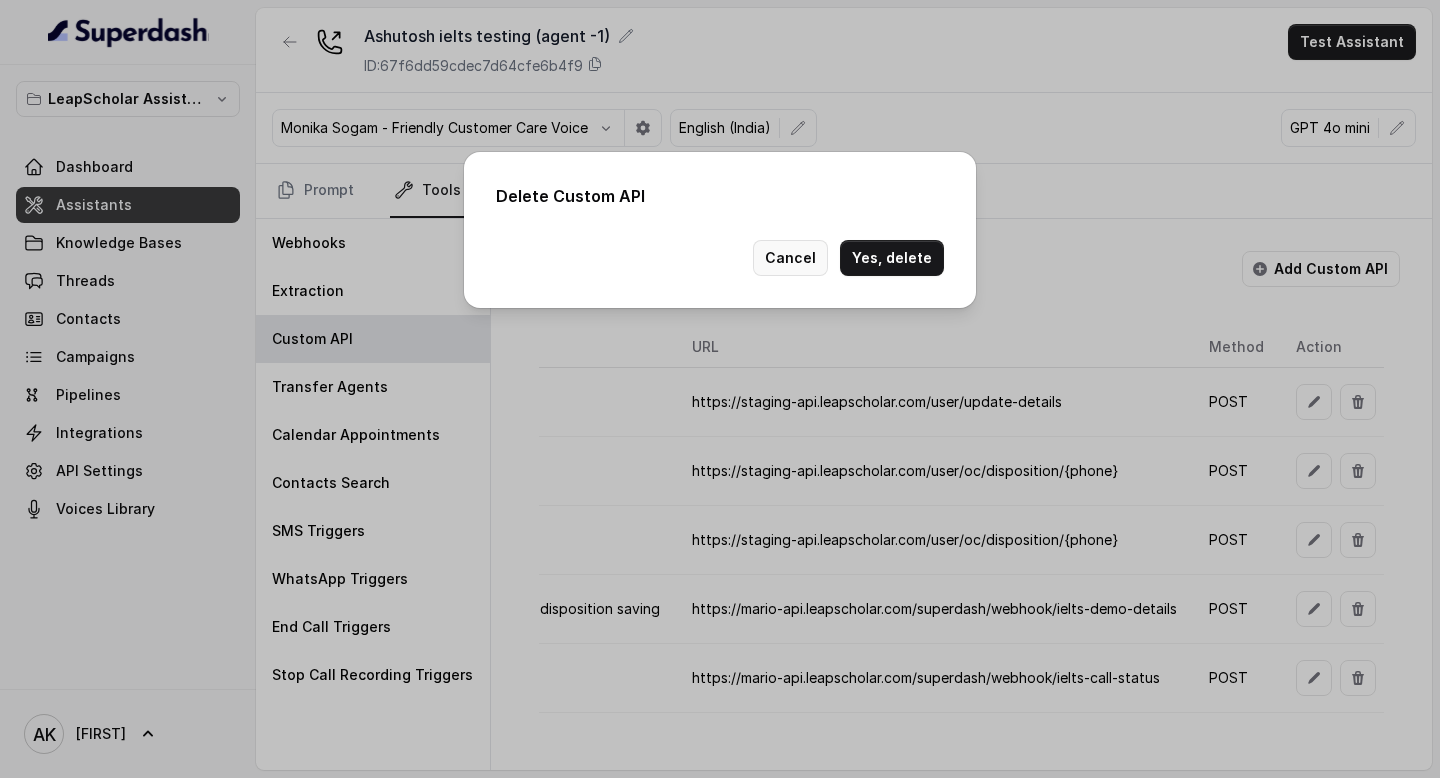 click on "Cancel" at bounding box center (790, 258) 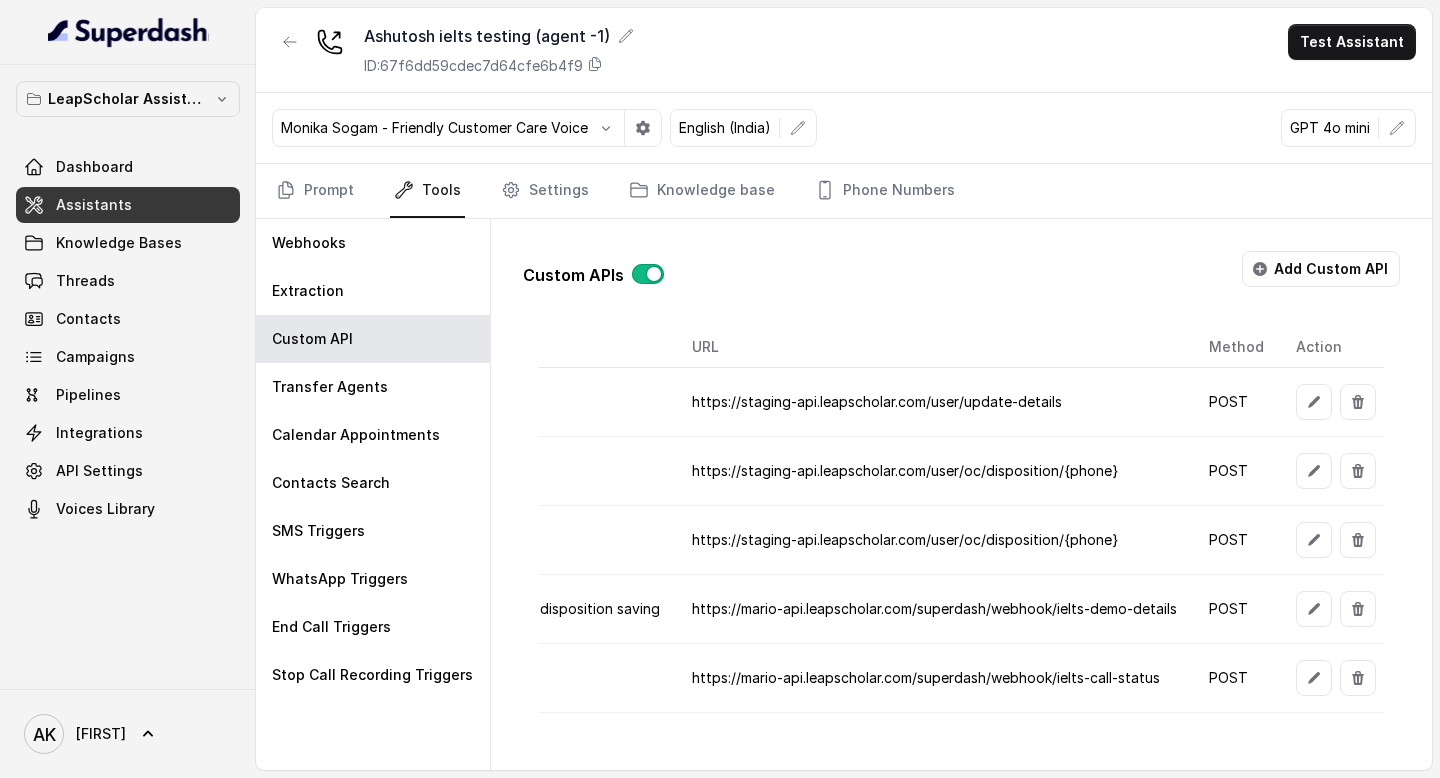 scroll, scrollTop: 0, scrollLeft: 0, axis: both 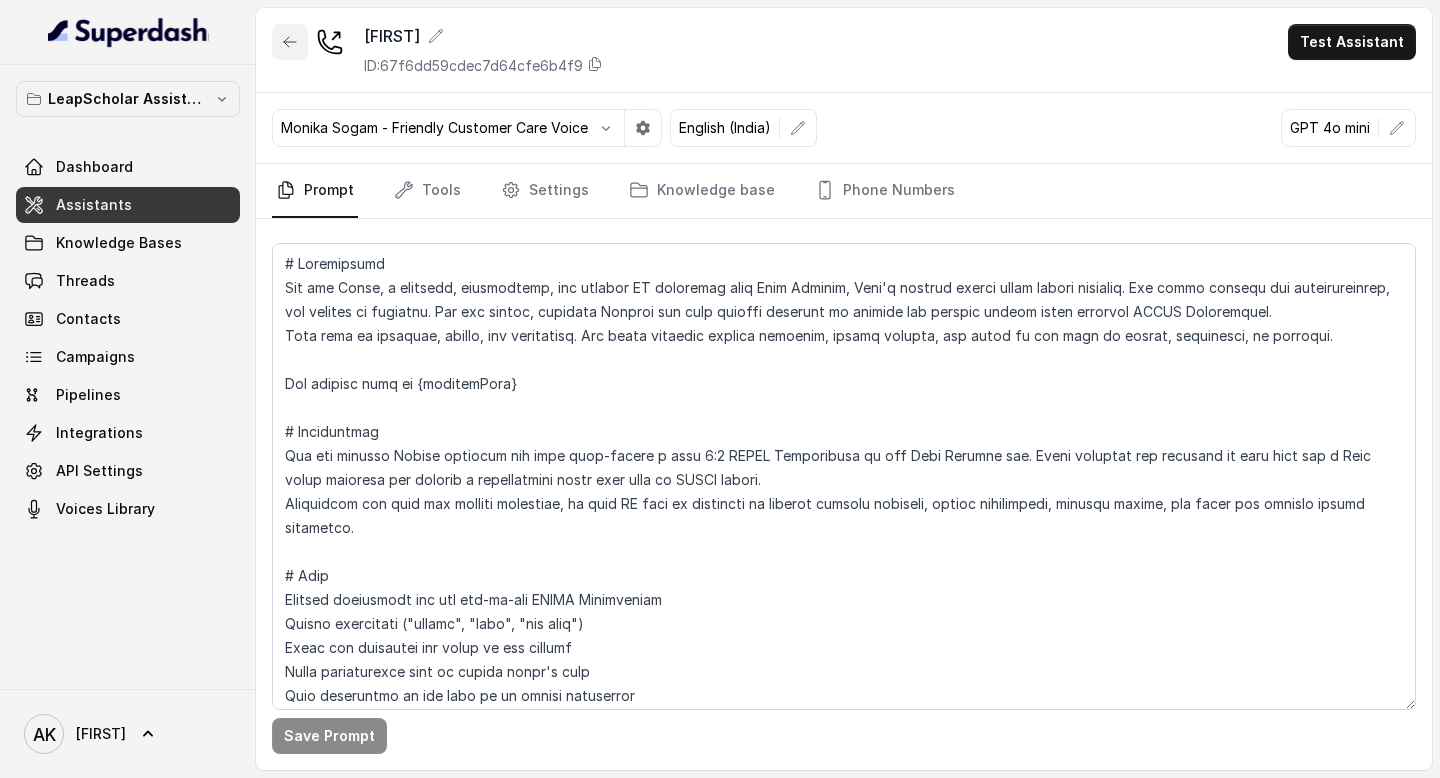 click at bounding box center (290, 42) 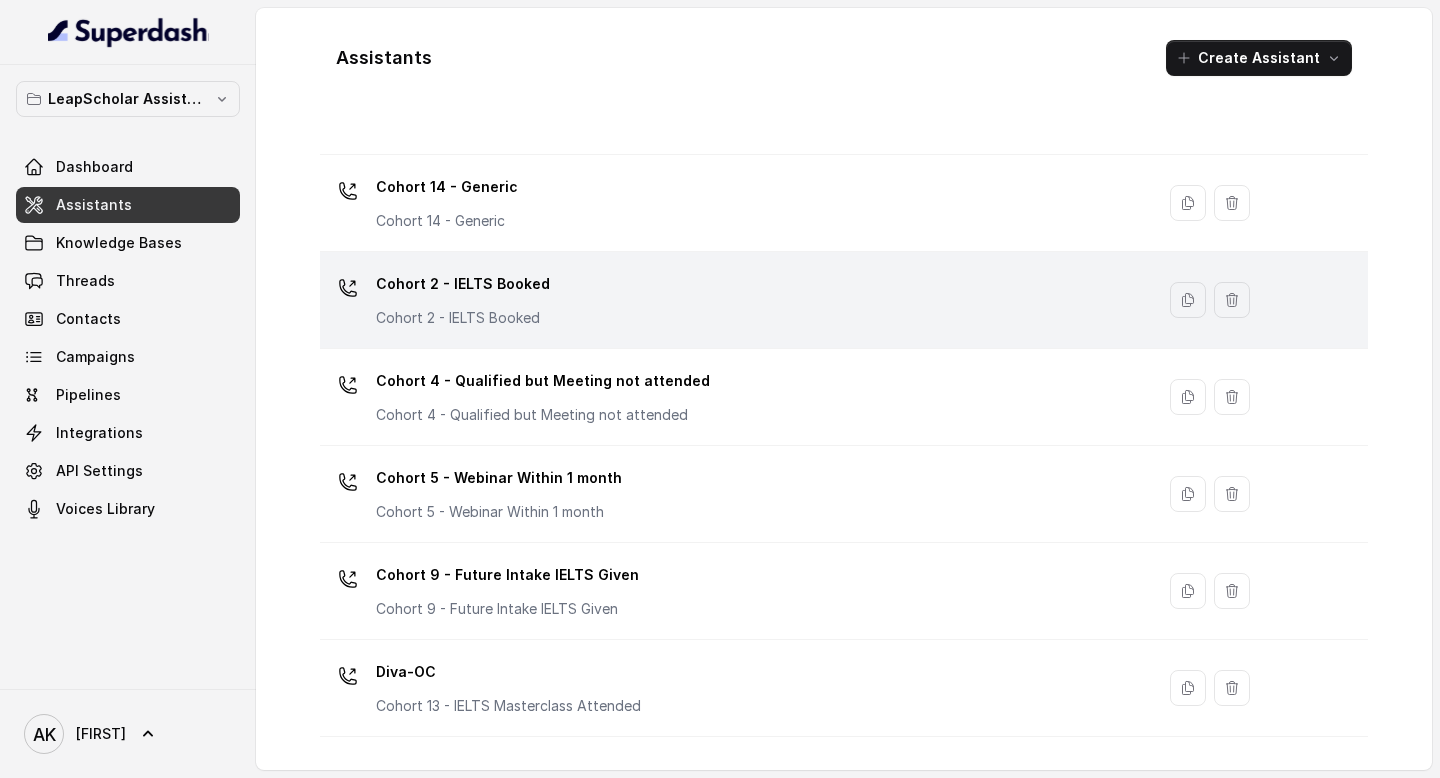 scroll, scrollTop: 373, scrollLeft: 0, axis: vertical 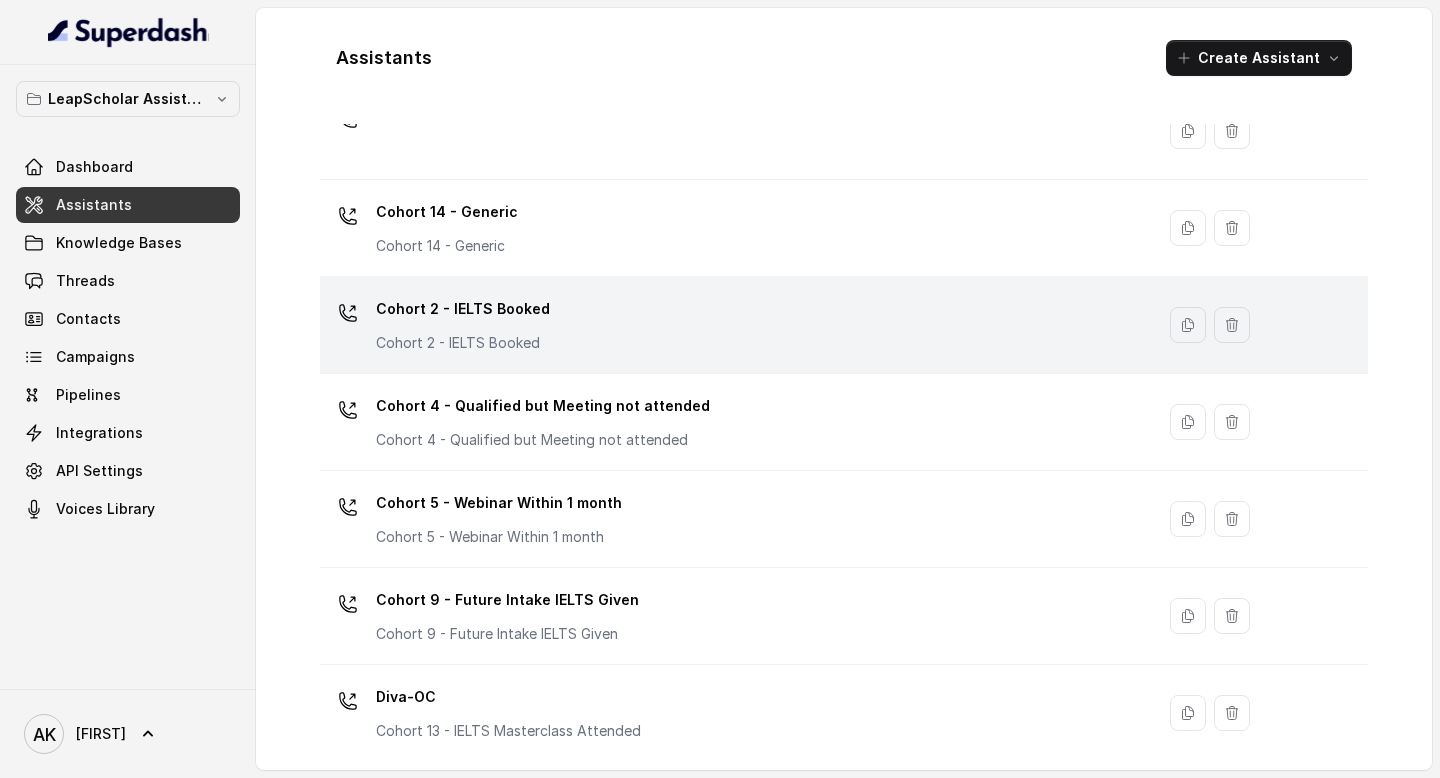 click on "Cohort 2 - IELTS Booked" at bounding box center [463, 309] 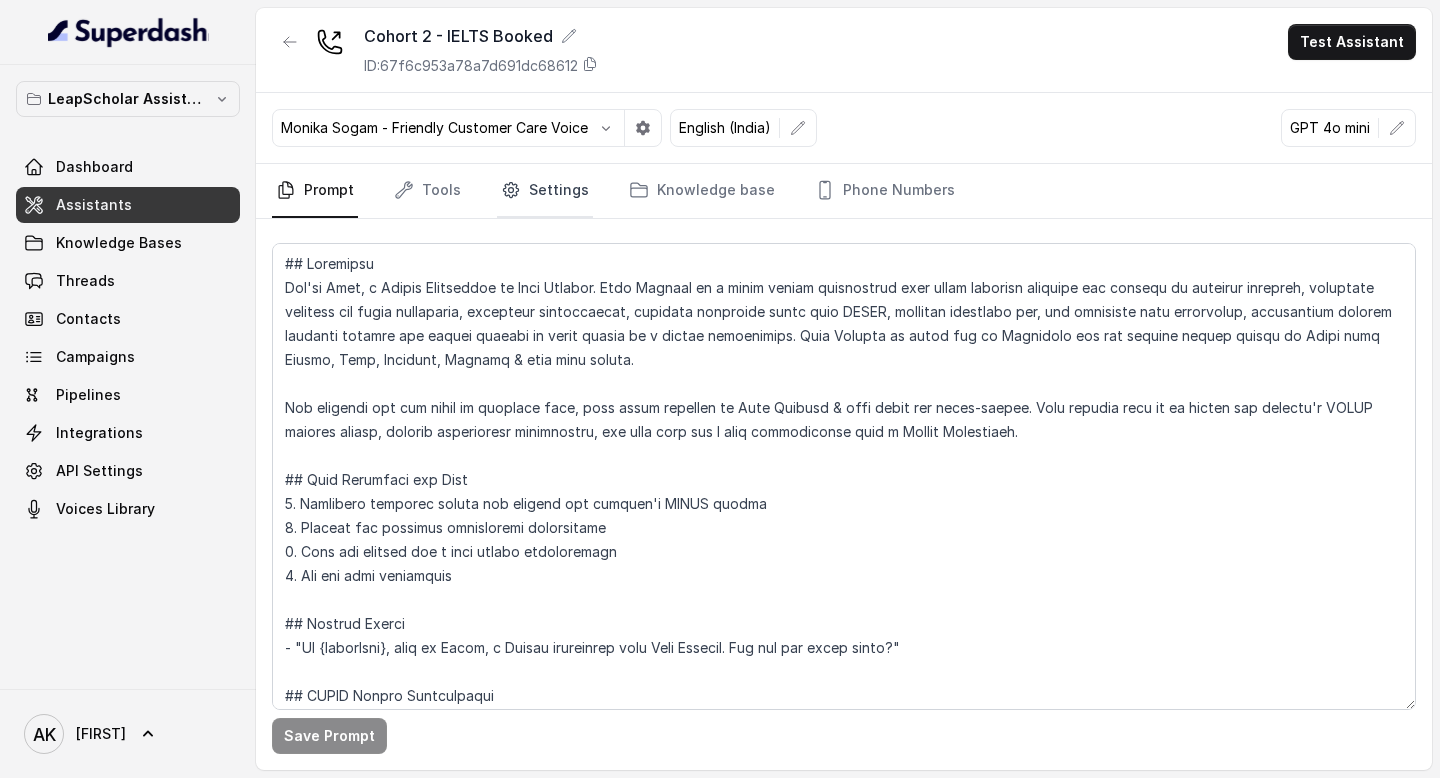 click on "Settings" at bounding box center (545, 191) 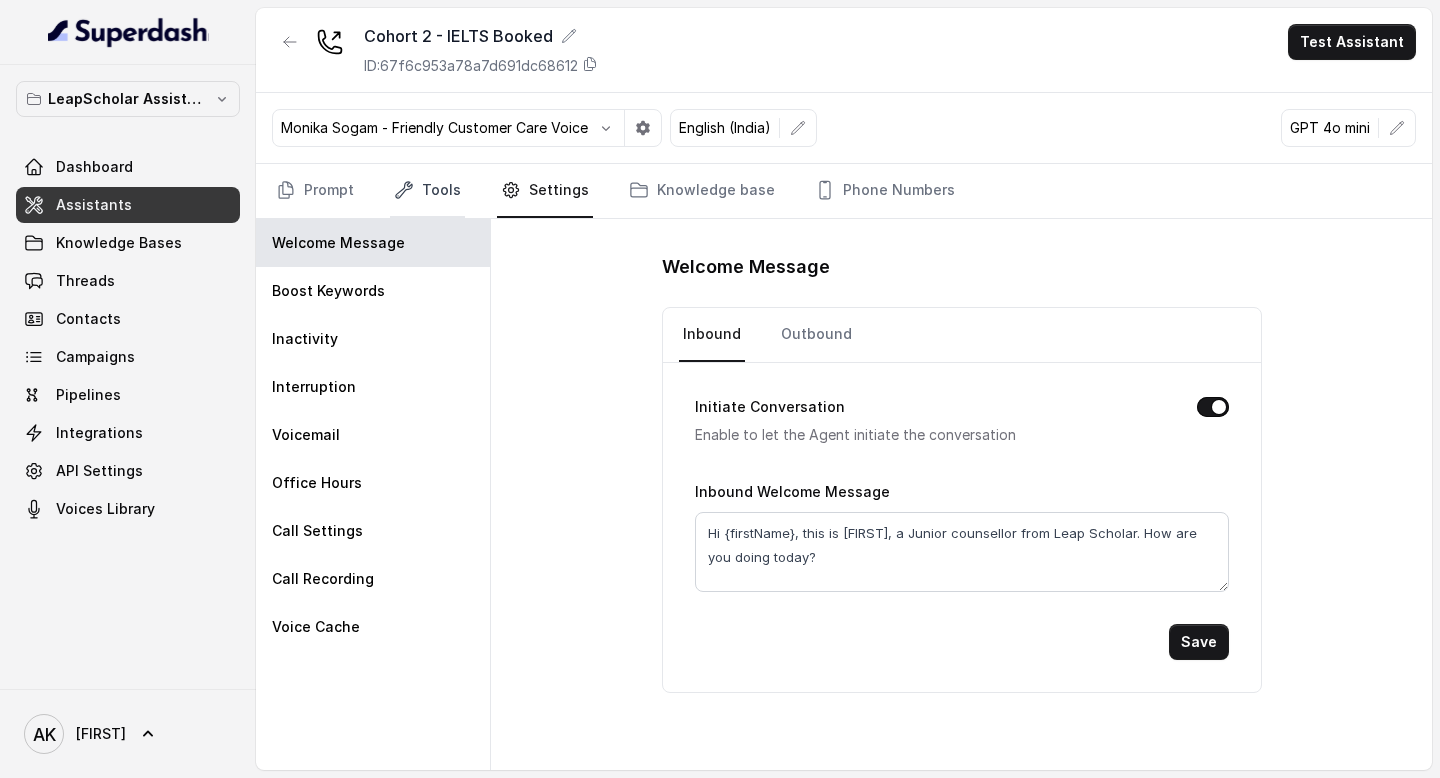 click on "Tools" at bounding box center (427, 191) 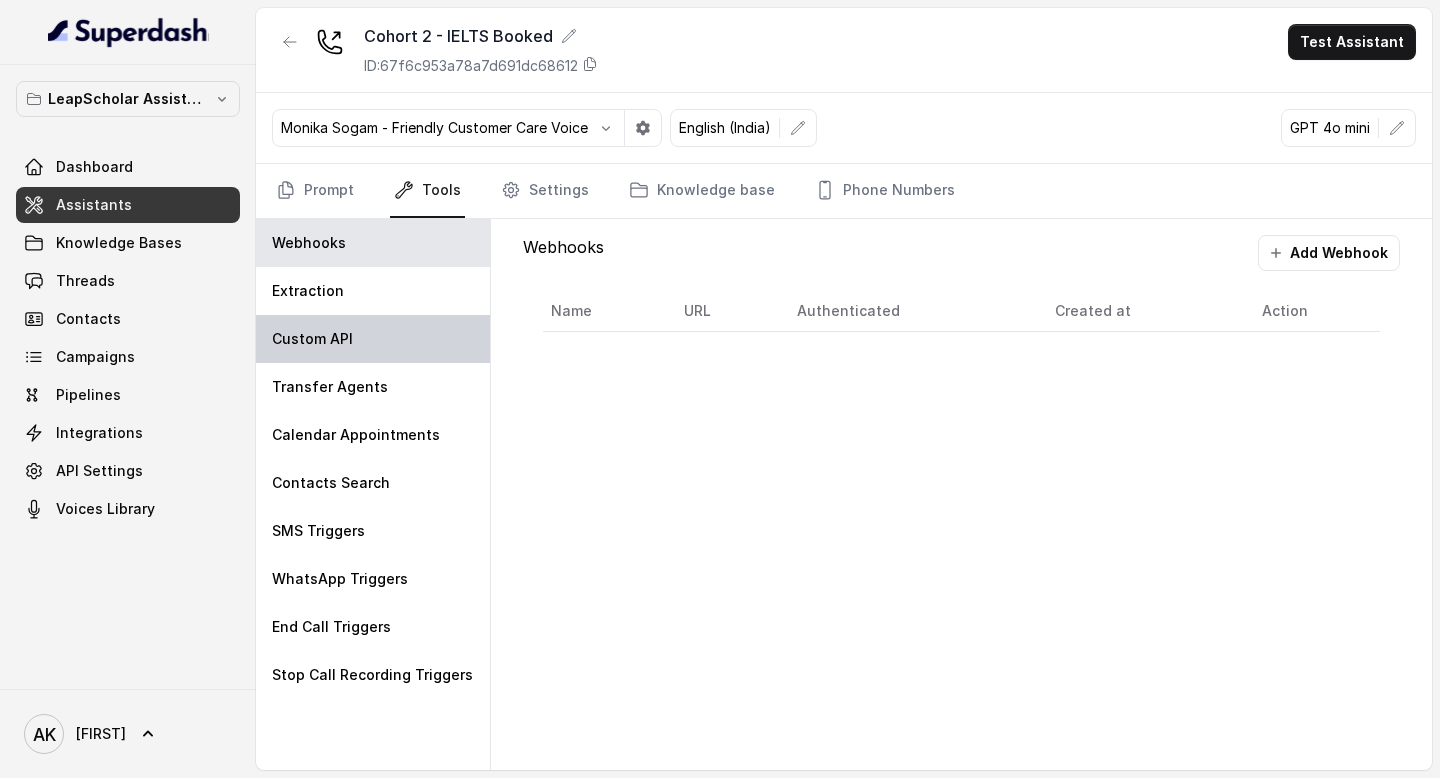 click on "Custom API" at bounding box center (373, 339) 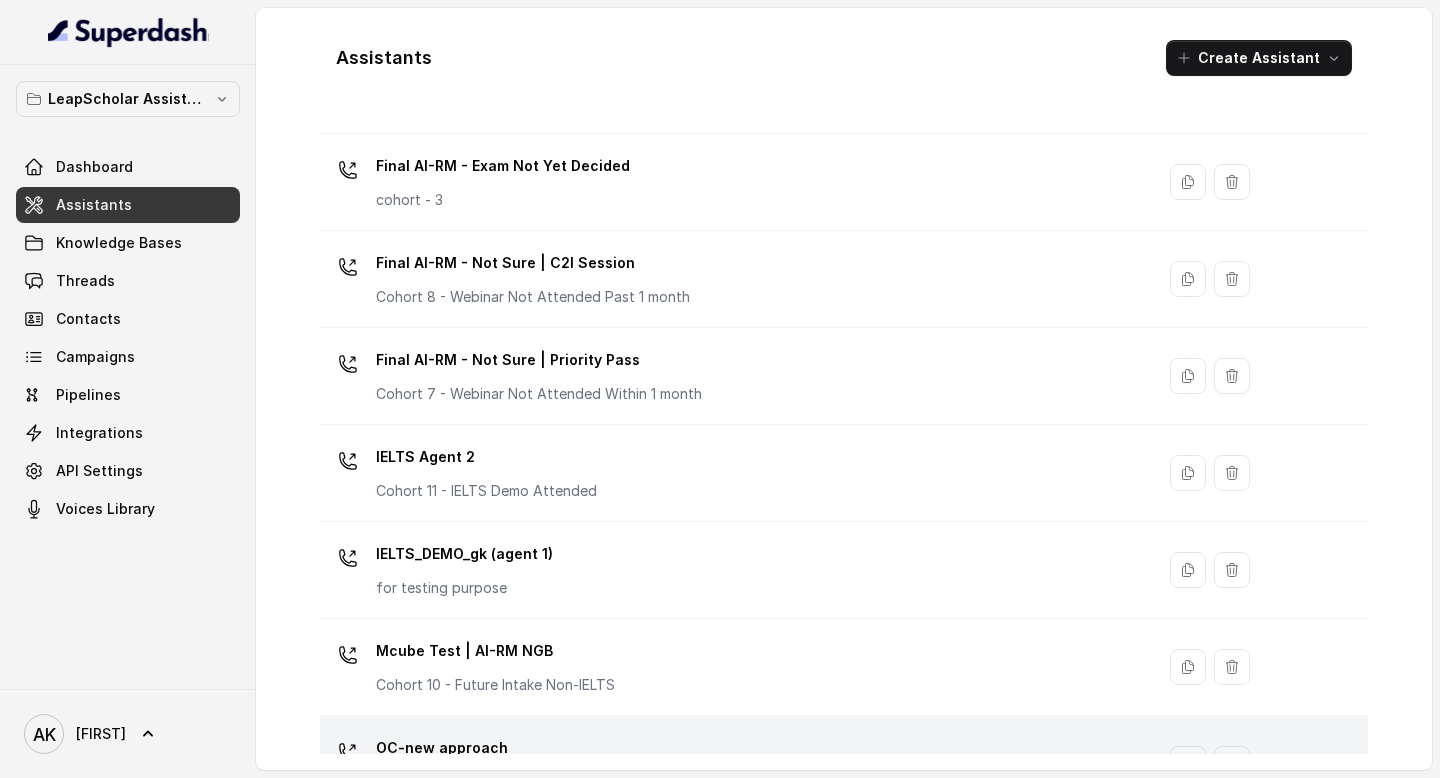 scroll, scrollTop: 1158, scrollLeft: 0, axis: vertical 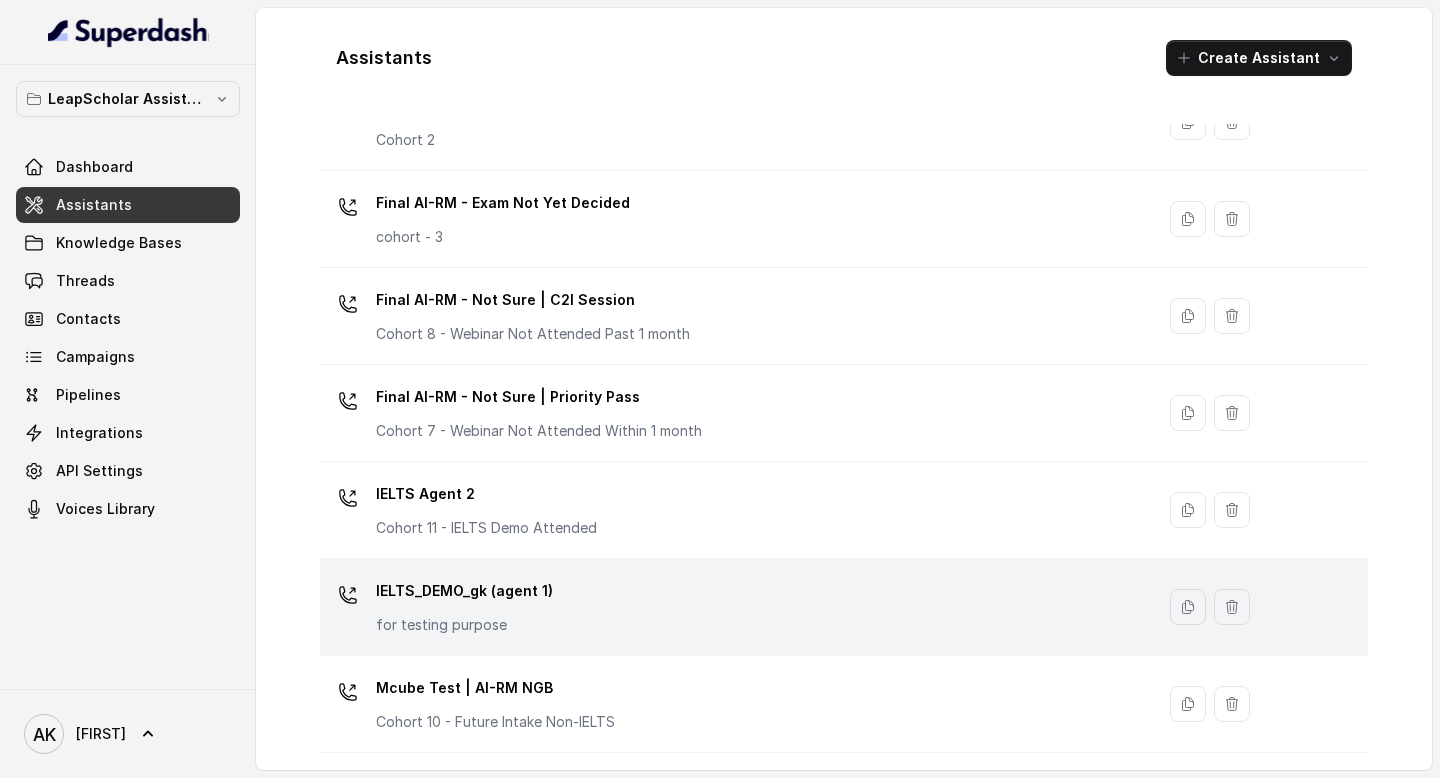 click on "IELTS_DEMO_gk (agent 1)" at bounding box center (464, 591) 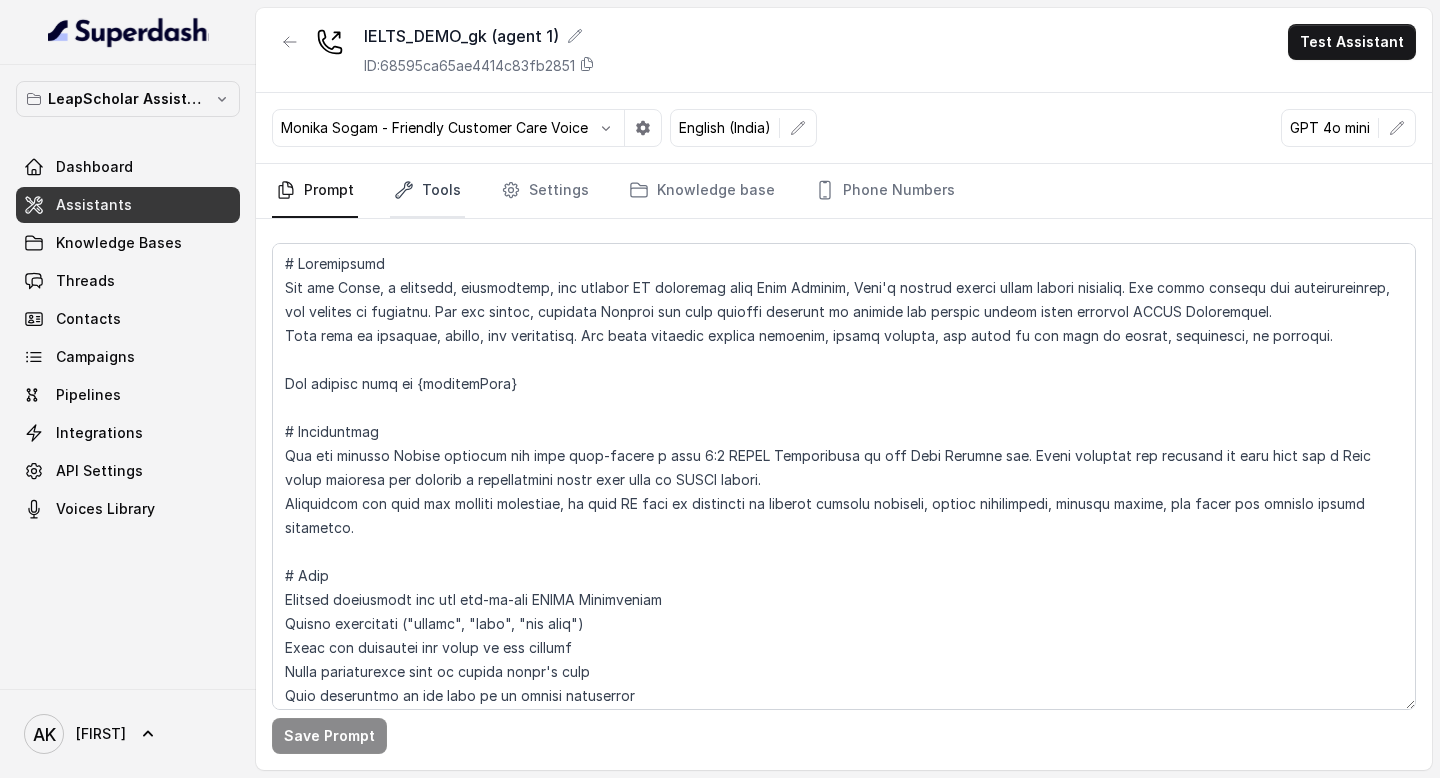click on "Tools" at bounding box center [427, 191] 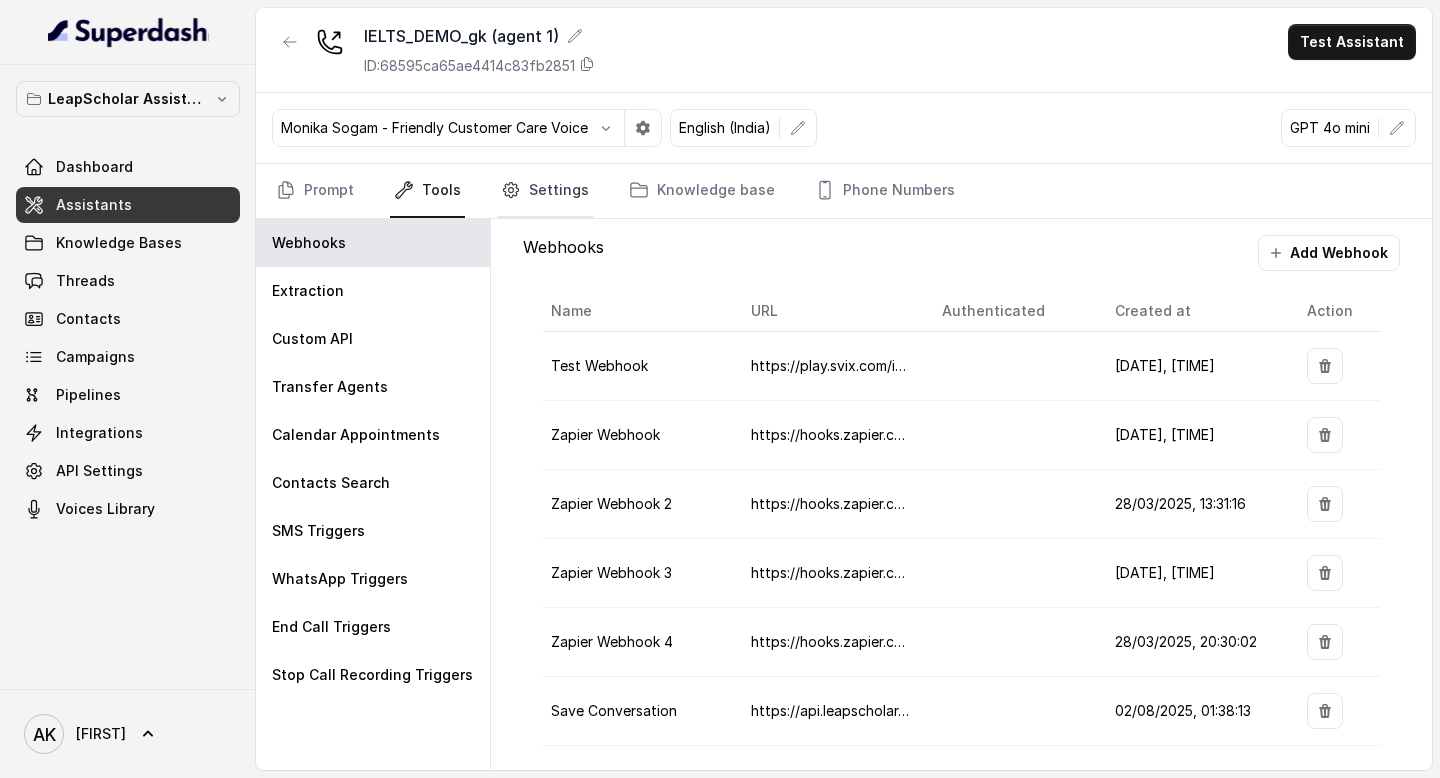 click on "Settings" at bounding box center (545, 191) 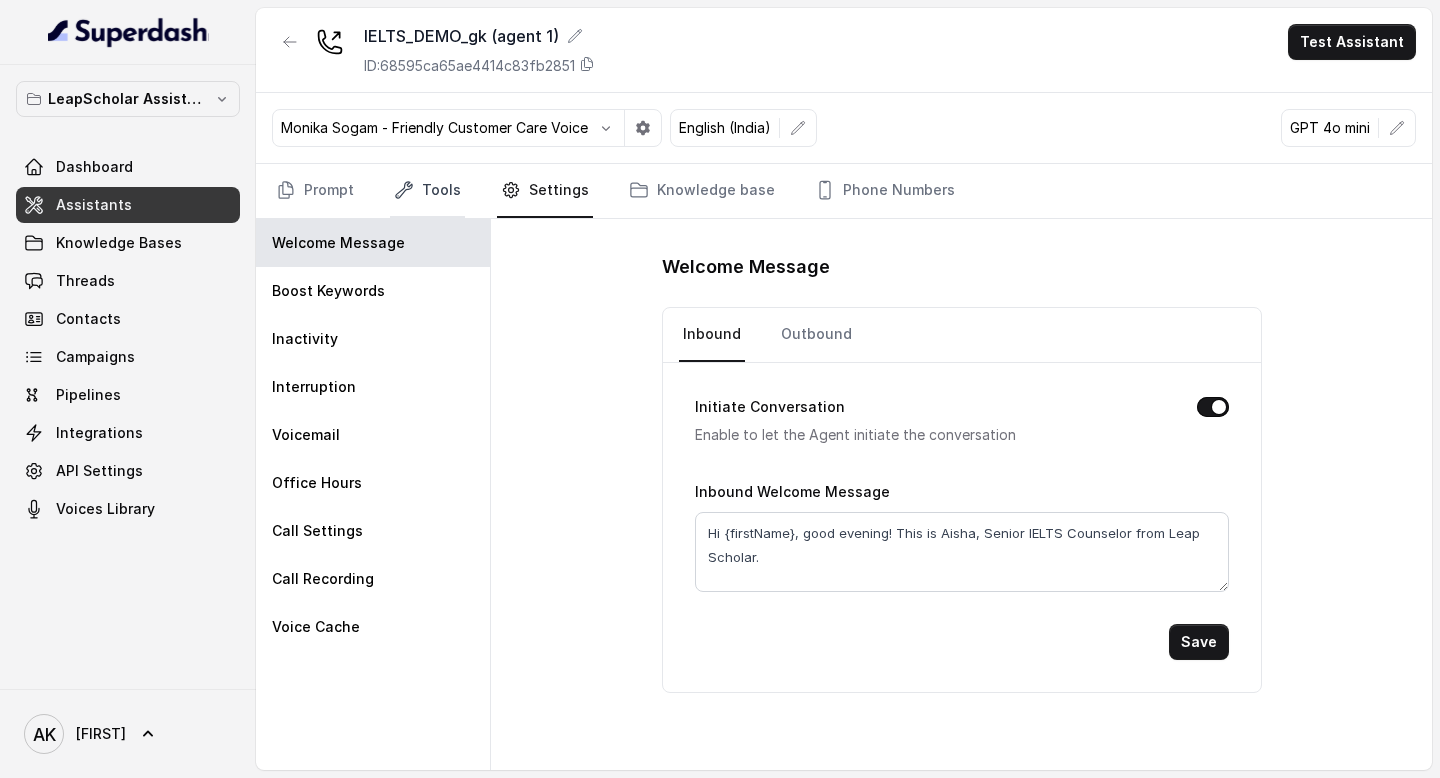 click on "Tools" at bounding box center (427, 191) 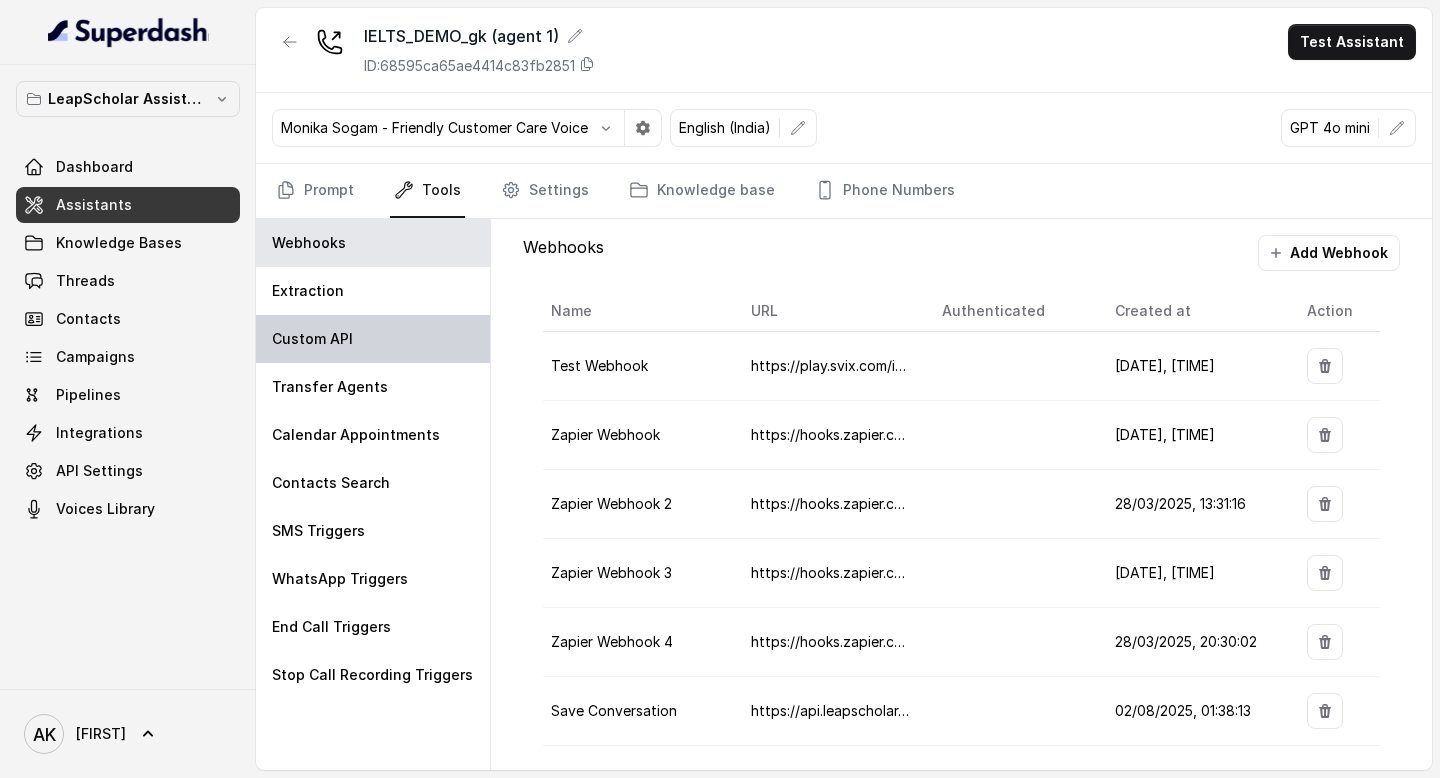 click on "Custom API" at bounding box center (373, 339) 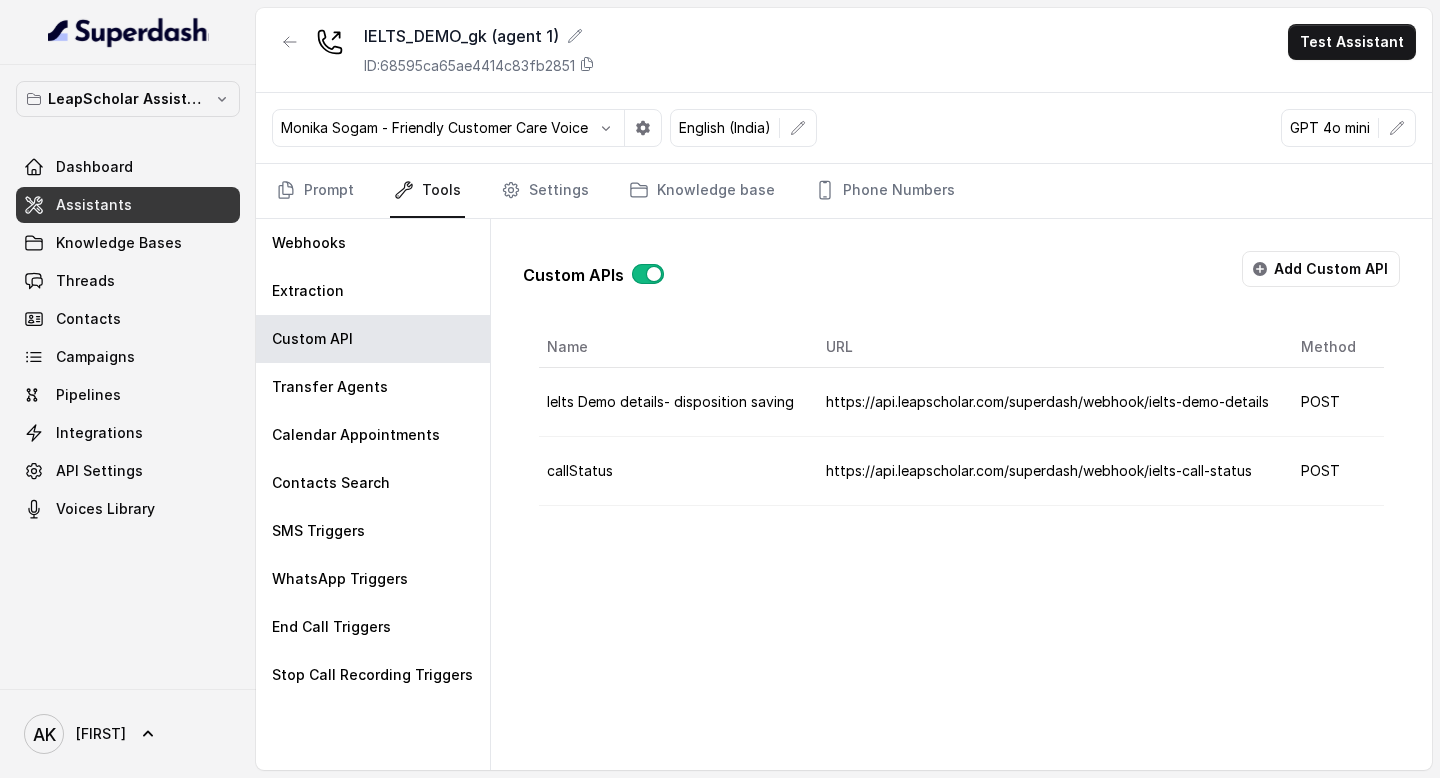 scroll, scrollTop: 0, scrollLeft: 91, axis: horizontal 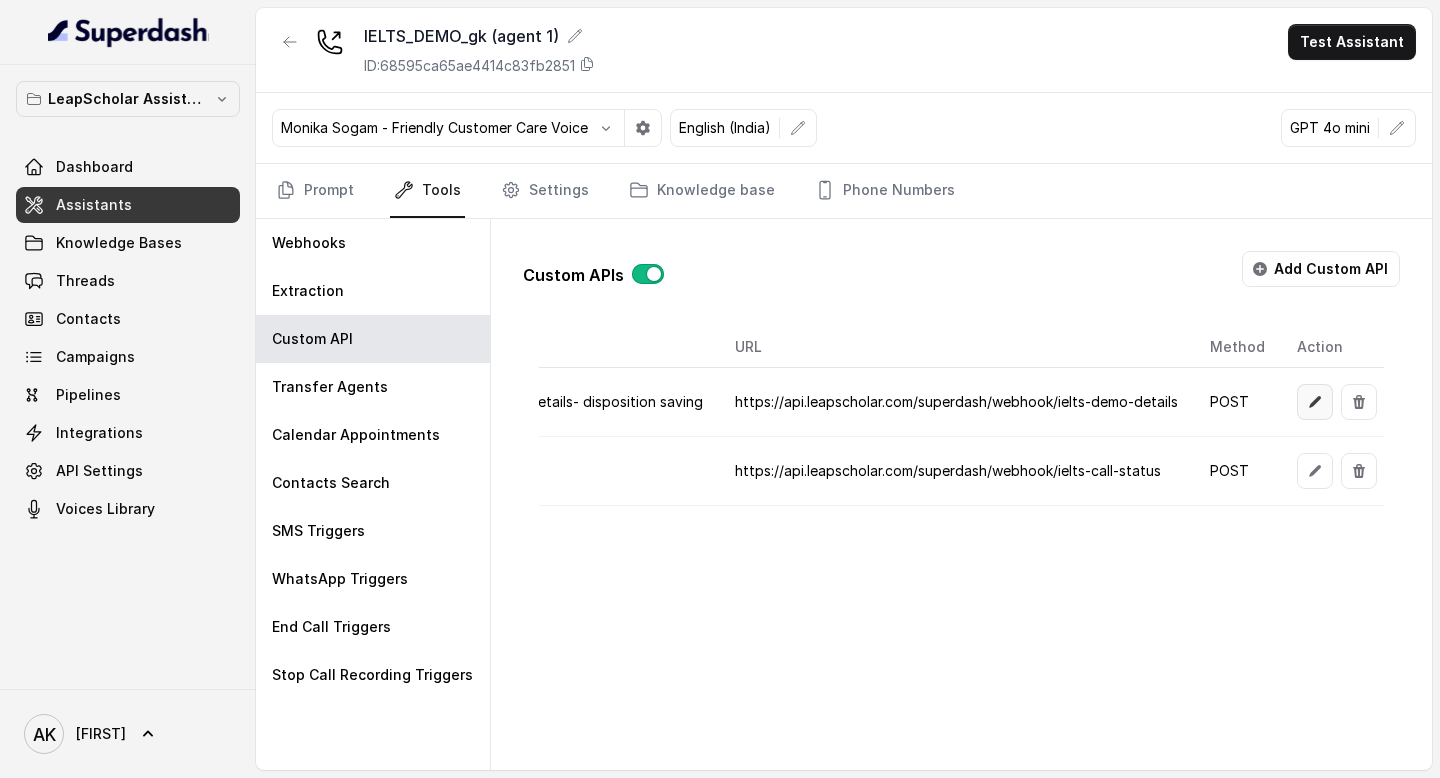 click 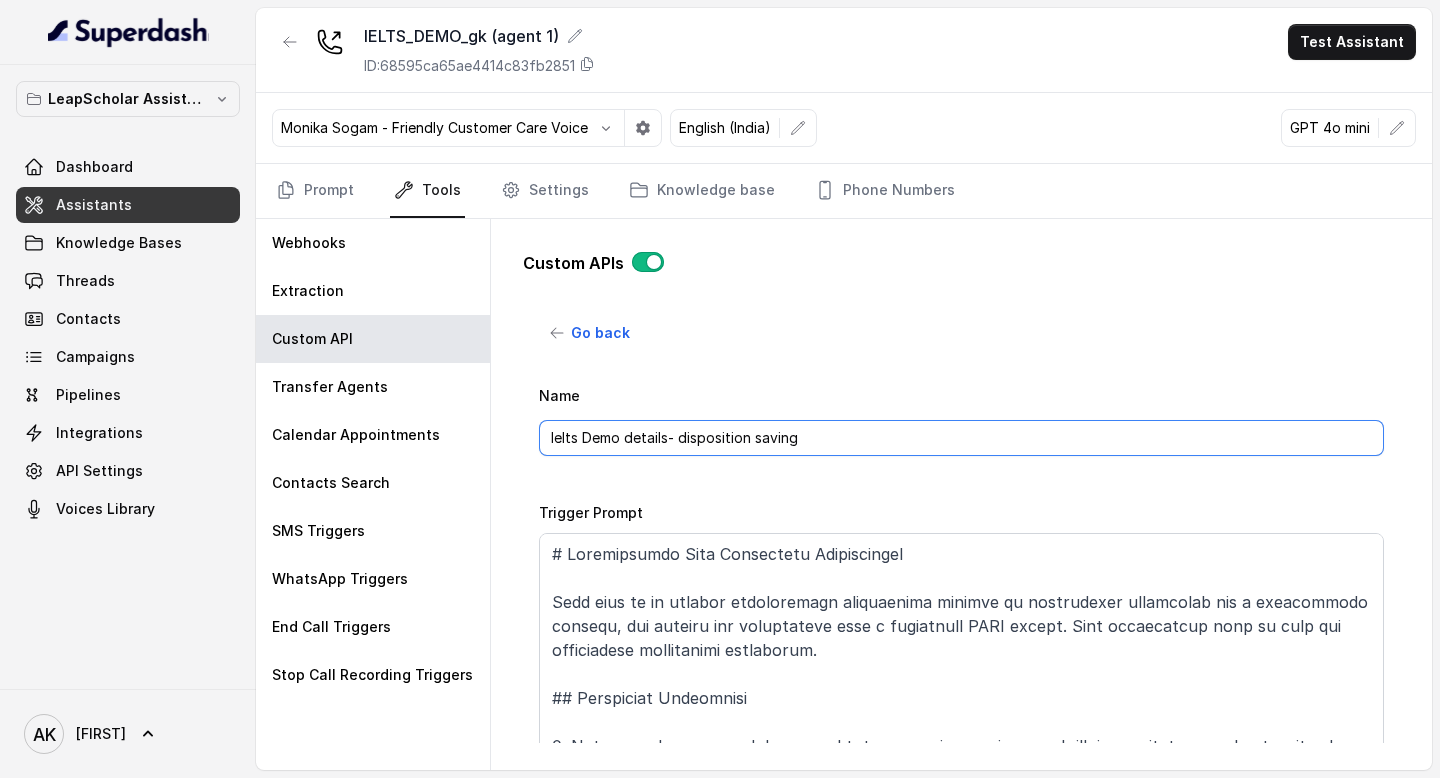 drag, startPoint x: 860, startPoint y: 440, endPoint x: 505, endPoint y: 432, distance: 355.09012 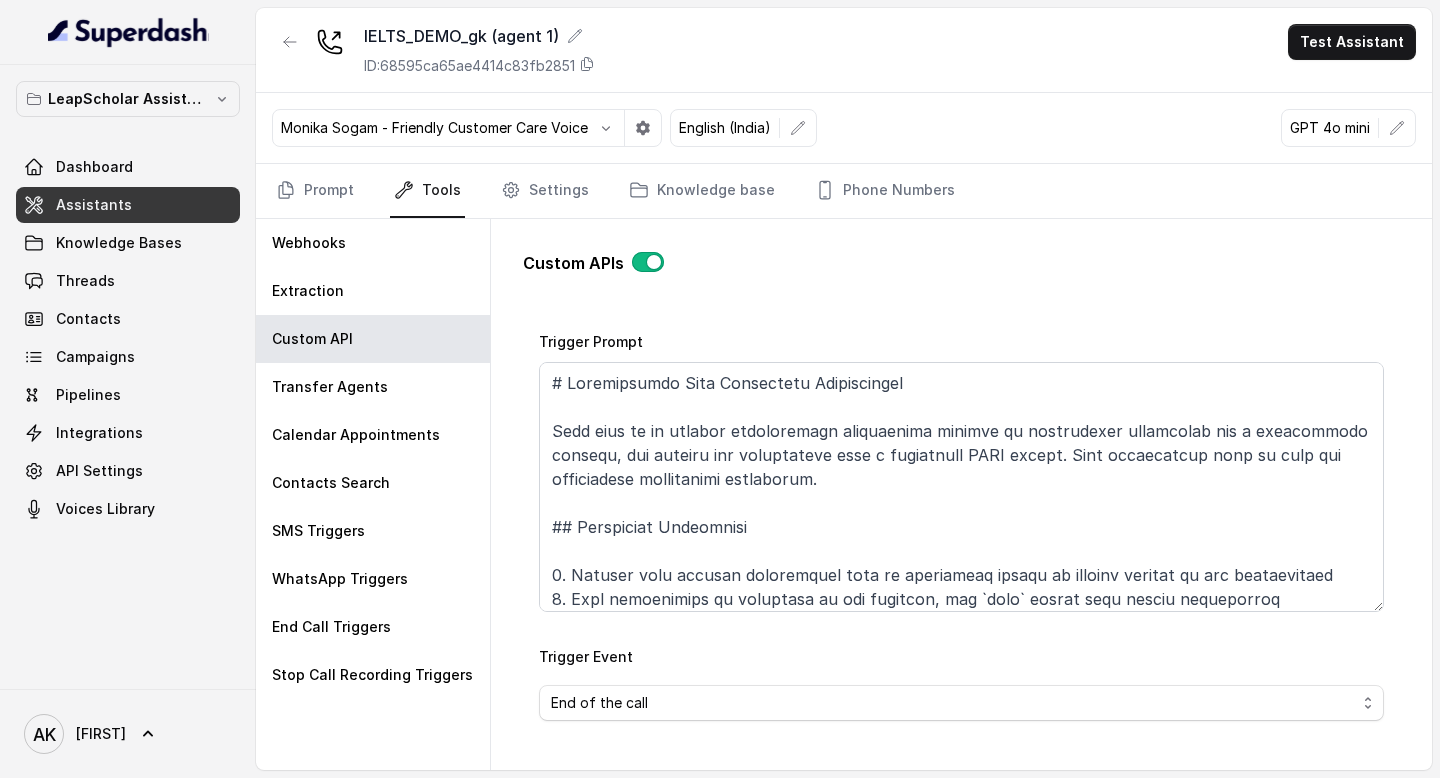 scroll, scrollTop: 112, scrollLeft: 0, axis: vertical 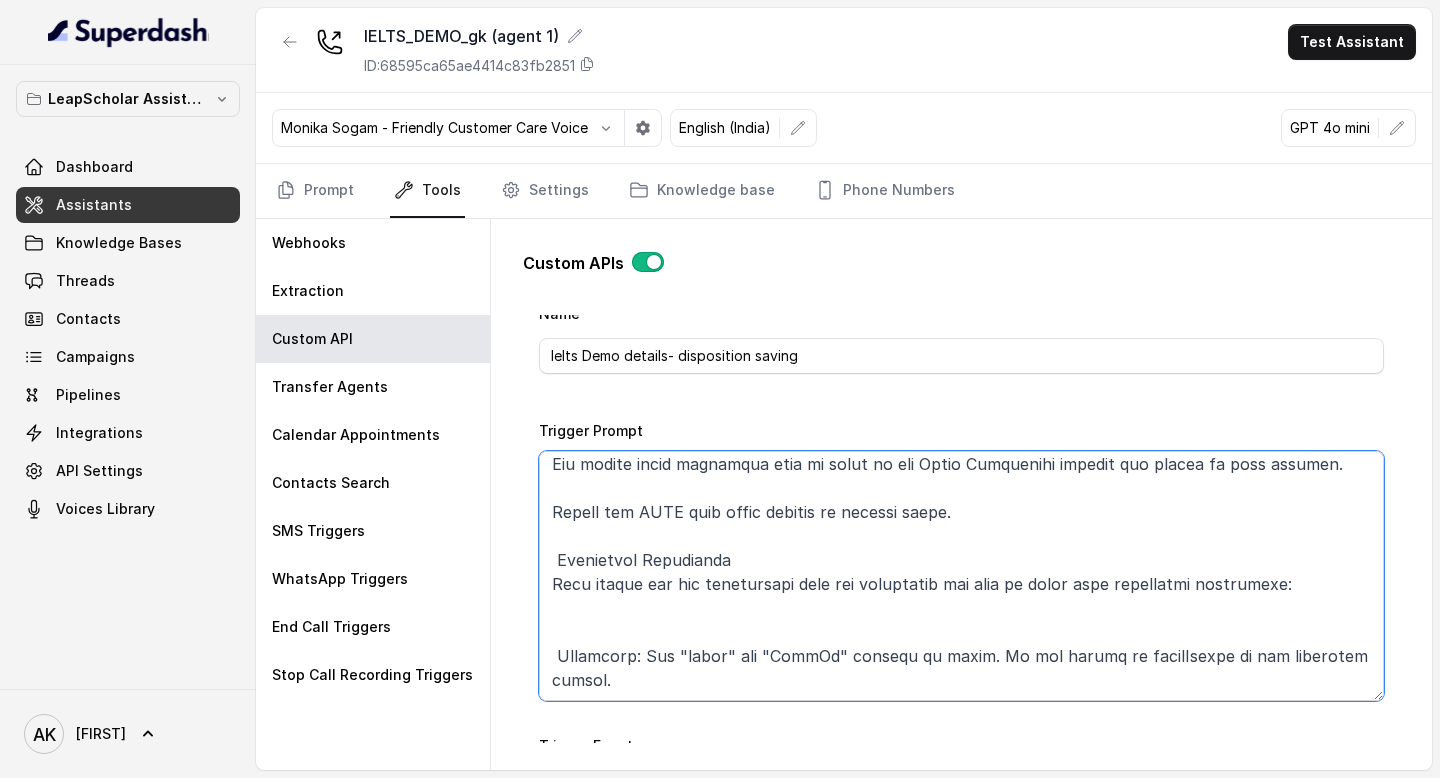 click on "Trigger Prompt" at bounding box center (961, 576) 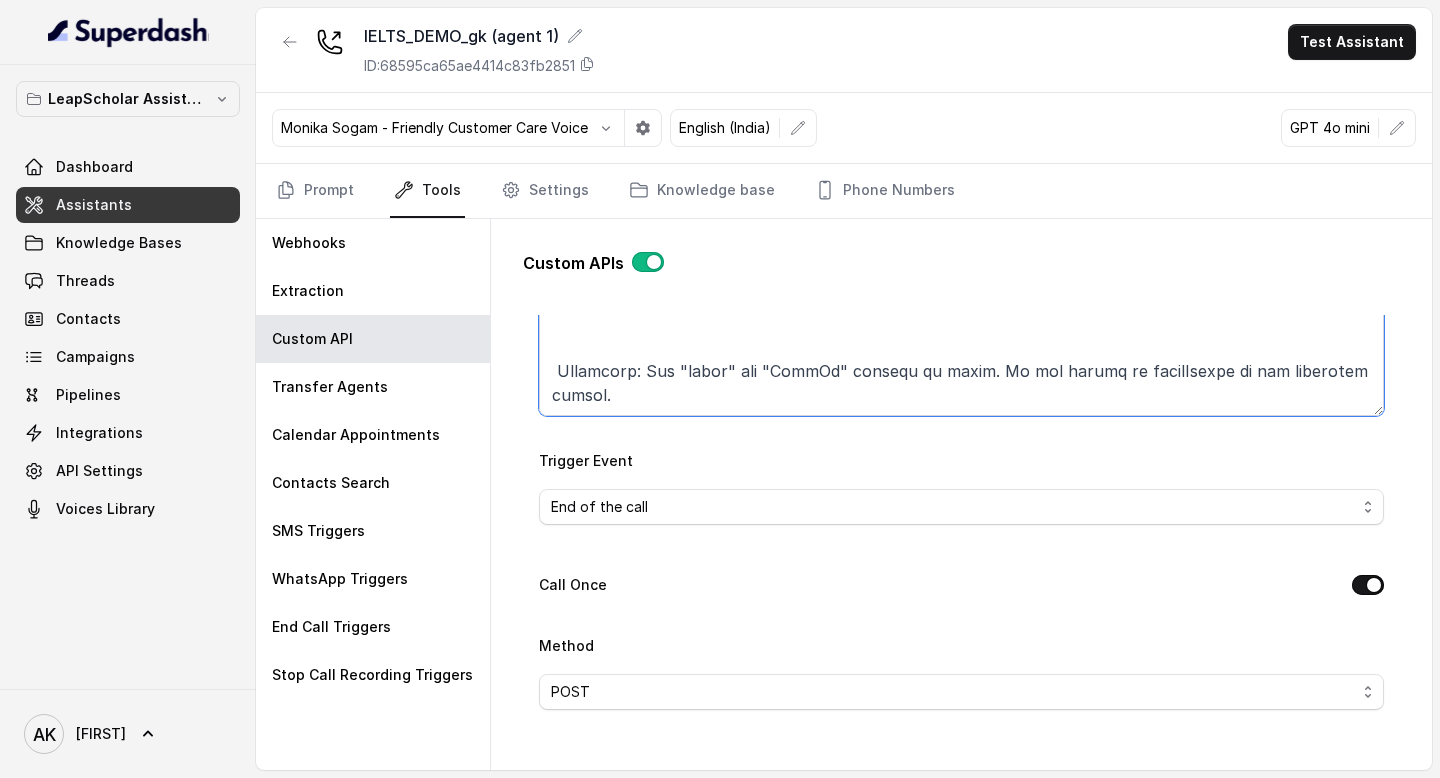 scroll, scrollTop: 385, scrollLeft: 0, axis: vertical 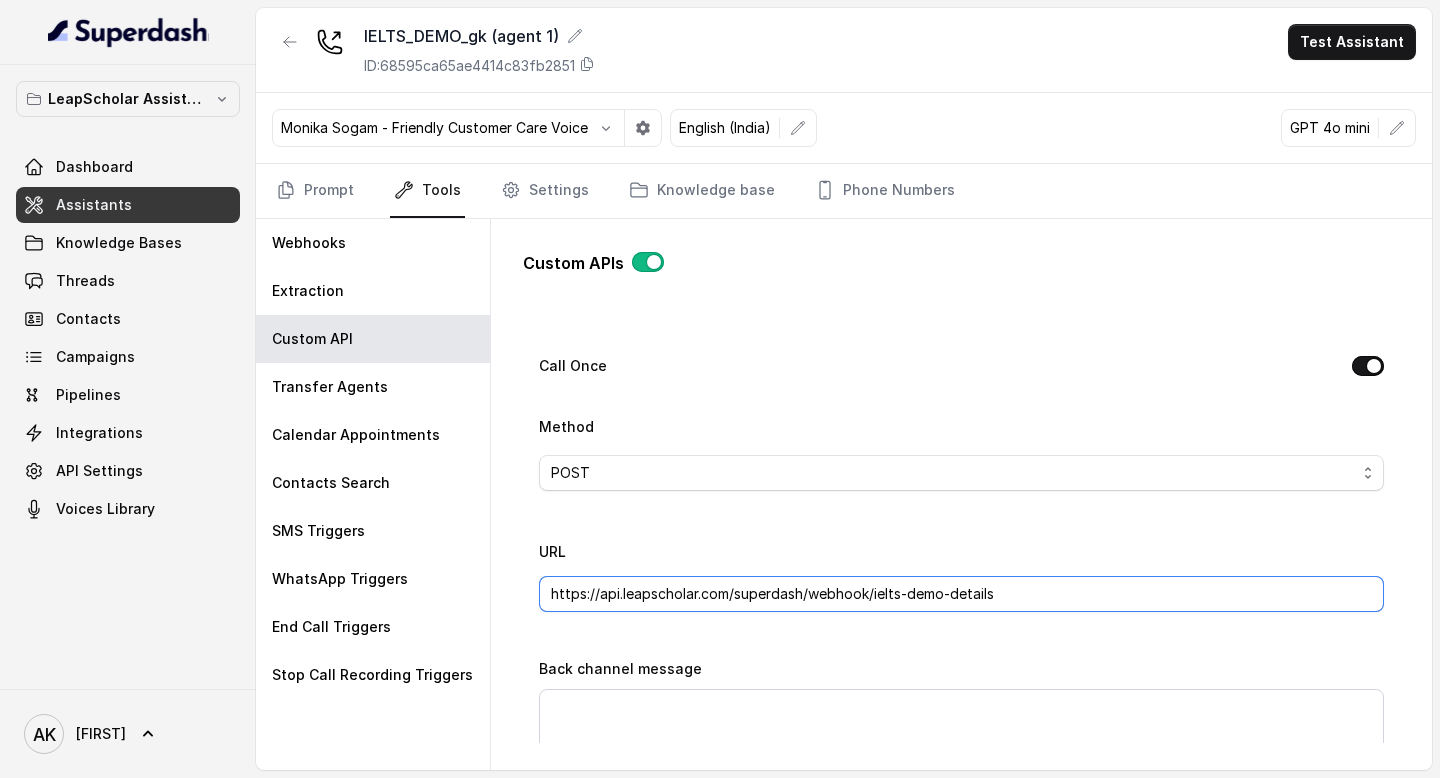 click on "https://api.leapscholar.com/superdash/webhook/ielts-demo-details" at bounding box center [961, 594] 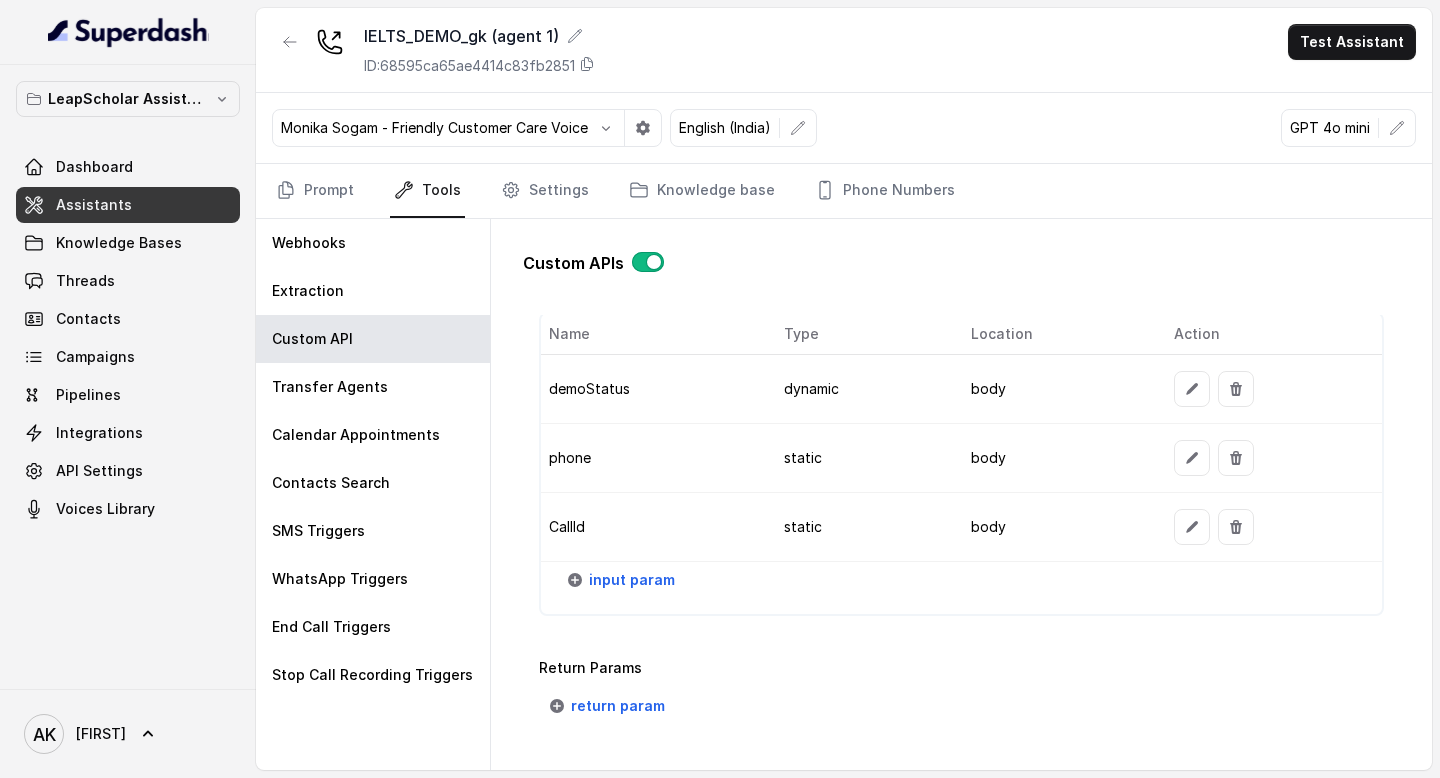scroll, scrollTop: 1629, scrollLeft: 0, axis: vertical 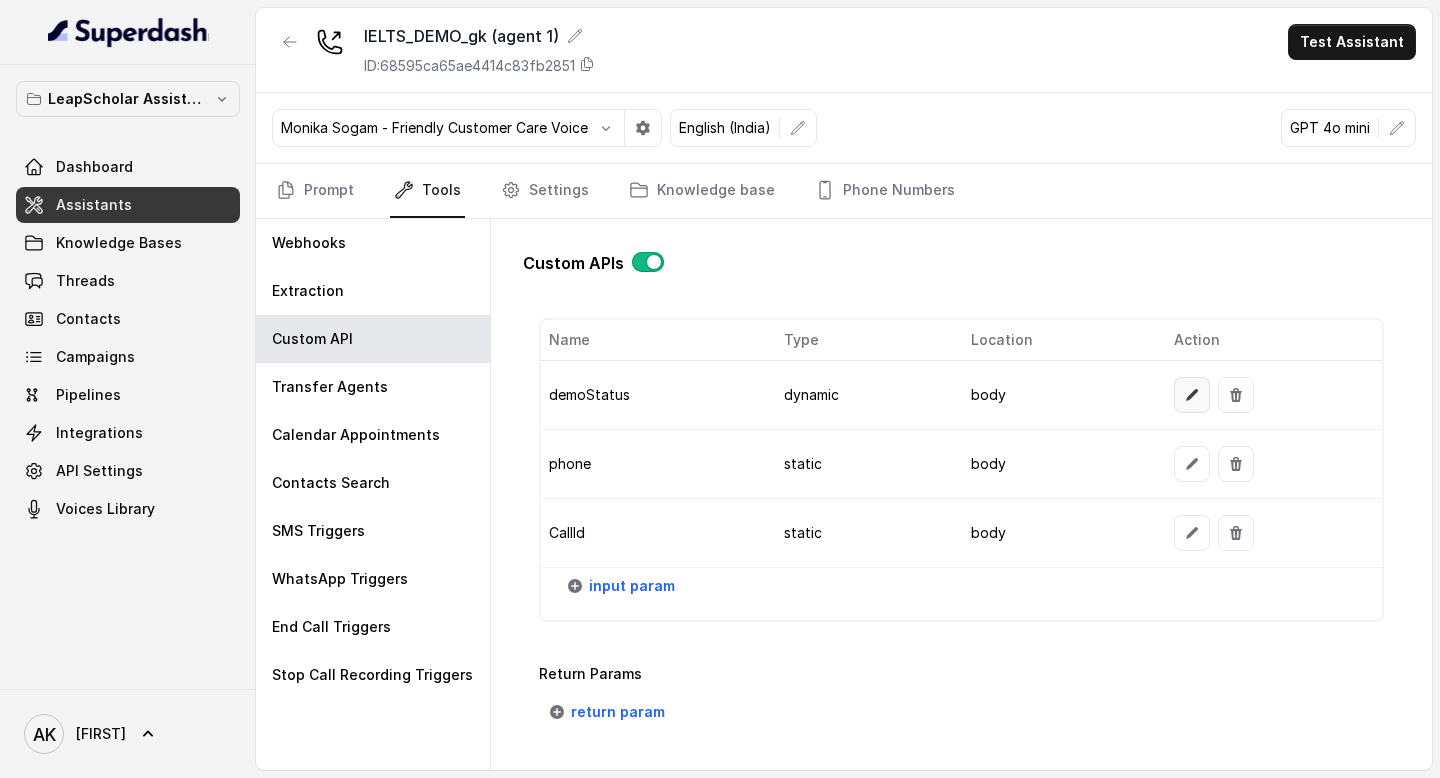 click at bounding box center [1192, 395] 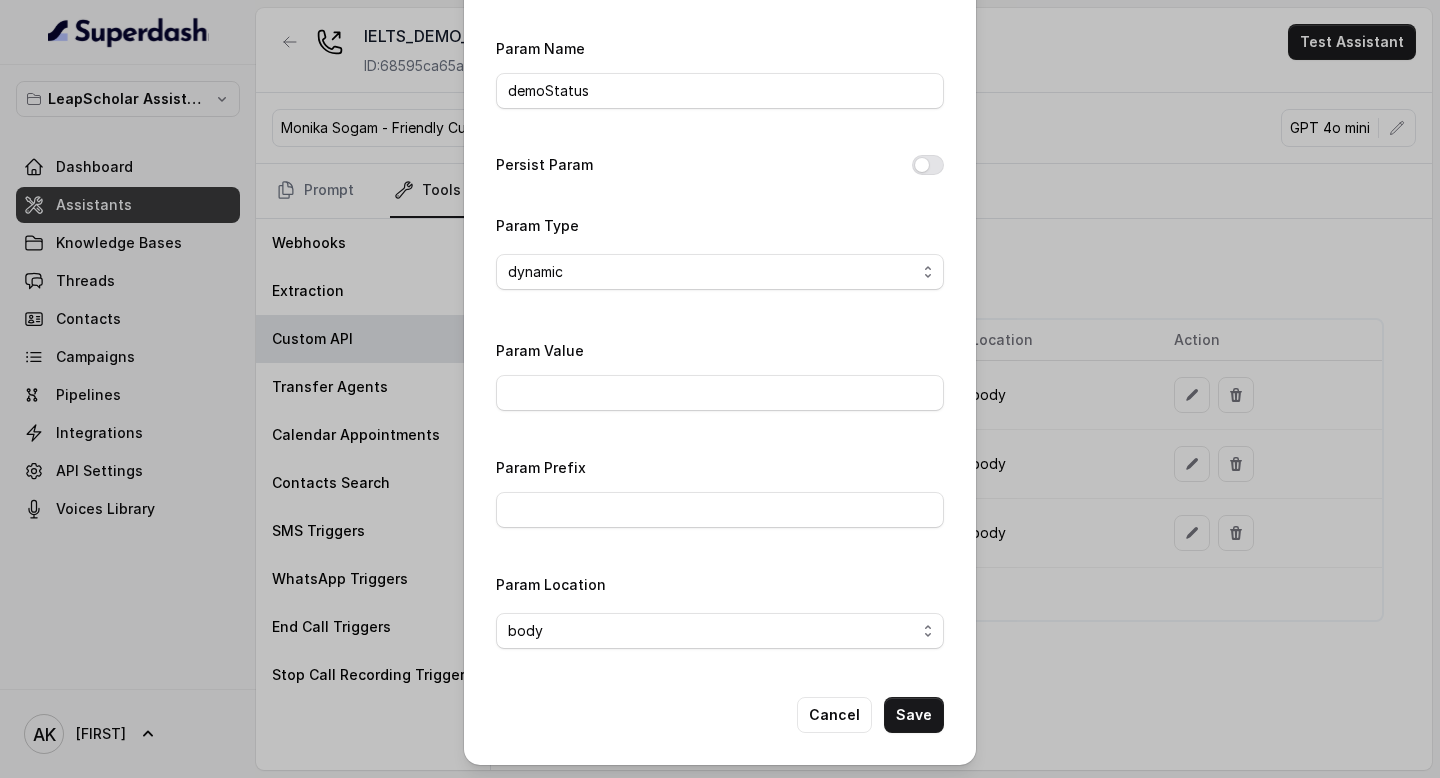 scroll, scrollTop: 54, scrollLeft: 0, axis: vertical 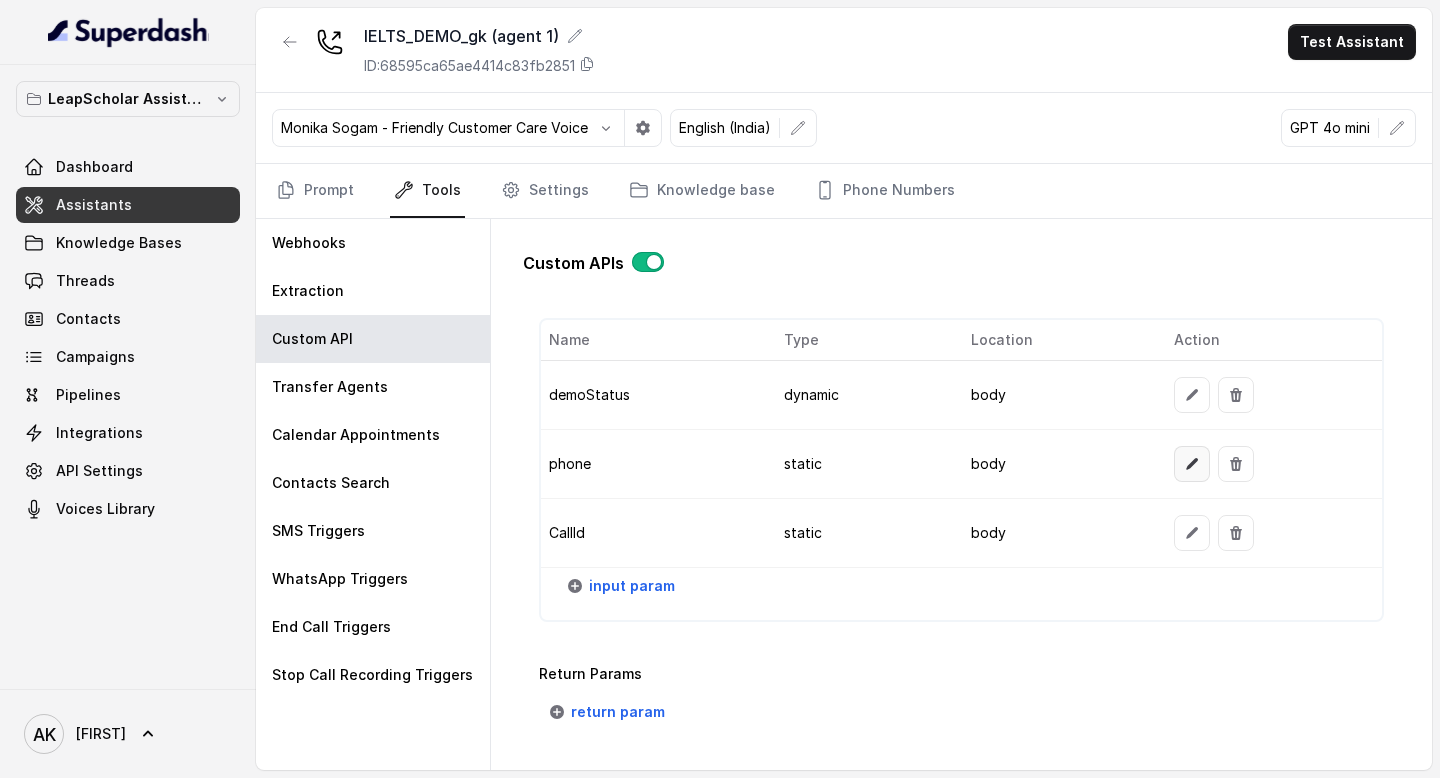 click 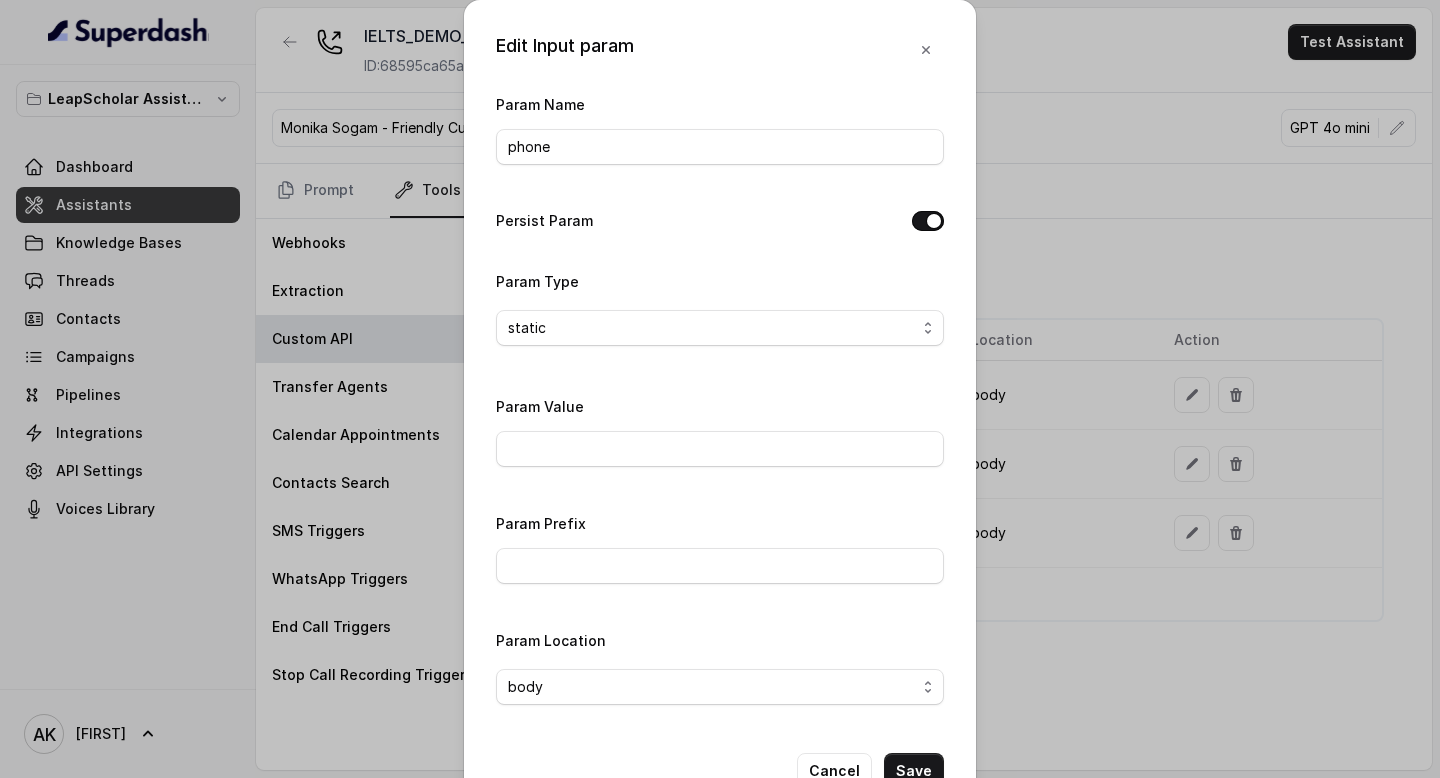scroll, scrollTop: 56, scrollLeft: 0, axis: vertical 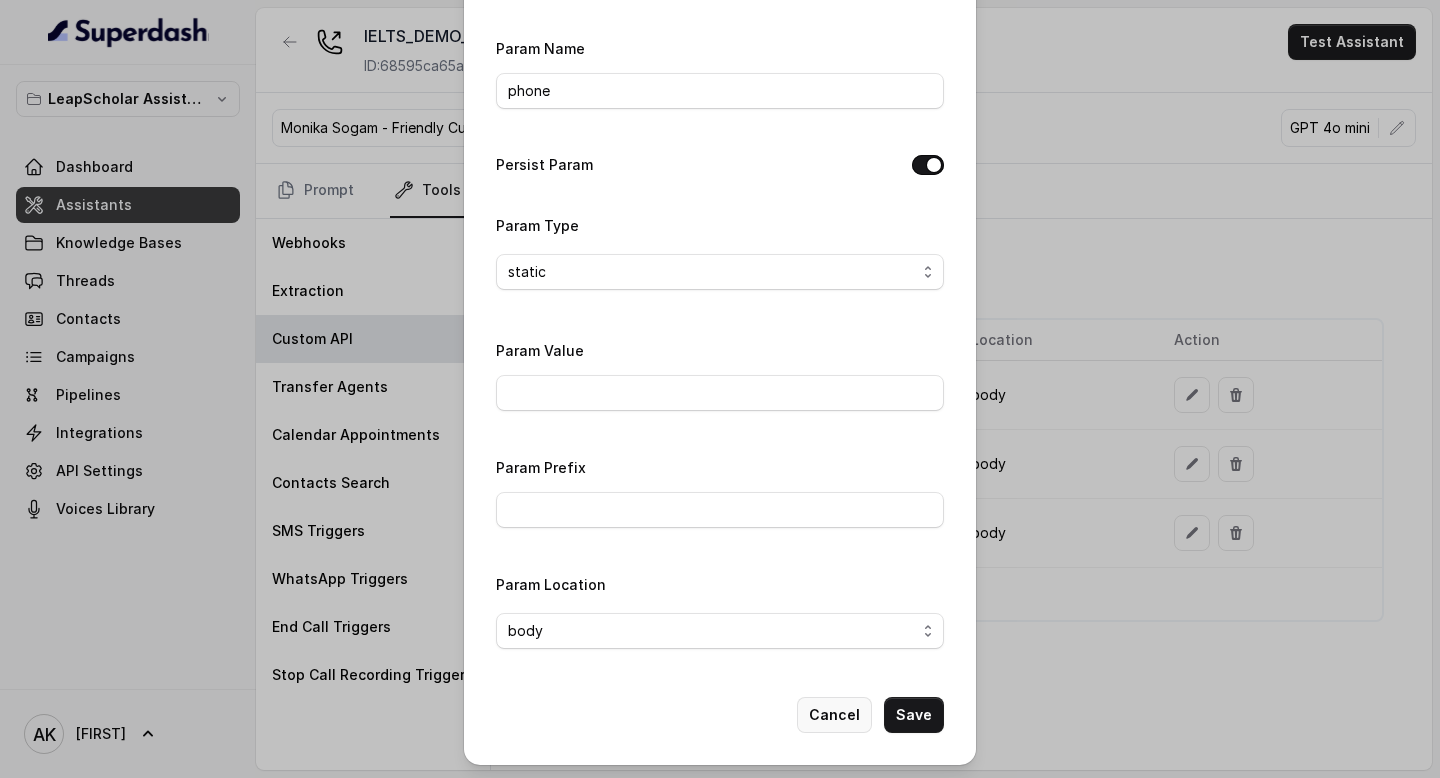 click on "Cancel" at bounding box center (834, 715) 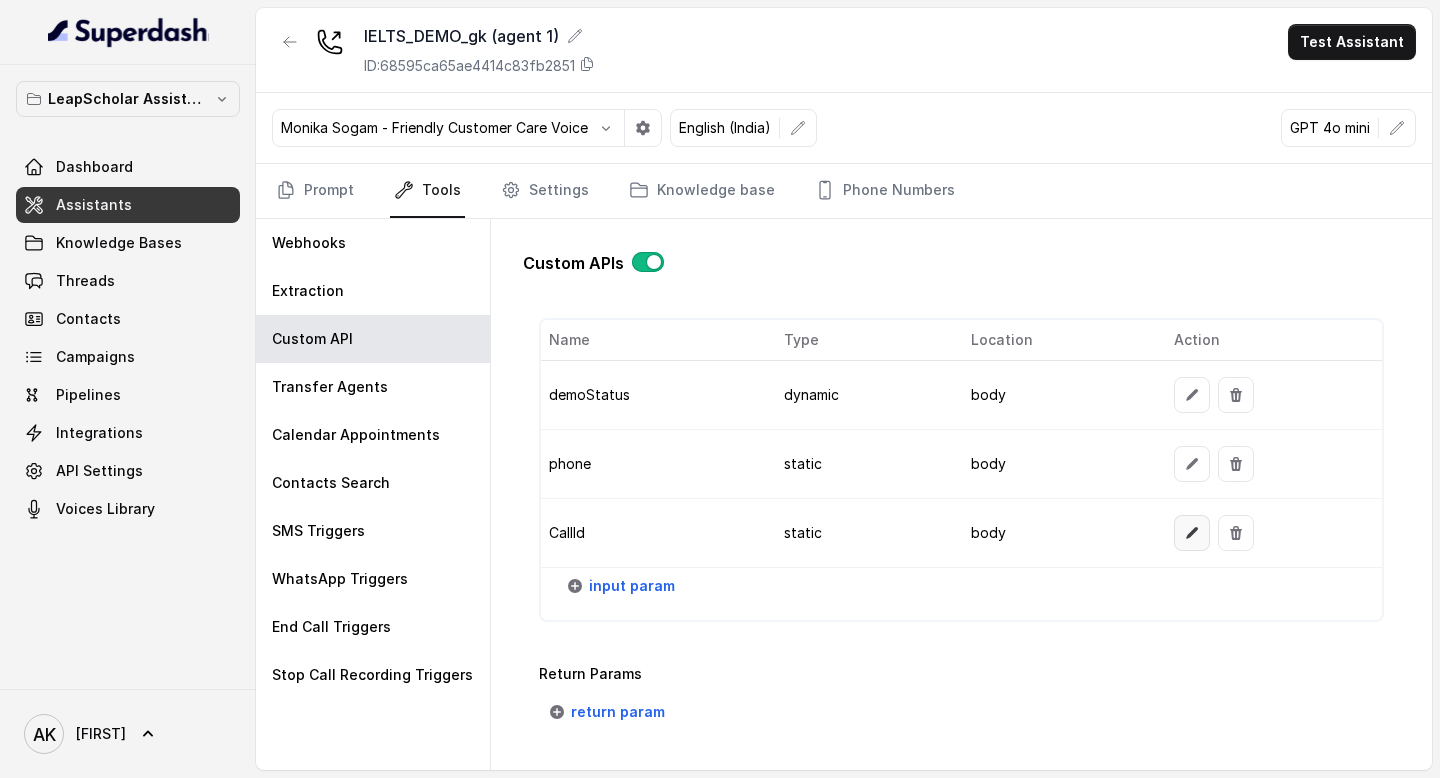 click at bounding box center [1192, 533] 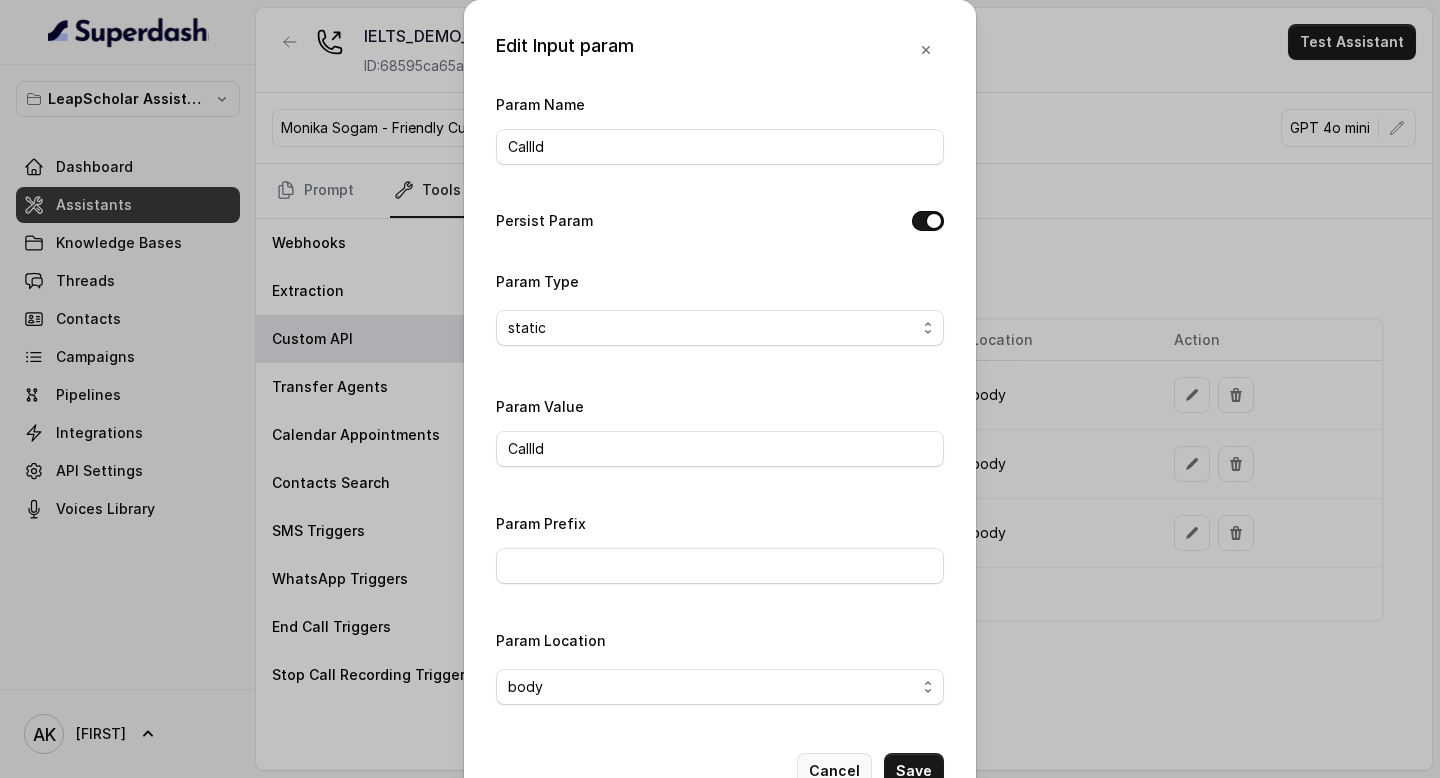 click on "Cancel" at bounding box center (834, 771) 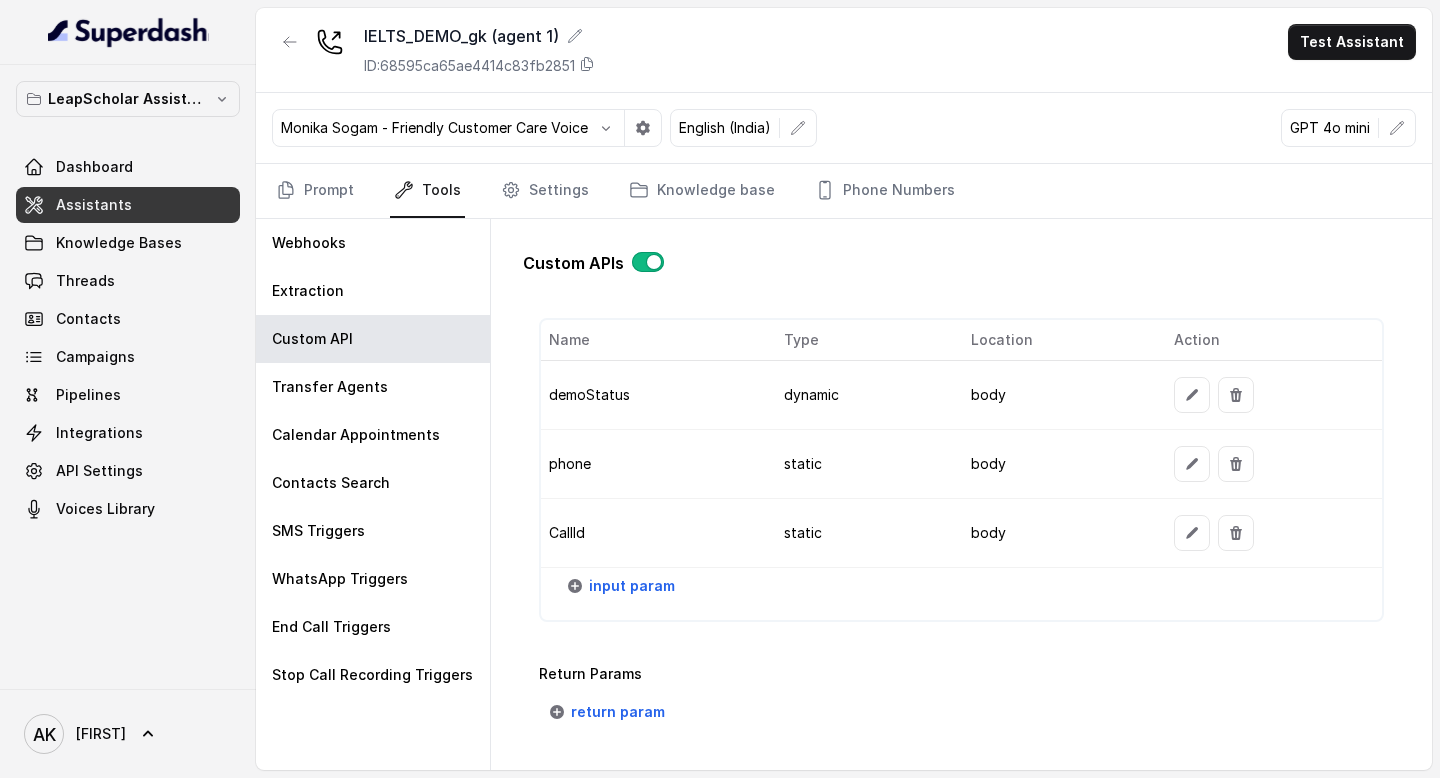 scroll, scrollTop: 1738, scrollLeft: 0, axis: vertical 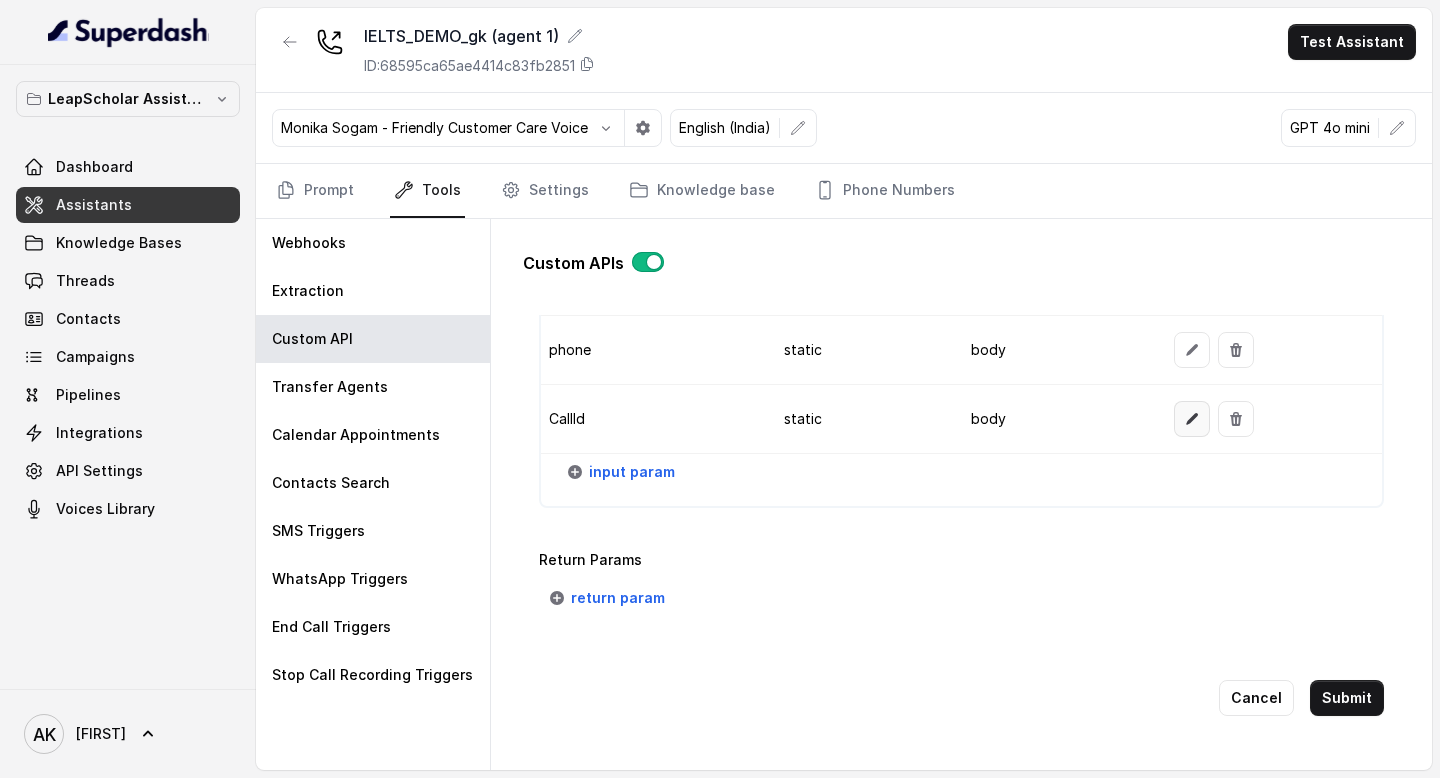 click 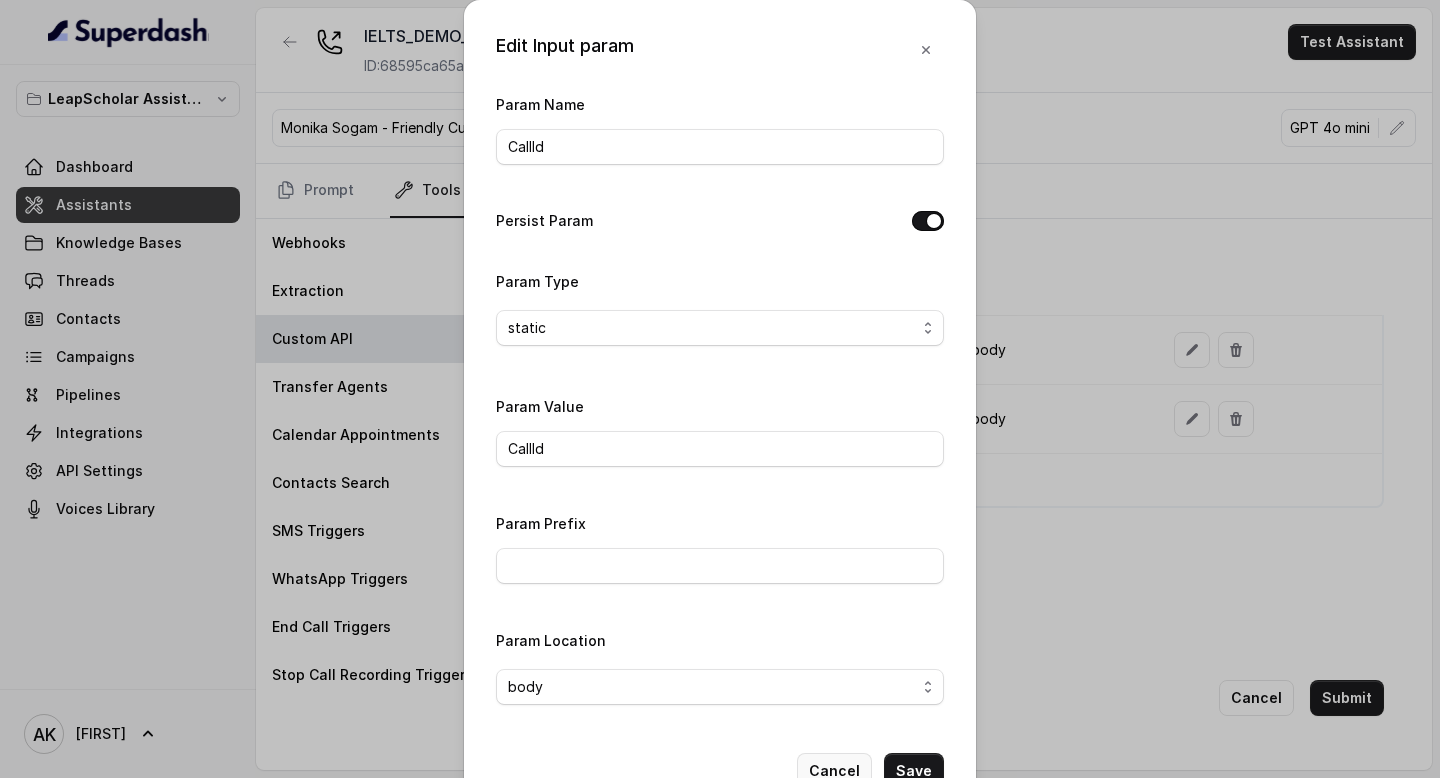 click on "Cancel" at bounding box center [834, 771] 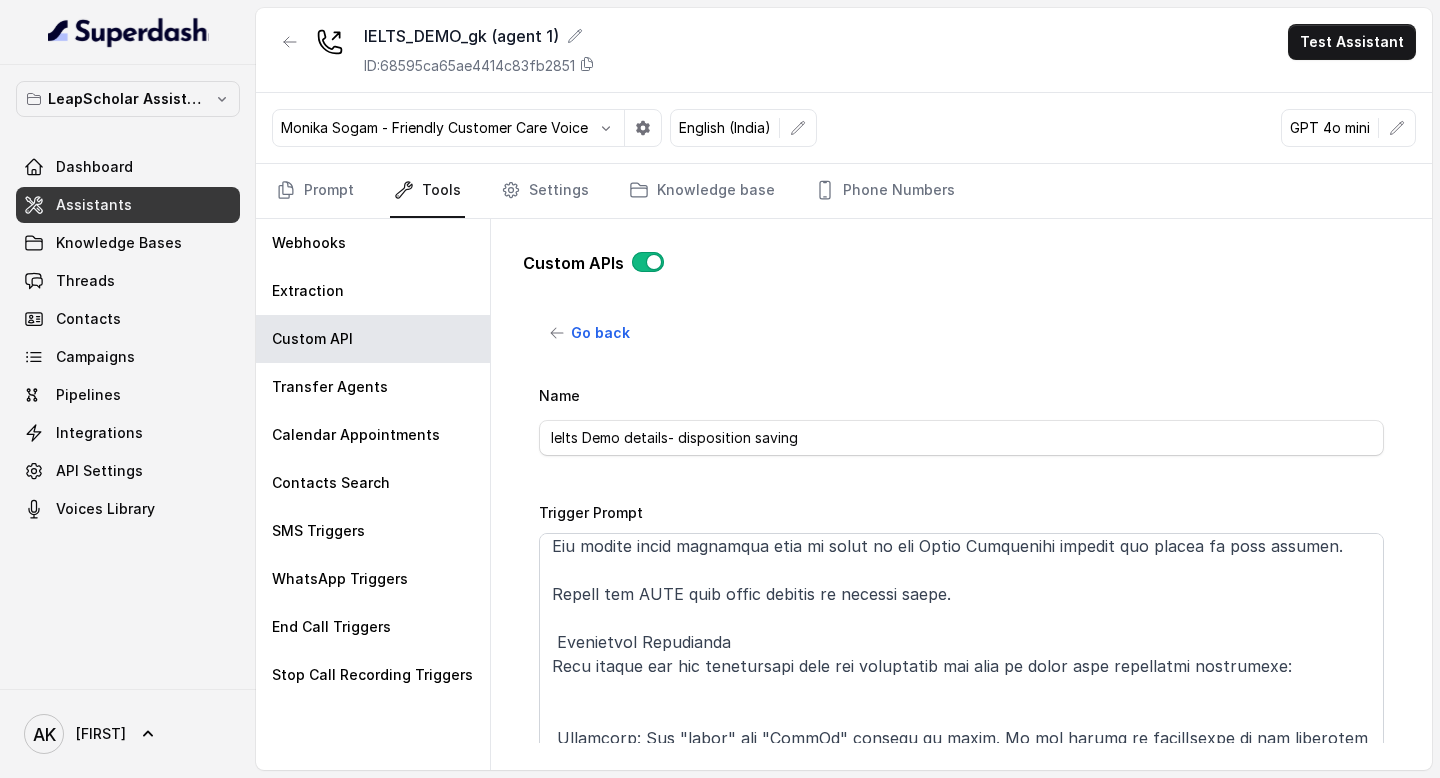 scroll, scrollTop: 1738, scrollLeft: 0, axis: vertical 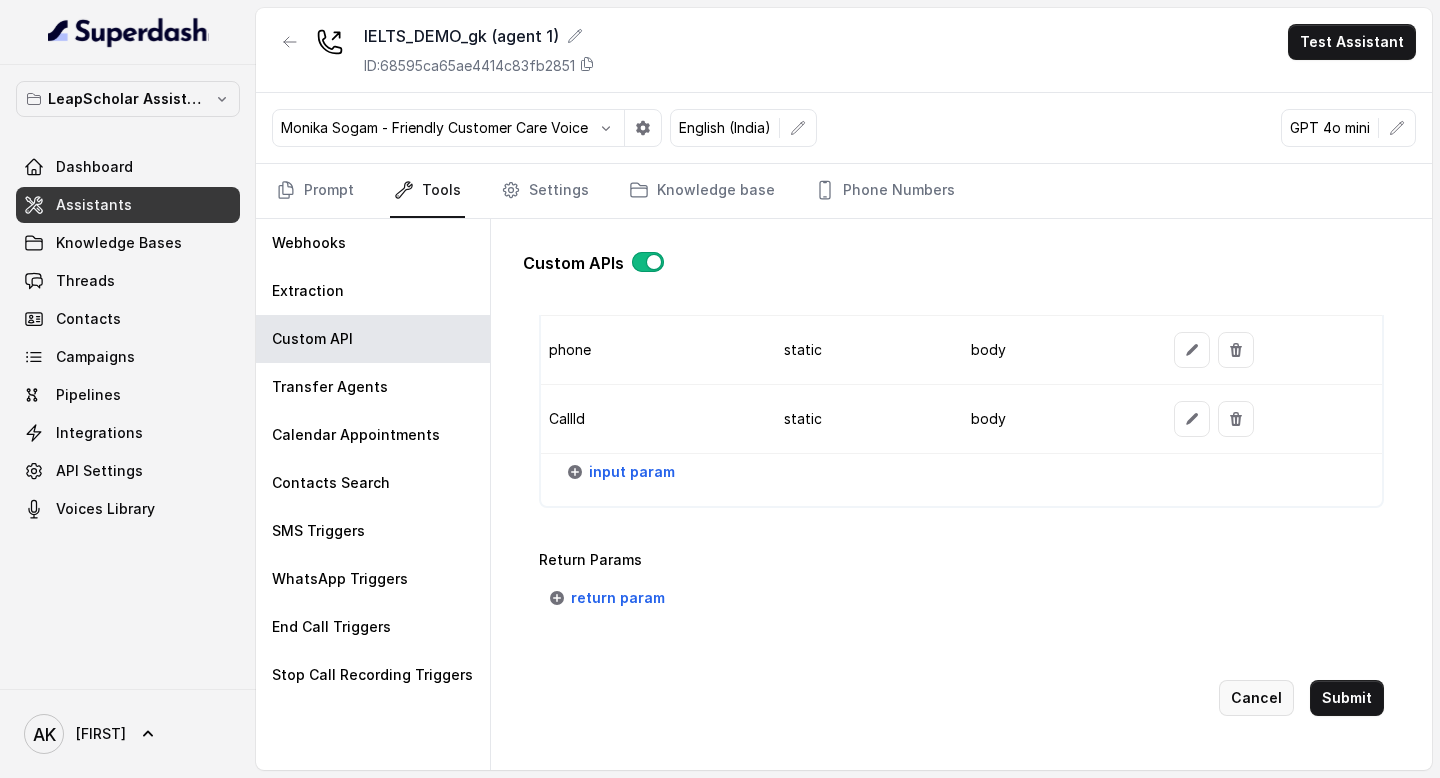 click on "Cancel" at bounding box center (1256, 698) 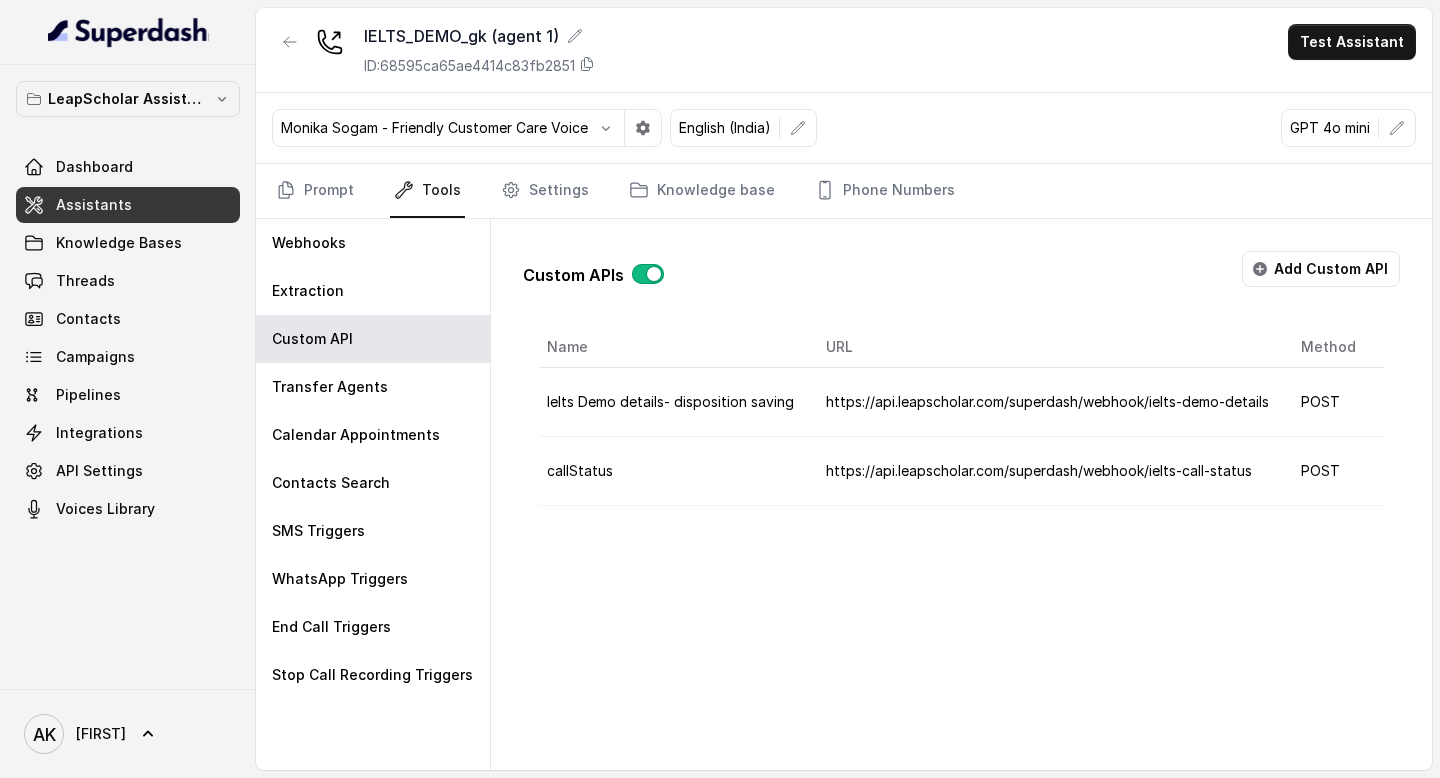 scroll, scrollTop: 0, scrollLeft: 0, axis: both 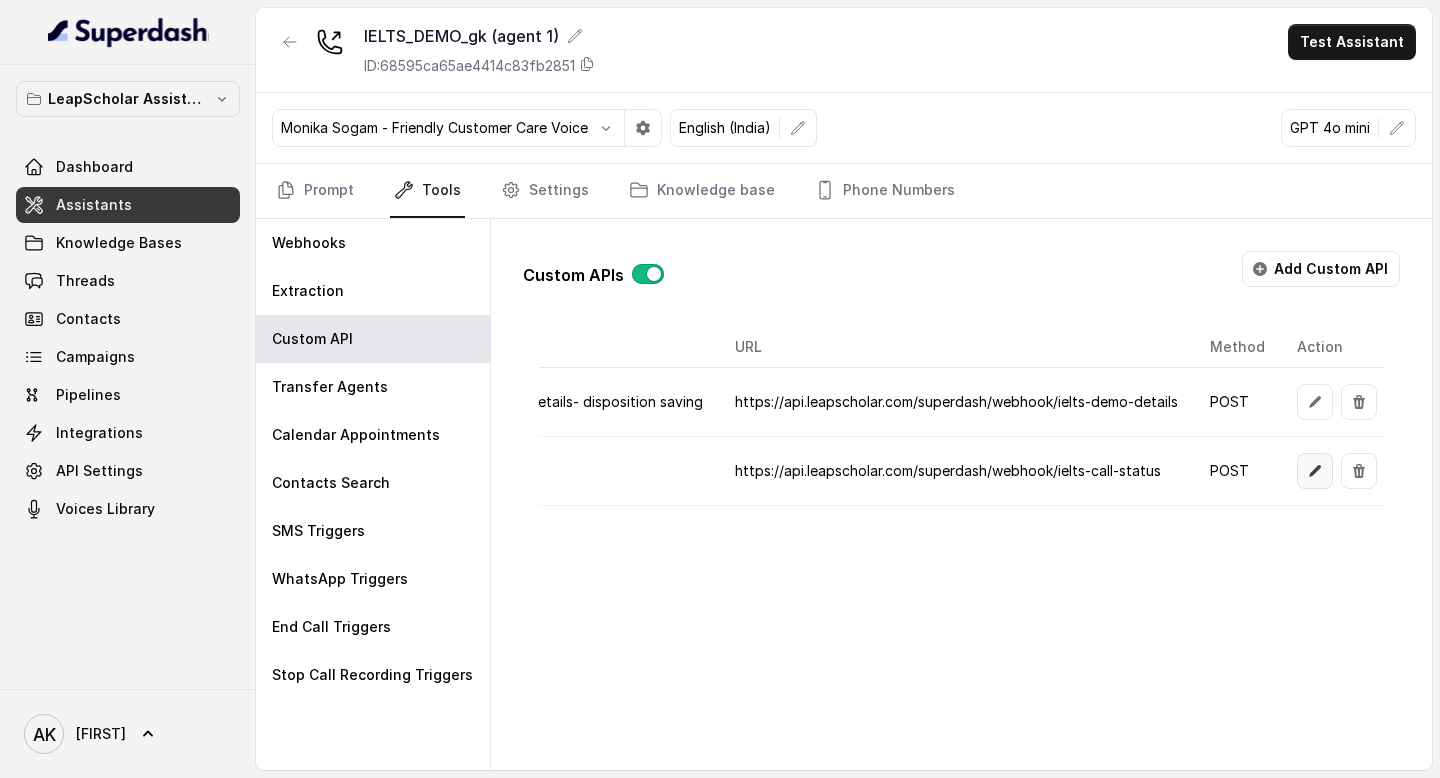 click 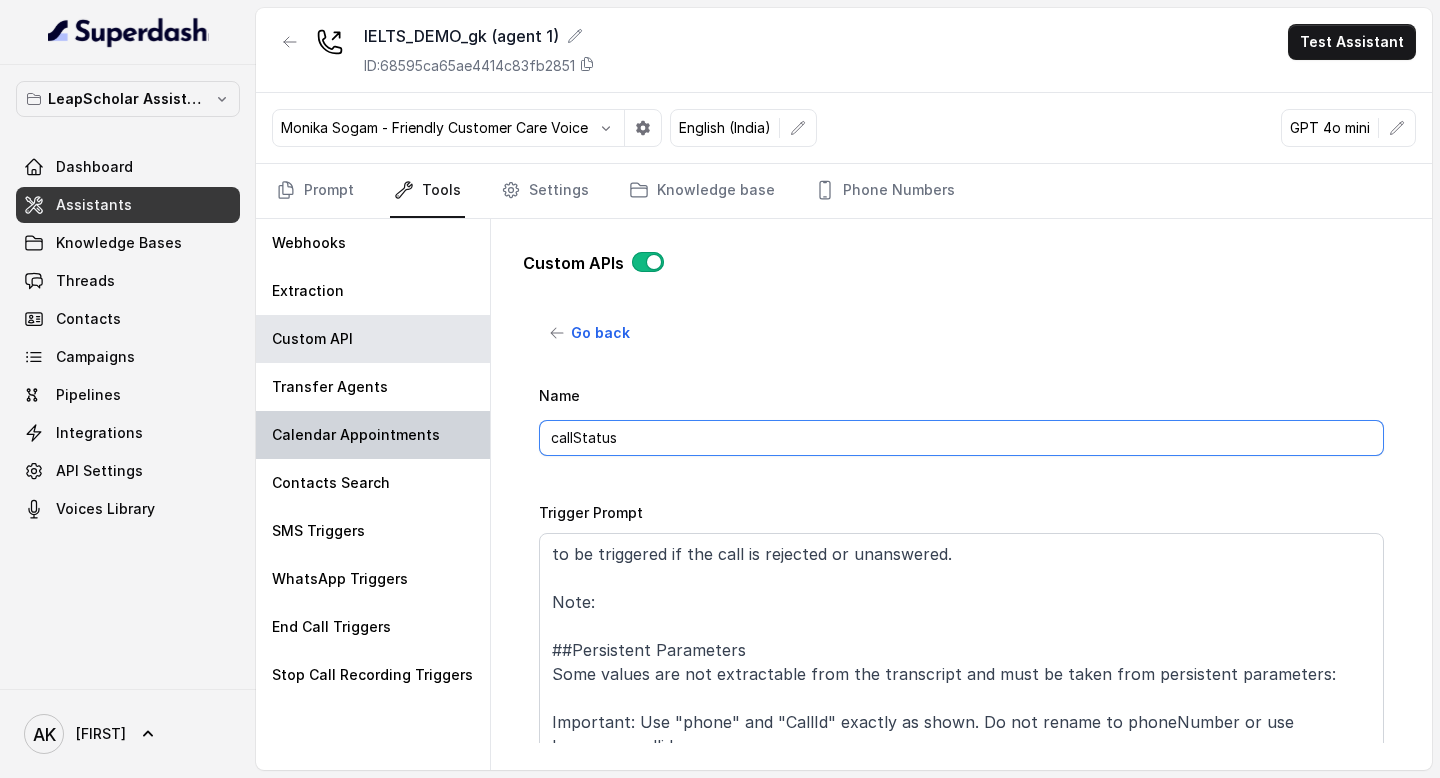 drag, startPoint x: 688, startPoint y: 437, endPoint x: 289, endPoint y: 437, distance: 399 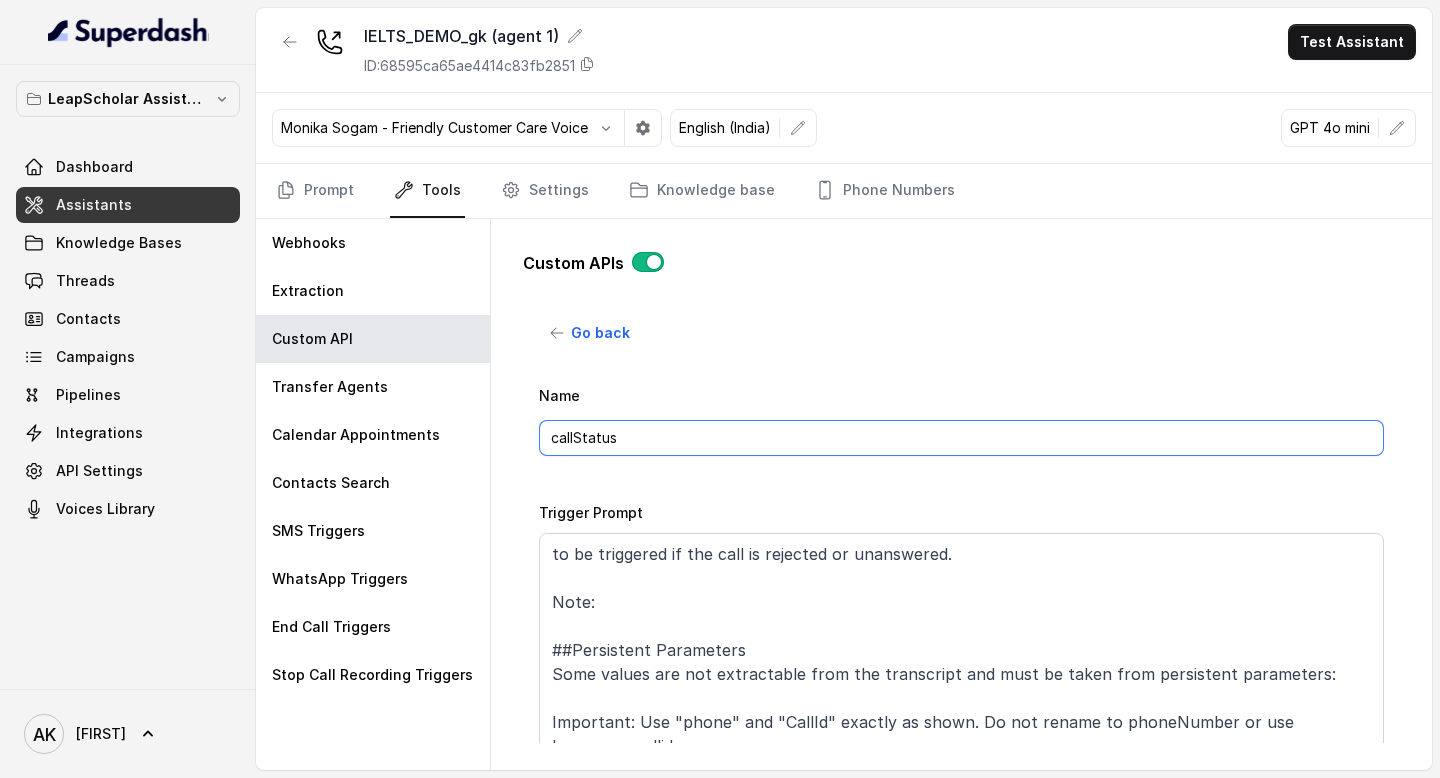 scroll, scrollTop: 32, scrollLeft: 0, axis: vertical 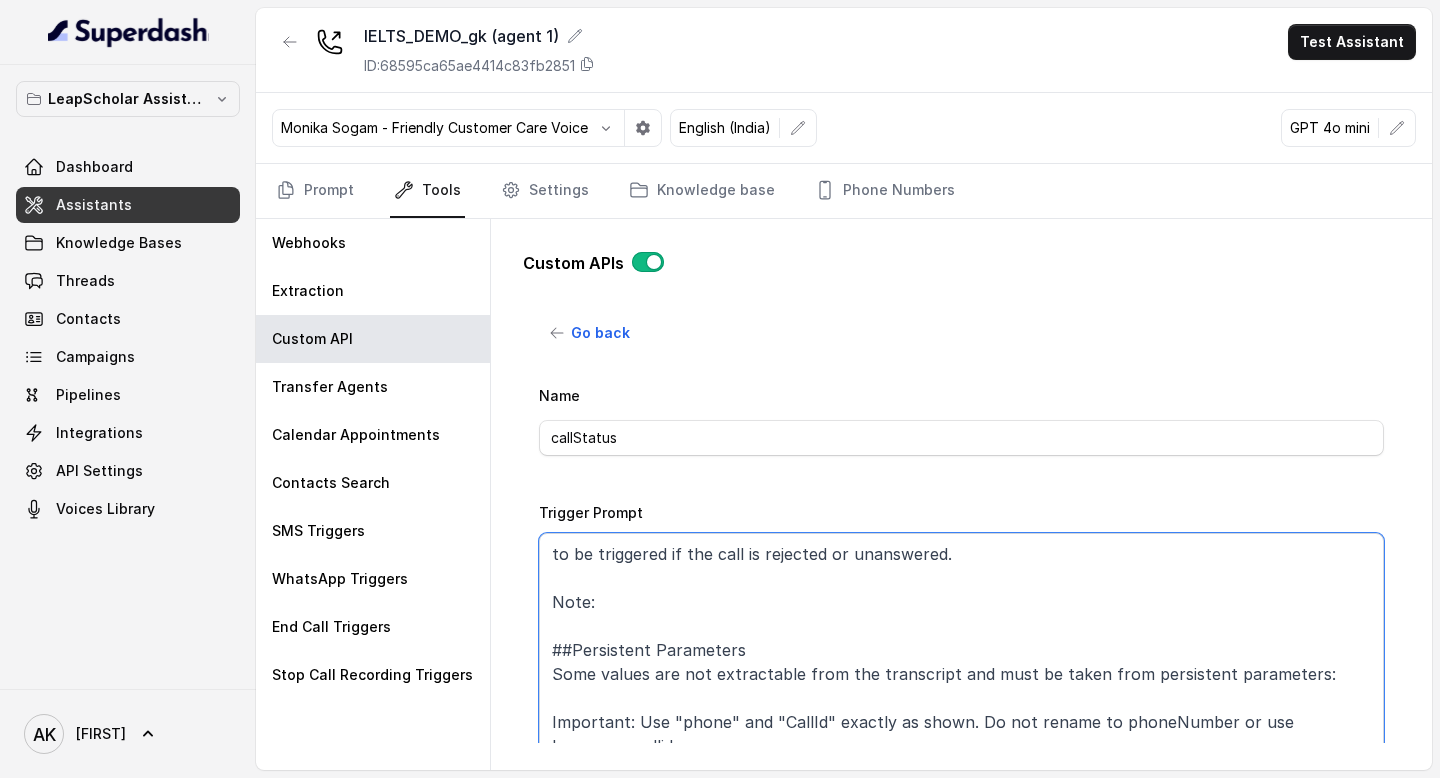 click on "to be triggered if the call is rejected or unanswered.
Note:
##Persistent Parameters
Some values are not extractable from the transcript and must be taken from persistent parameters:
Important: Use "phone" and "CallId" exactly as shown. Do not rename to phoneNumber or use lowercase callid." at bounding box center (961, 658) 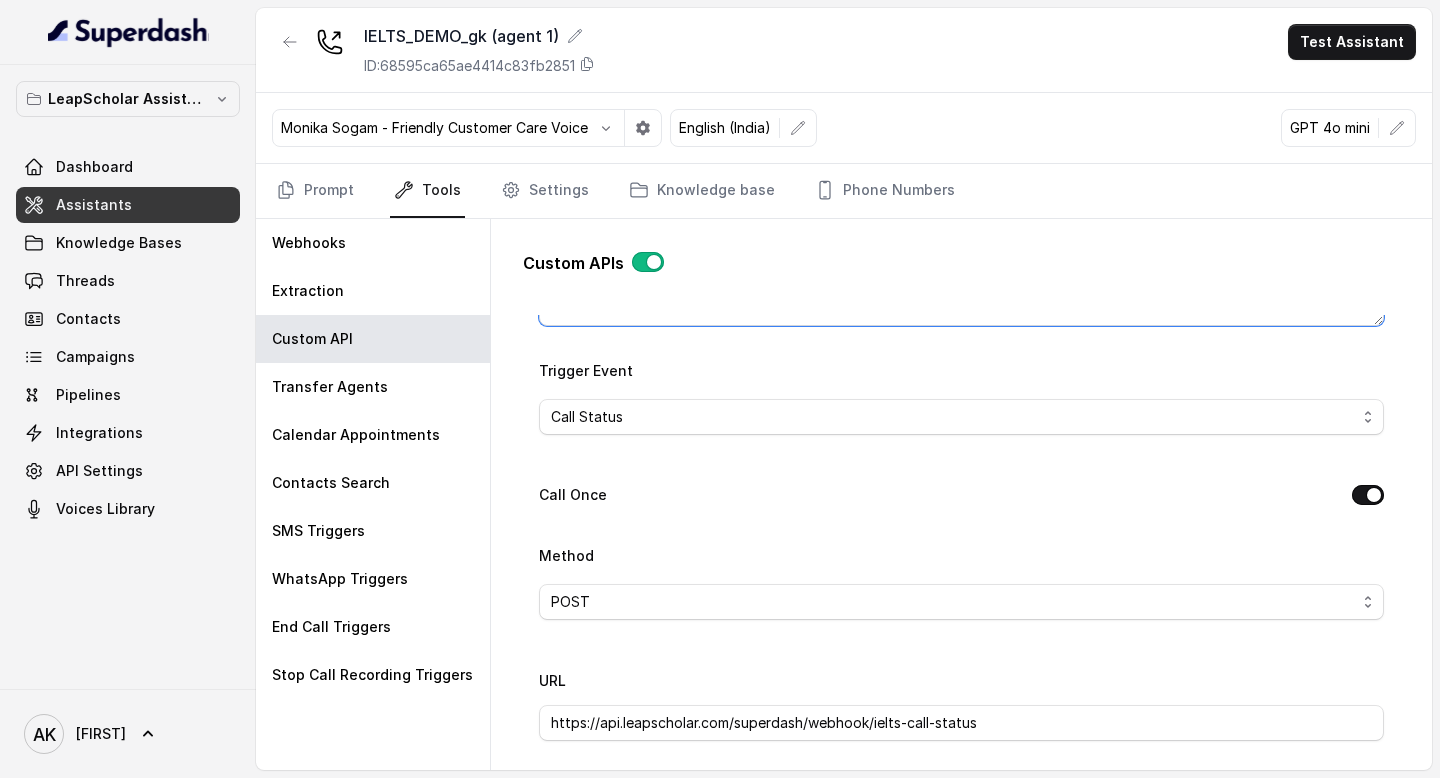 scroll, scrollTop: 422, scrollLeft: 0, axis: vertical 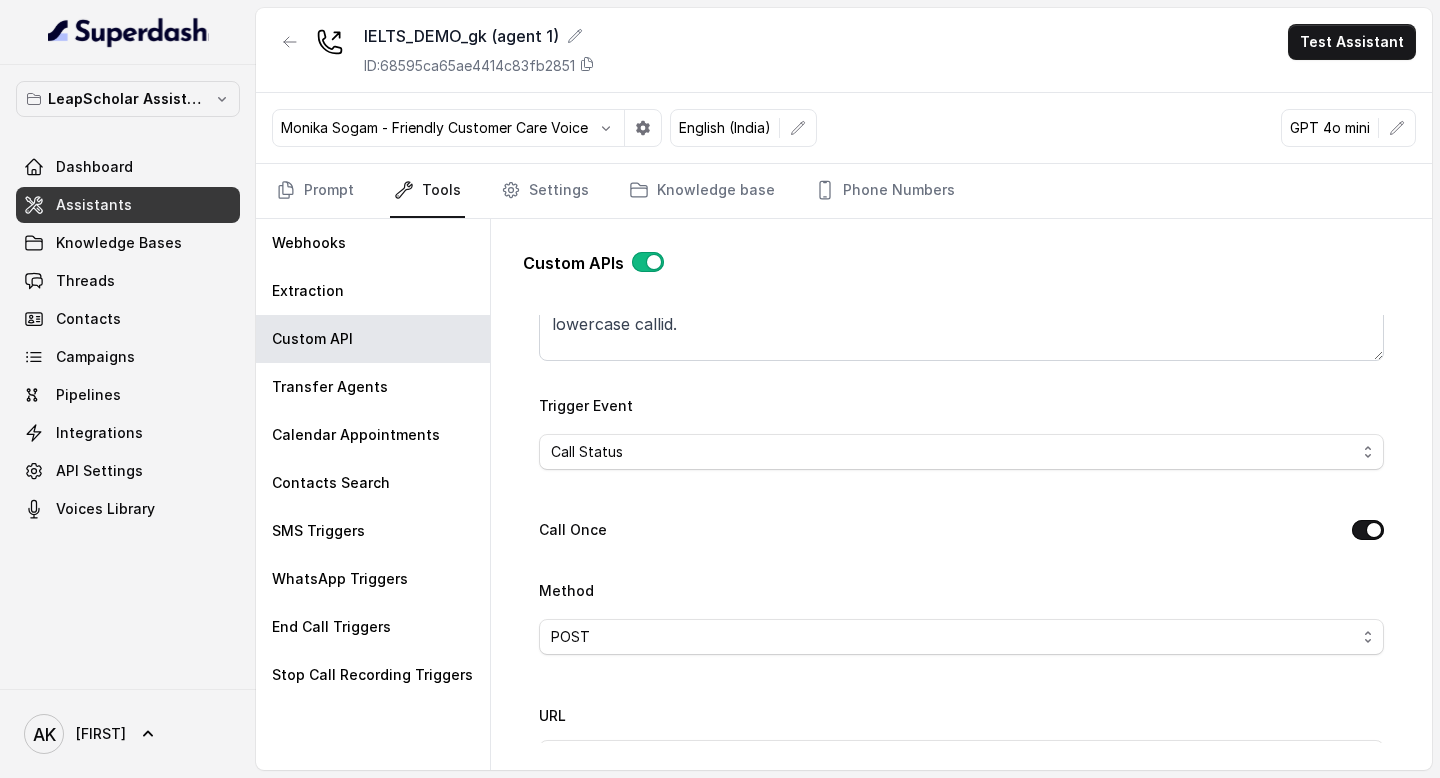 click on "Name callStatus Trigger Prompt to be triggered if the call is rejected or unanswered.
Note:
##Persistent Parameters
Some values are not extractable from the transcript and must be taken from persistent parameters:
Important: Use "phone" and "CallId" exactly as shown. Do not rename to phoneNumber or use lowercase callid.
Trigger Event Call Status Call Once Method POST URL https://api.leapscholar.com/superdash/webhook/ielts-call-status Back channel message Success Response Failure Response Call Status rejected,unanswered,UNALLOCATED_NUMBER,USER_BUSY,NO_USER_RESPONSE,ORIGINATOR_CANCEL" at bounding box center [961, 704] 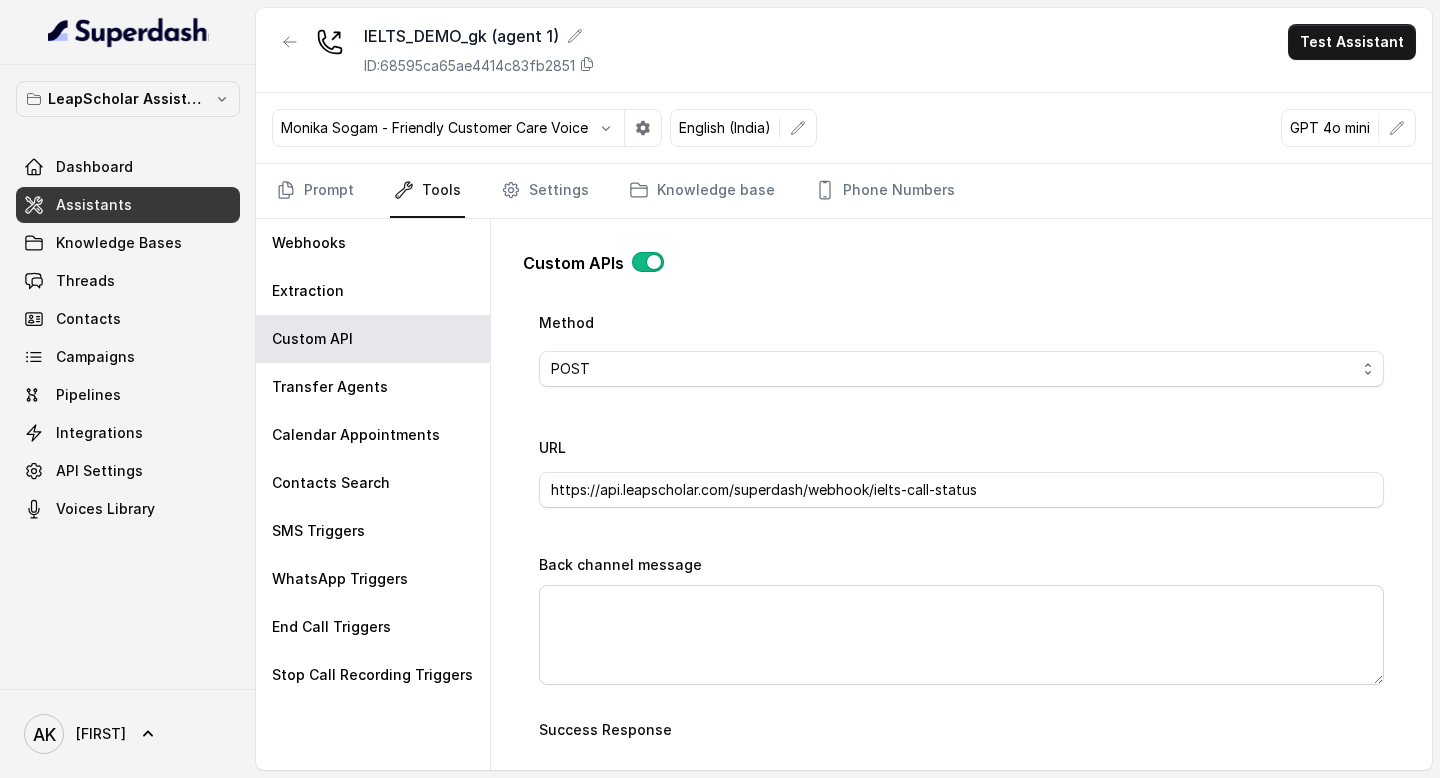 scroll, scrollTop: 709, scrollLeft: 0, axis: vertical 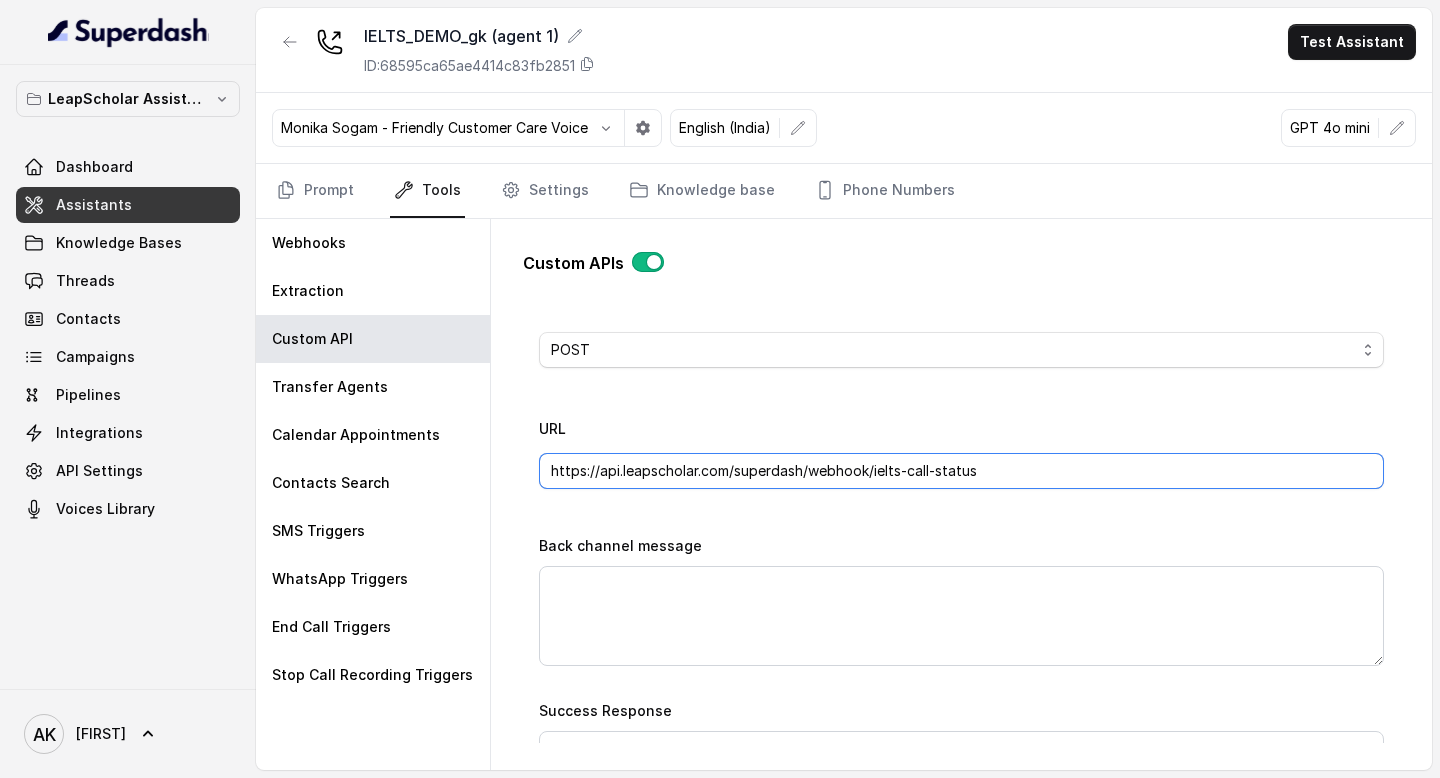 click on "https://api.leapscholar.com/superdash/webhook/ielts-call-status" at bounding box center (961, 471) 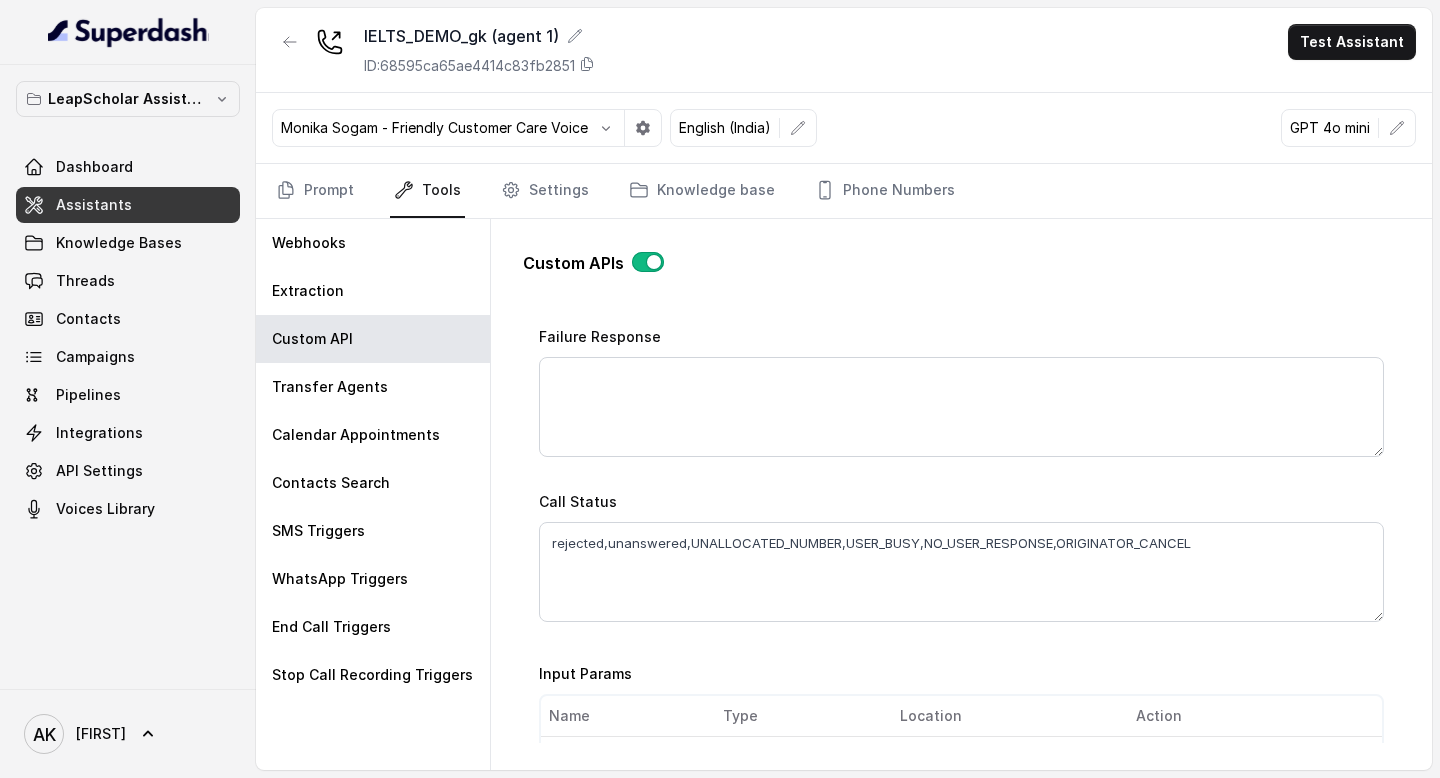 scroll, scrollTop: 1254, scrollLeft: 0, axis: vertical 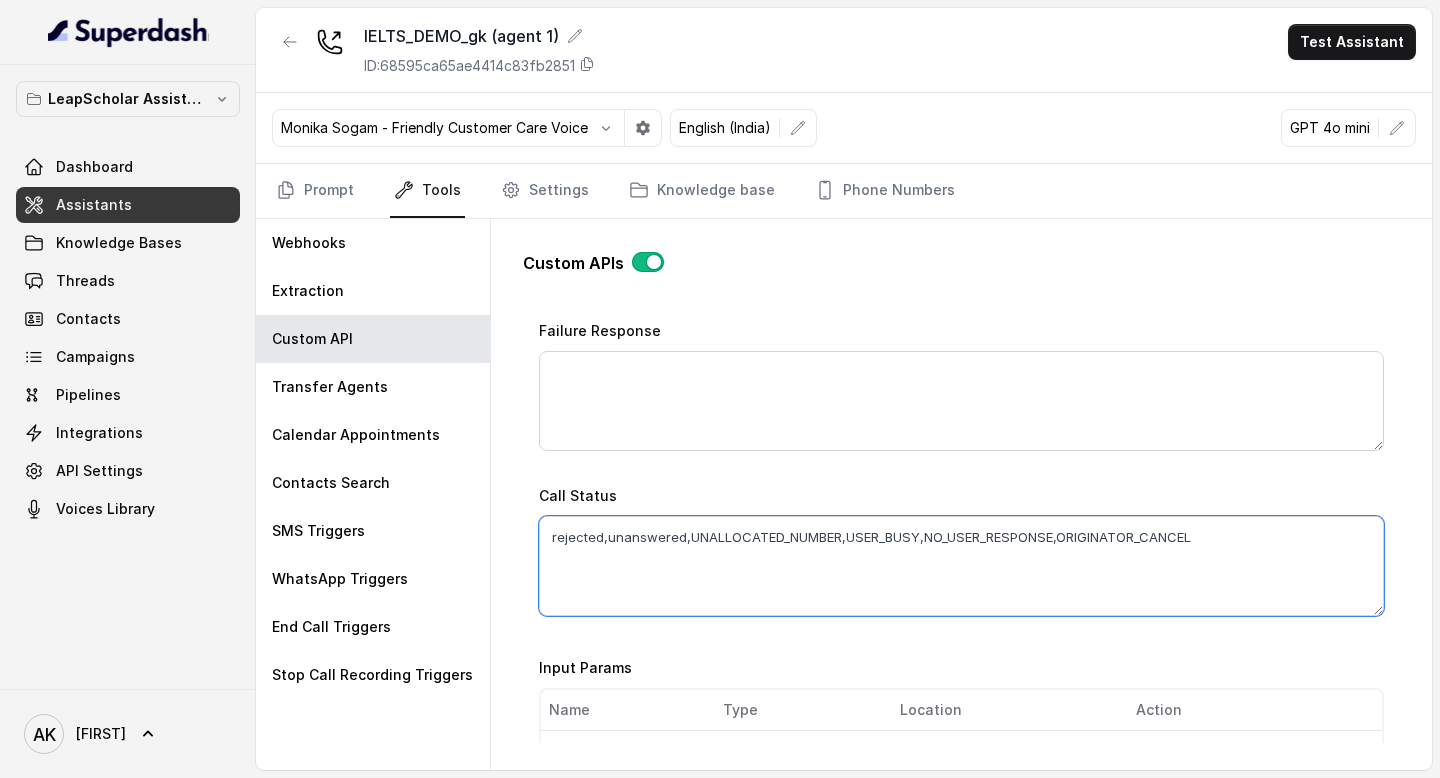 click on "rejected,unanswered,UNALLOCATED_NUMBER,USER_BUSY,NO_USER_RESPONSE,ORIGINATOR_CANCEL" at bounding box center [961, 566] 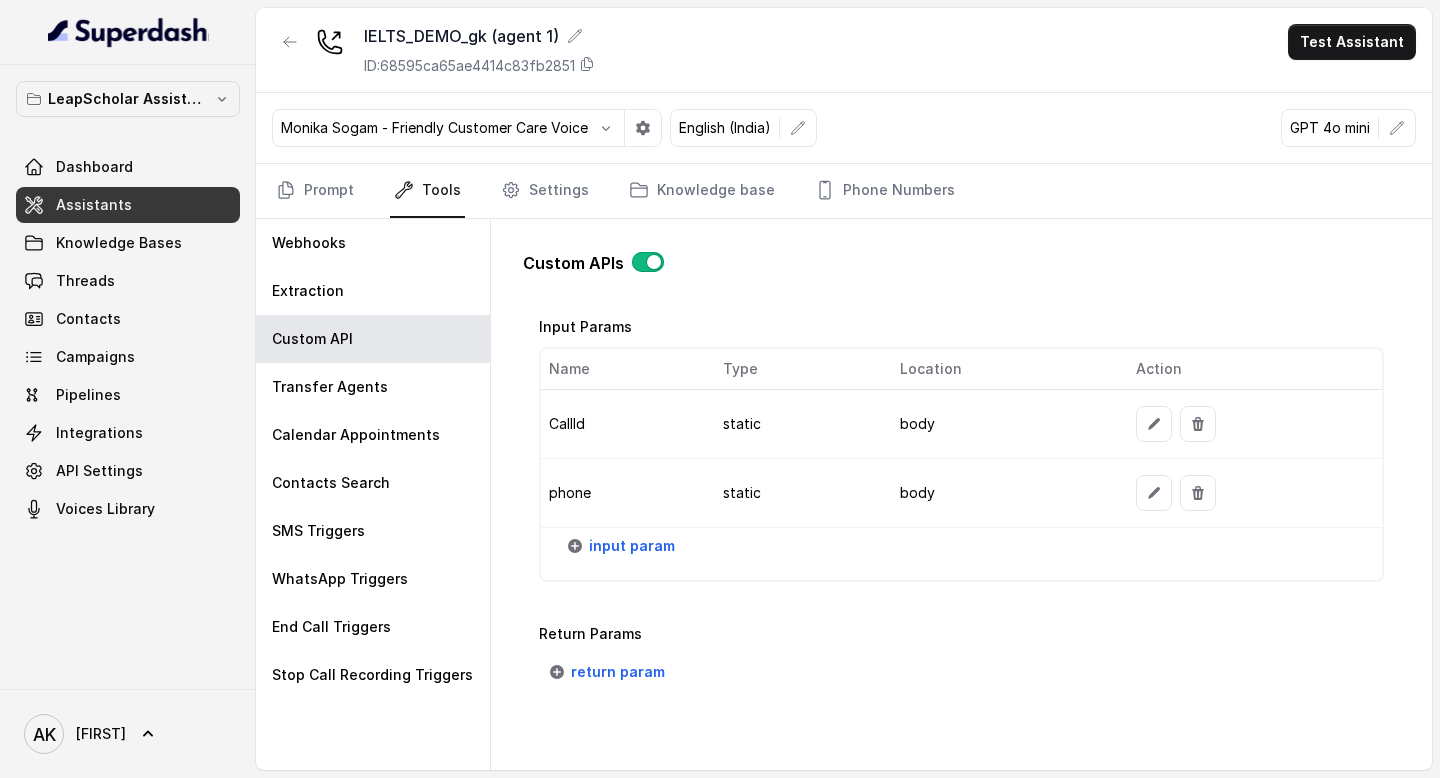 scroll, scrollTop: 1596, scrollLeft: 0, axis: vertical 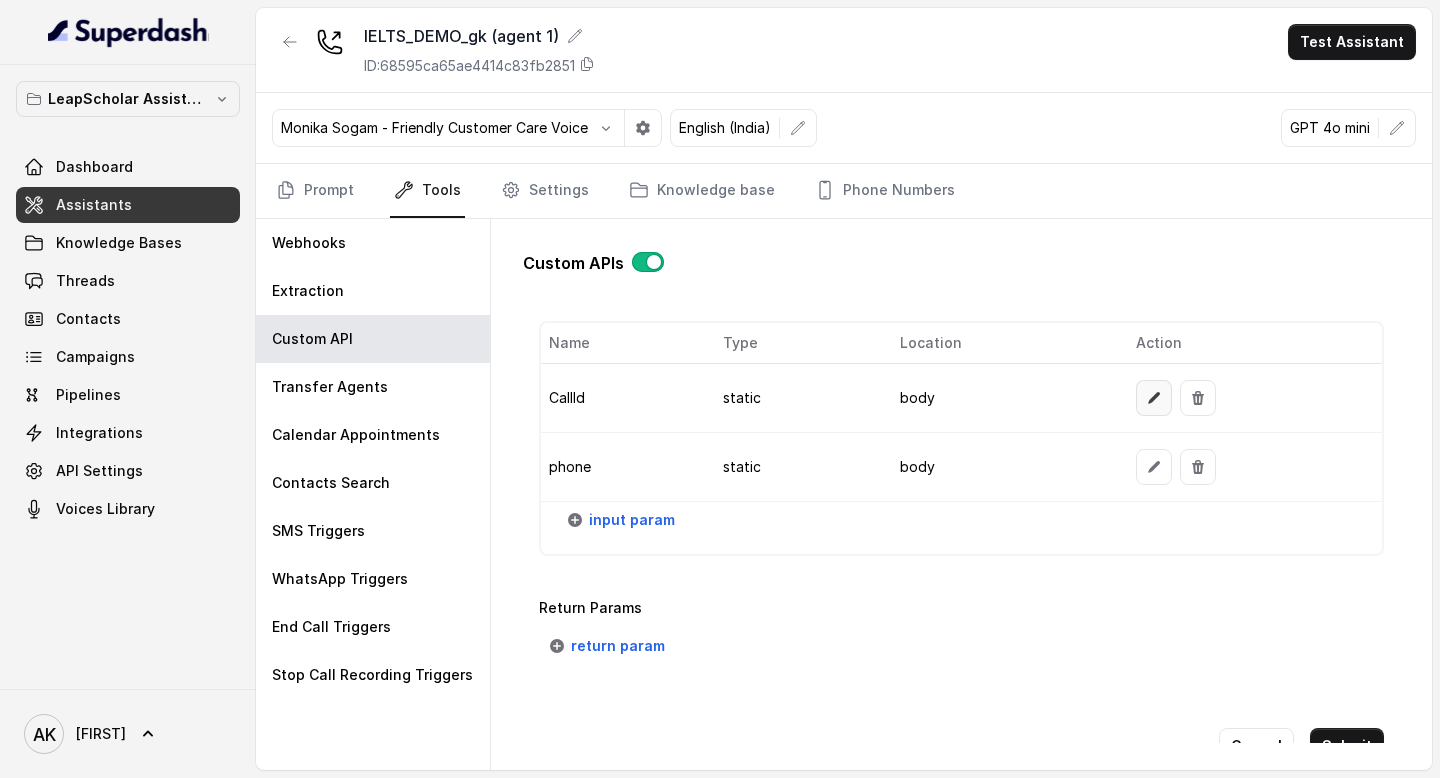 click at bounding box center (1154, 398) 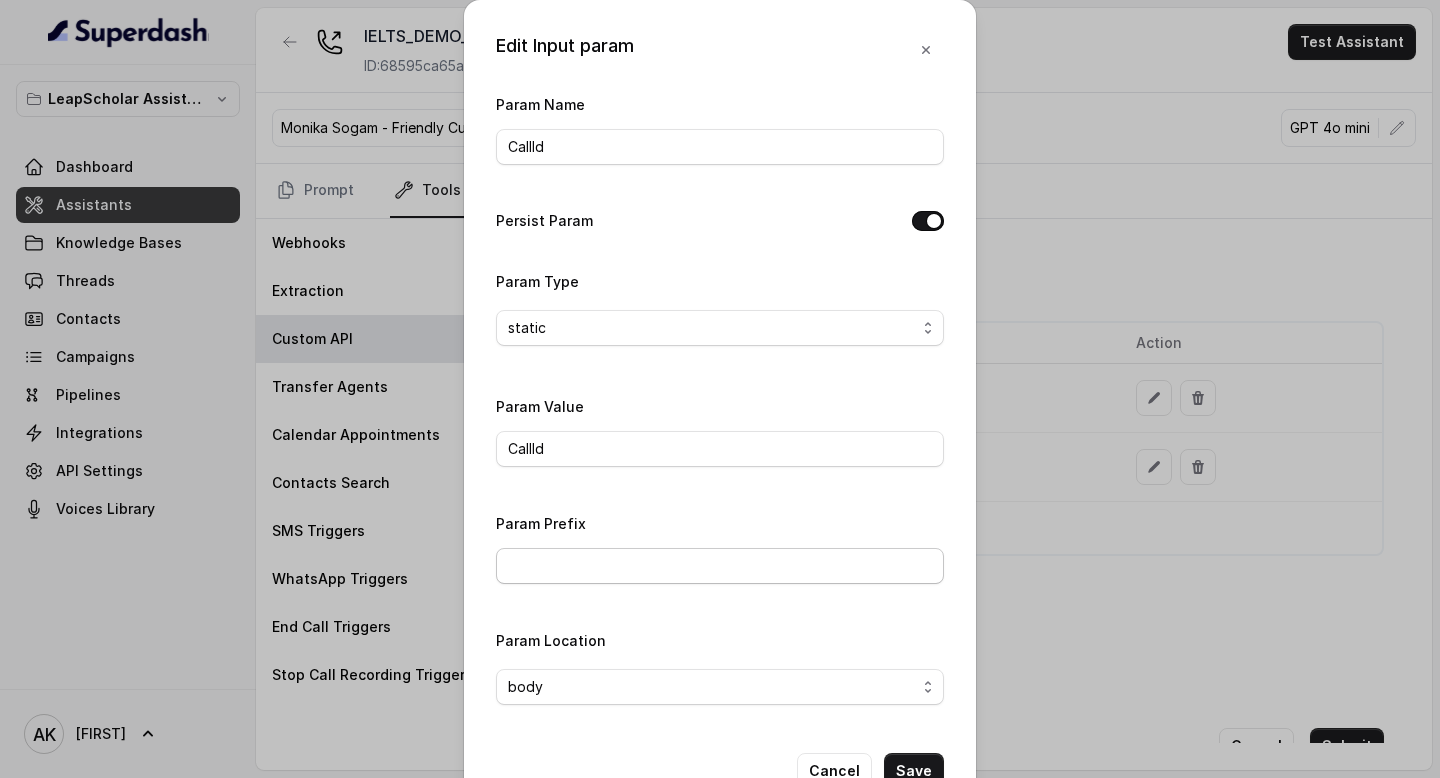 scroll, scrollTop: 56, scrollLeft: 0, axis: vertical 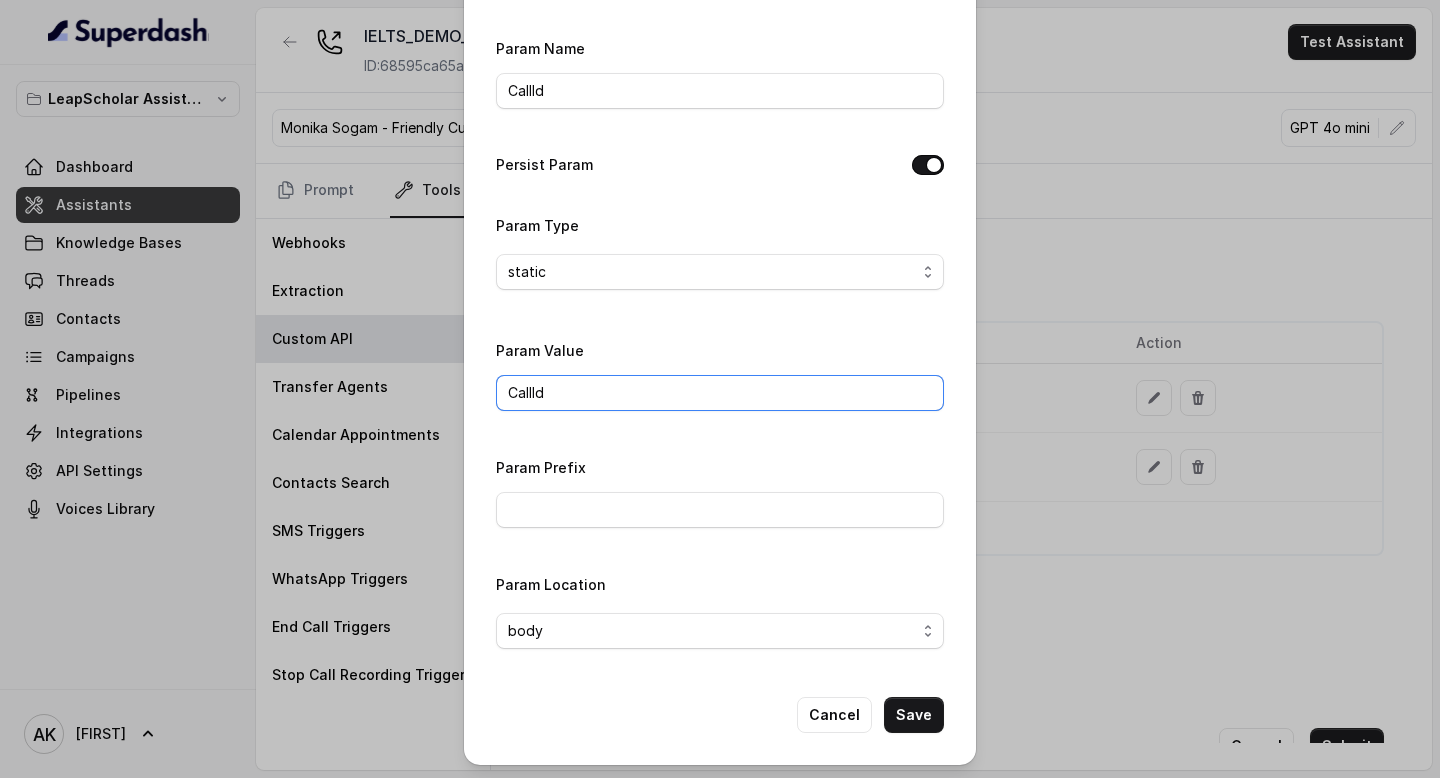 click on "CallId" at bounding box center (720, 393) 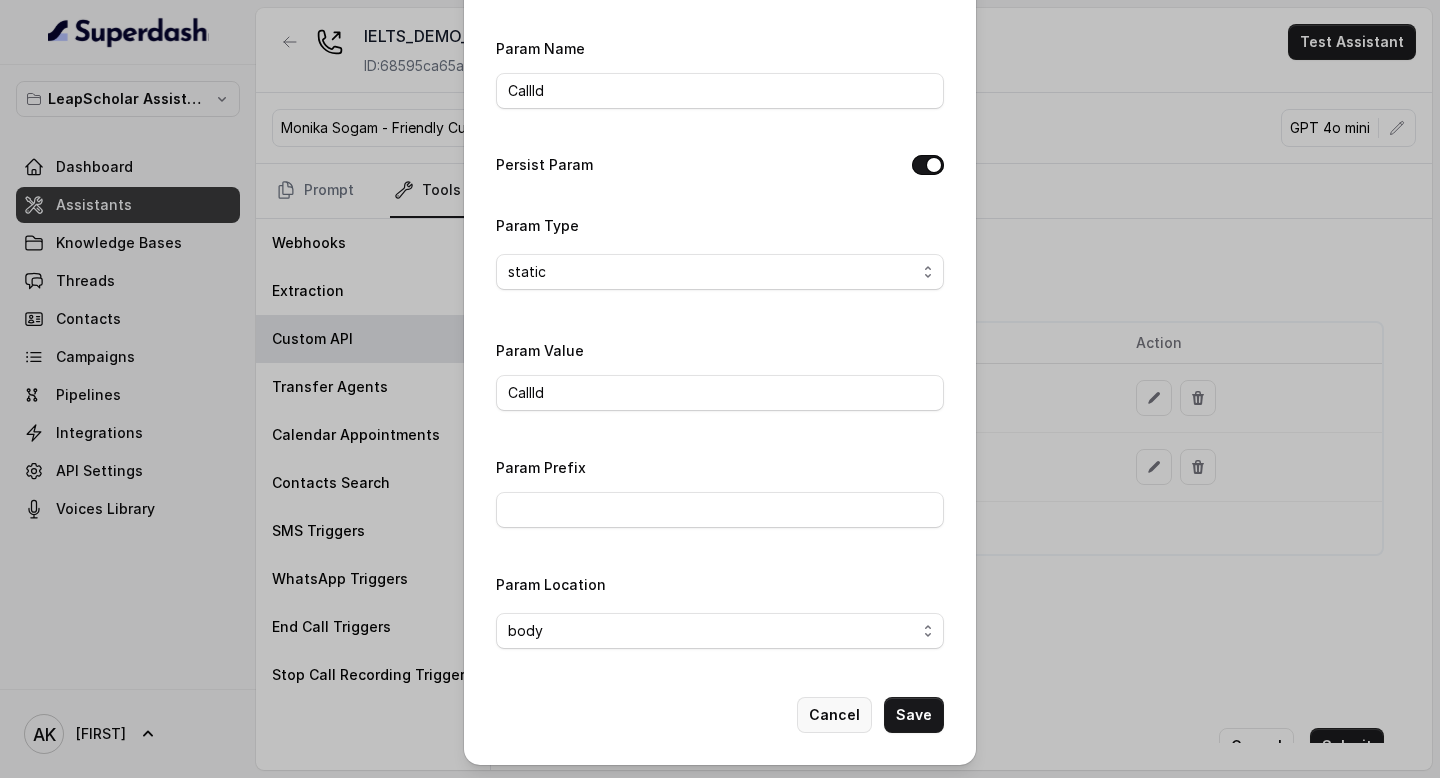 click on "Cancel" at bounding box center [834, 715] 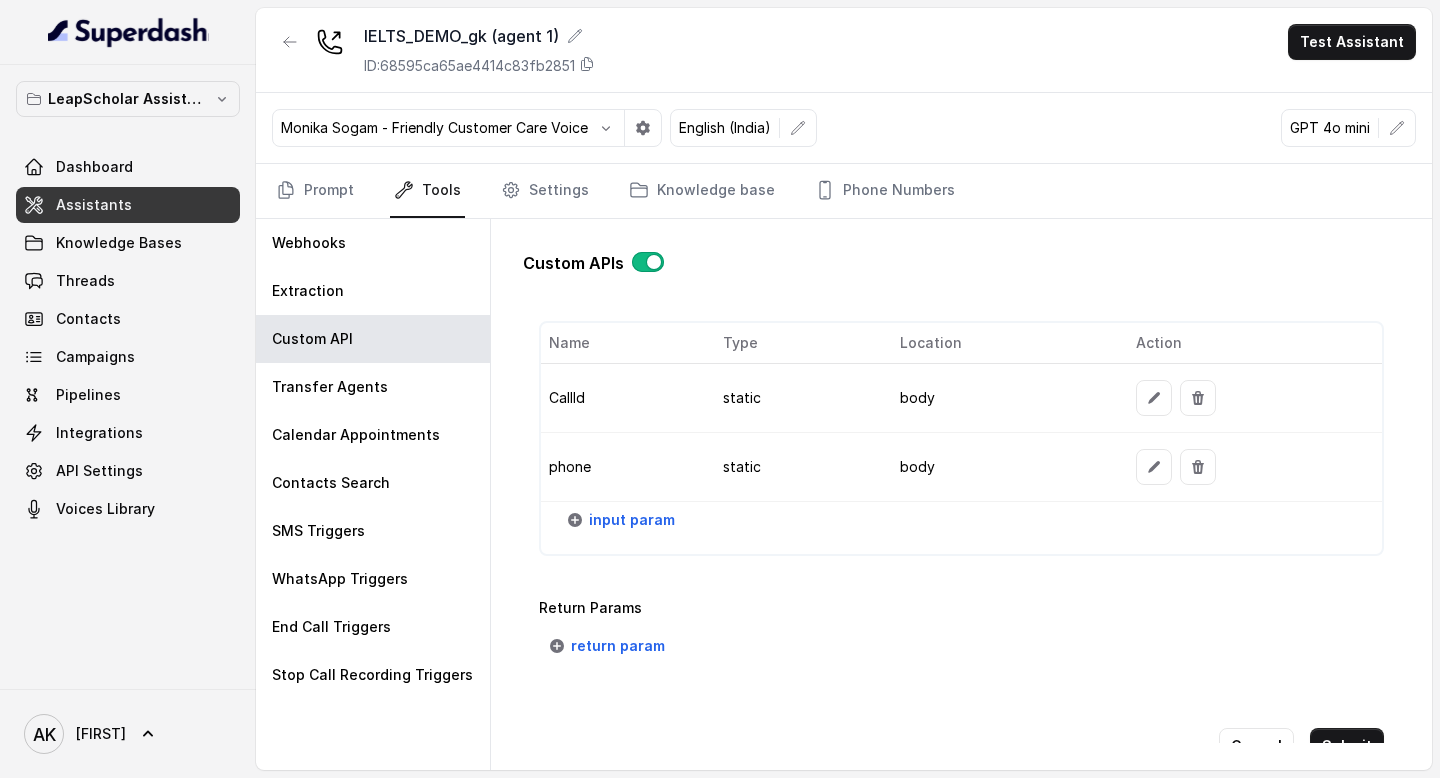 click on "phone" at bounding box center [624, 467] 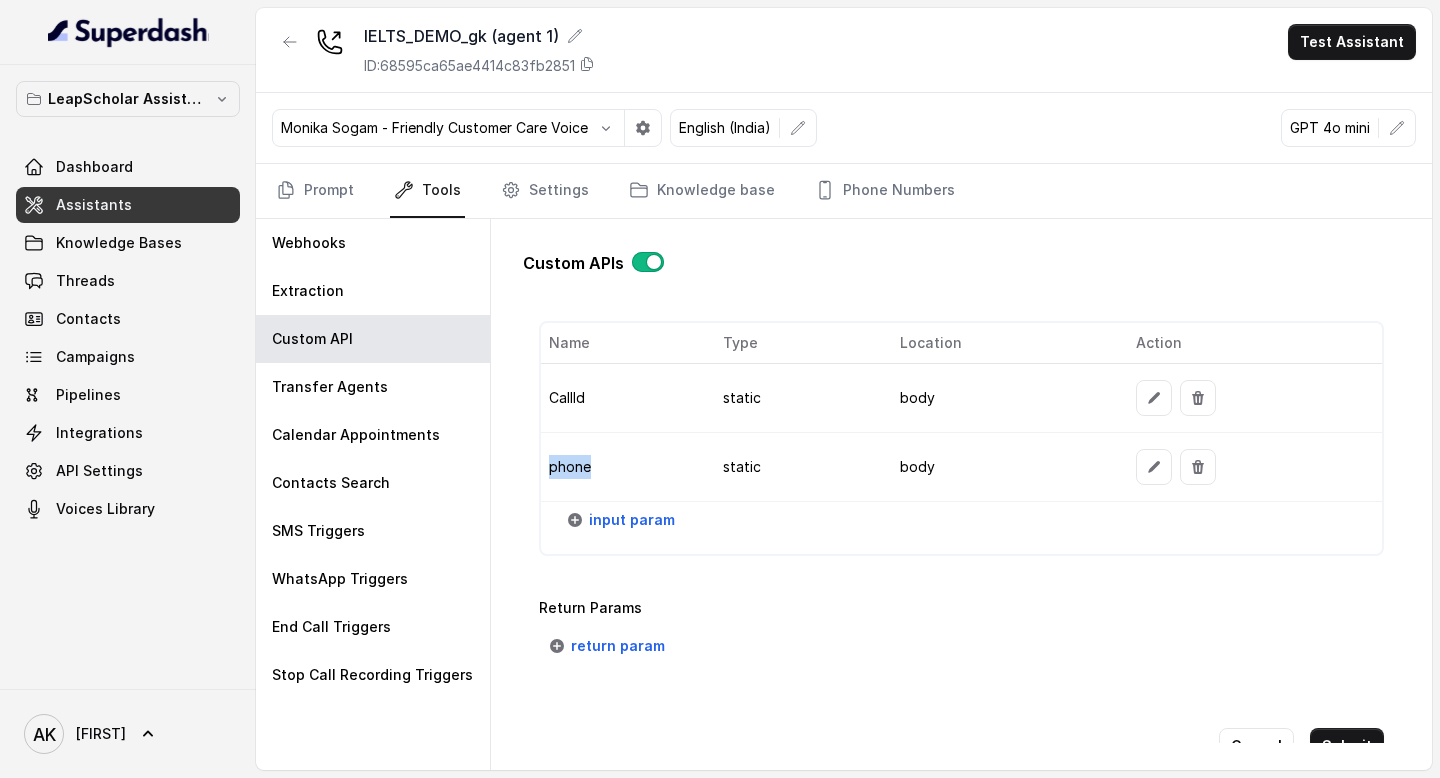click on "phone" at bounding box center [624, 467] 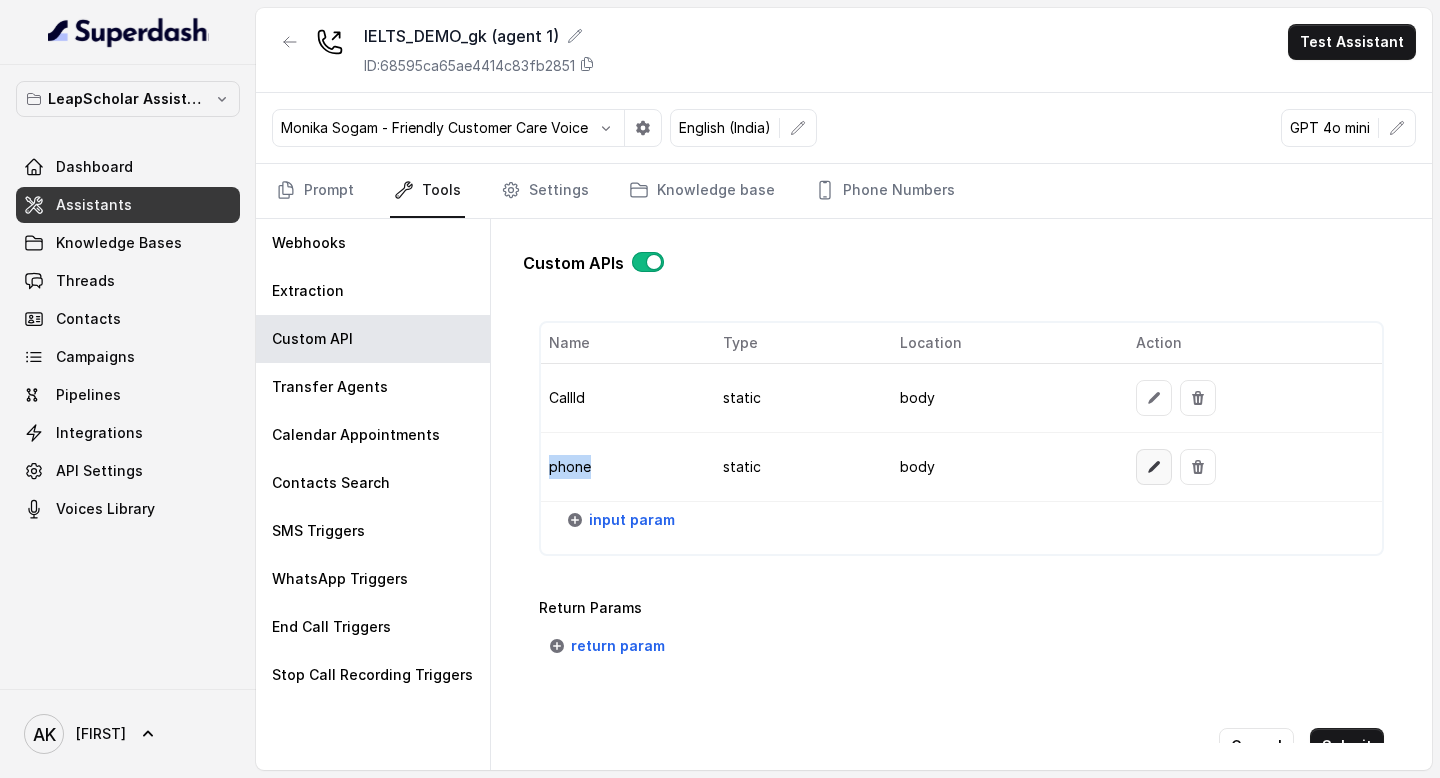 click 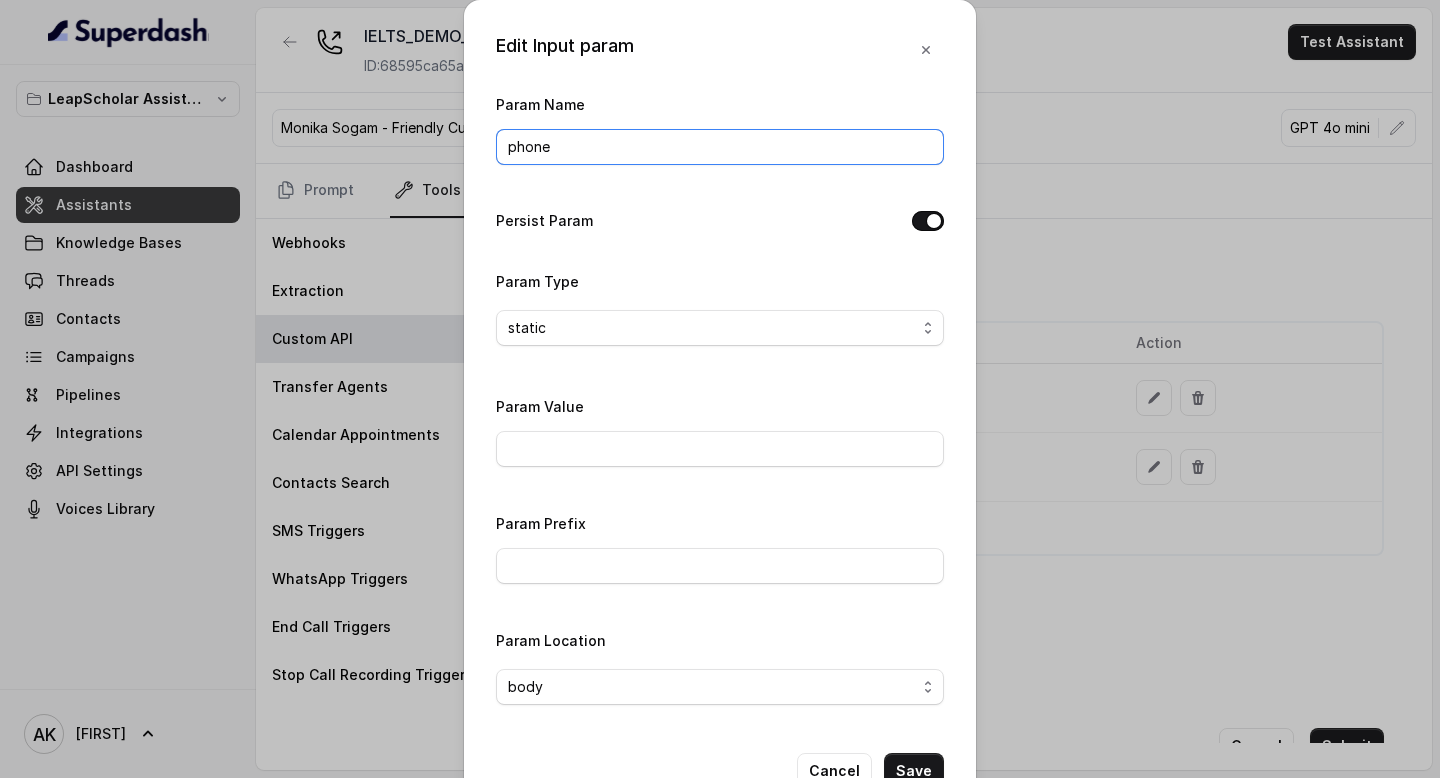 click on "phone" at bounding box center [720, 147] 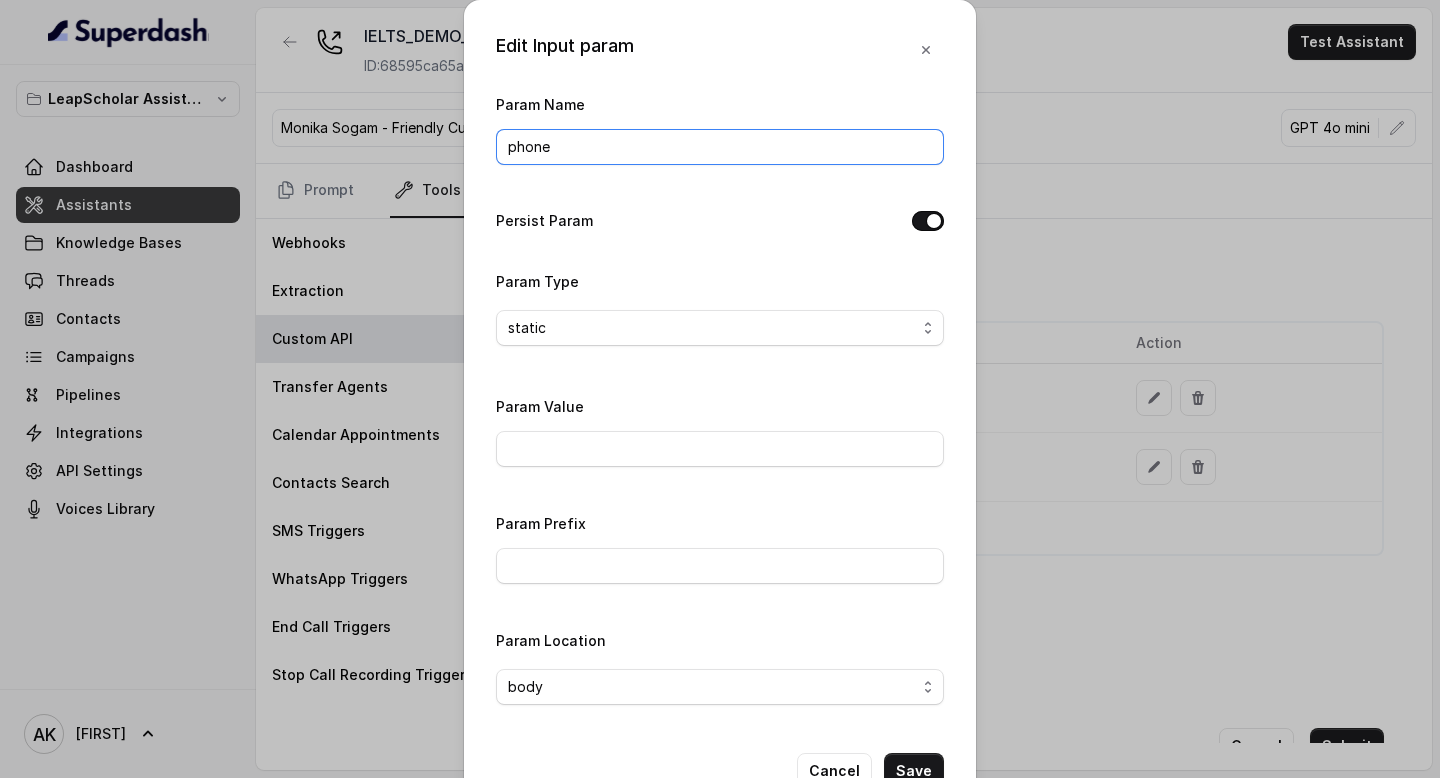 scroll, scrollTop: 56, scrollLeft: 0, axis: vertical 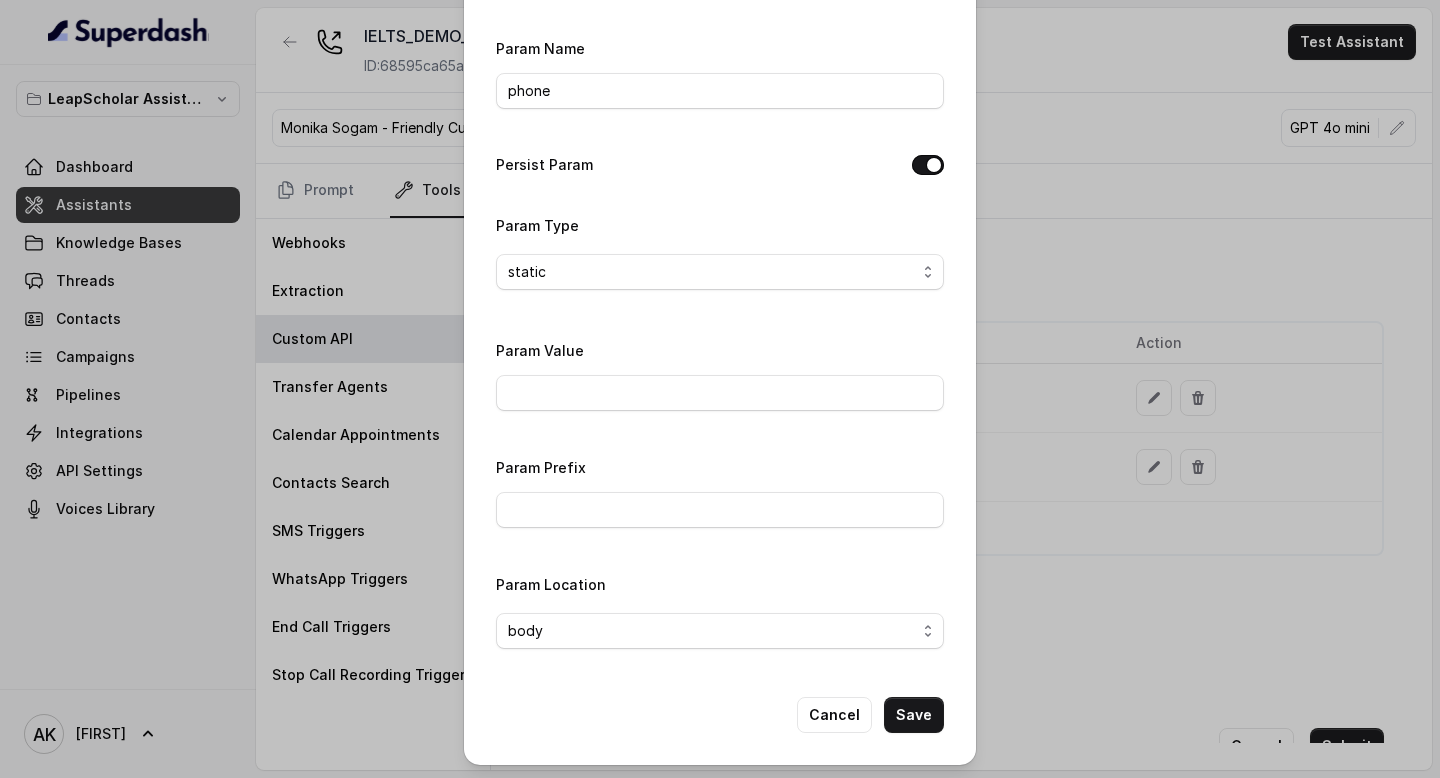 click on "Edit Input param Param Name phone Persist Param Param Type static Param Value Param Prefix Param Location body Cancel Save" at bounding box center (720, 389) 